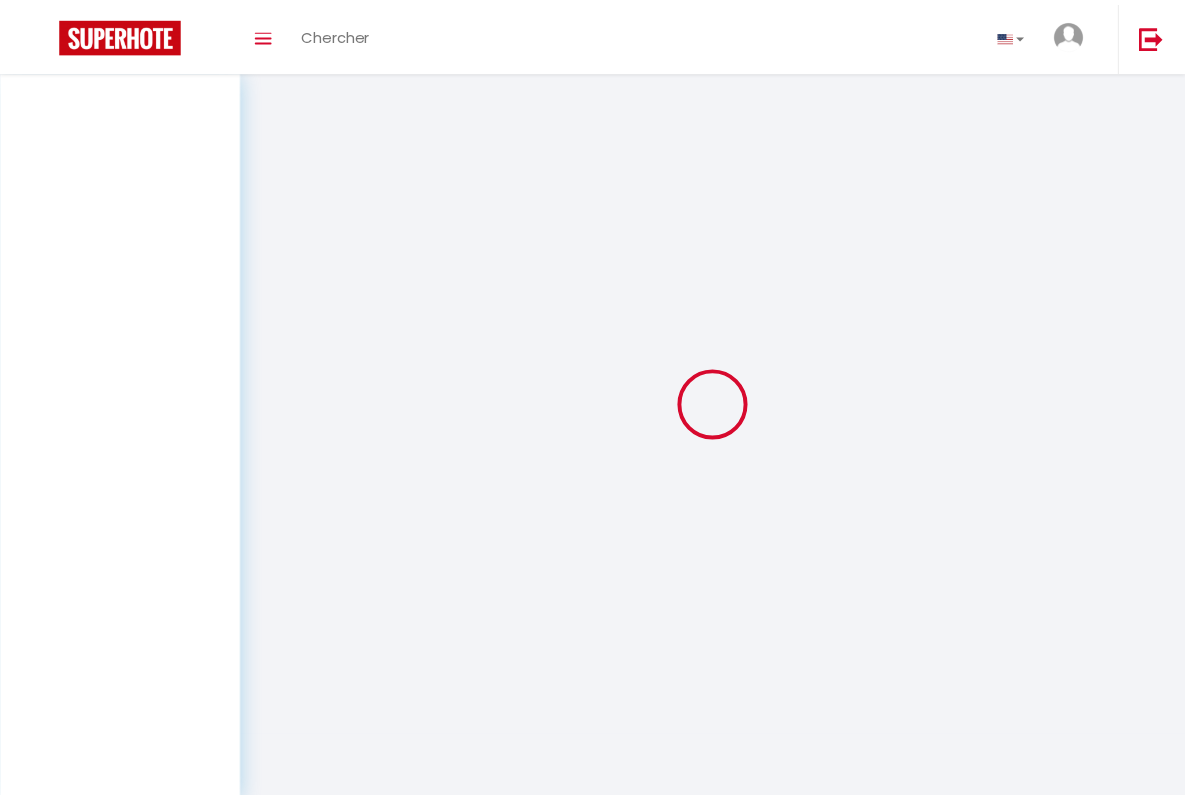scroll, scrollTop: 0, scrollLeft: 0, axis: both 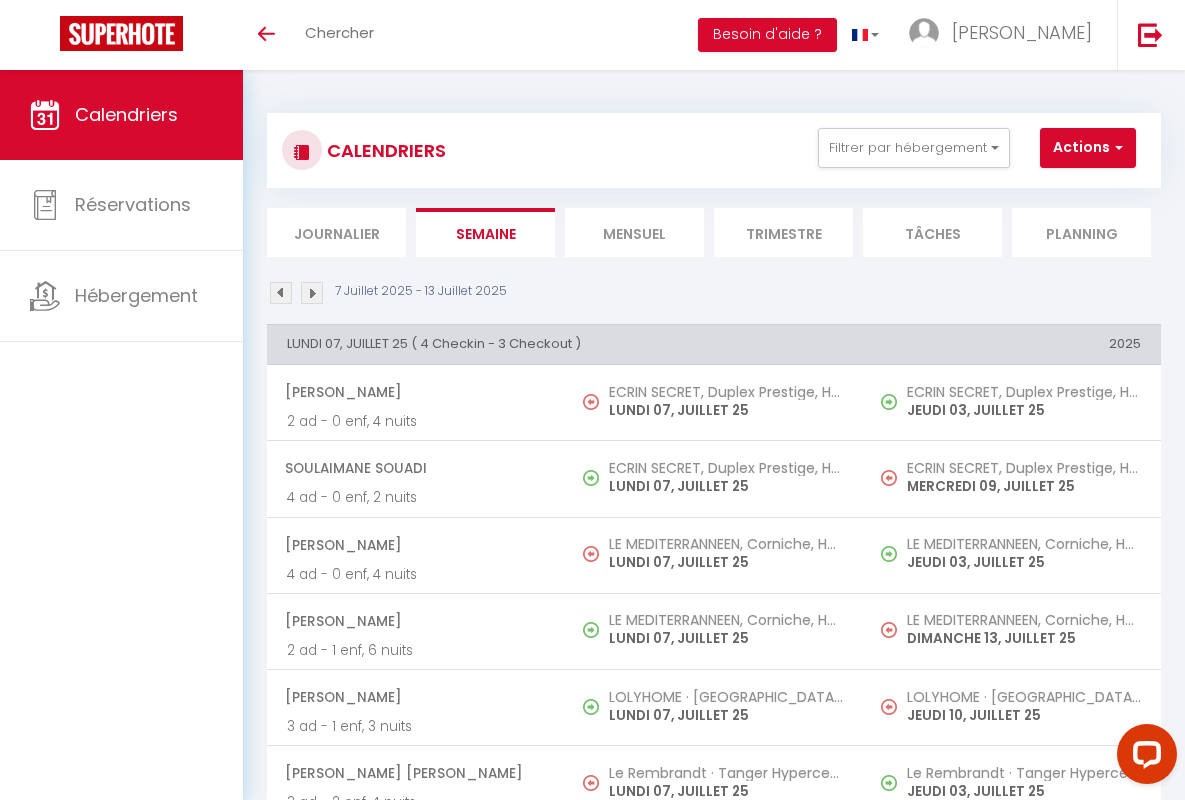 click on "[PERSON_NAME]" at bounding box center [415, 392] 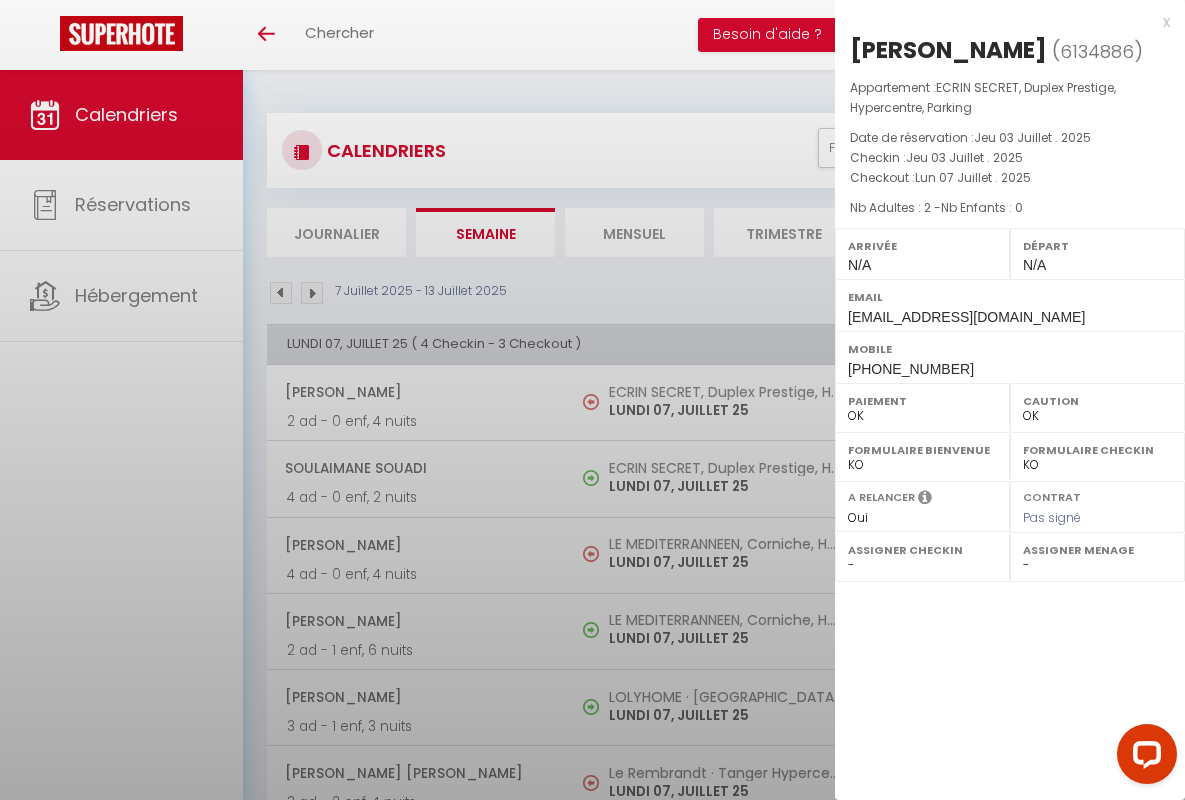 click on "x" at bounding box center [1002, 22] 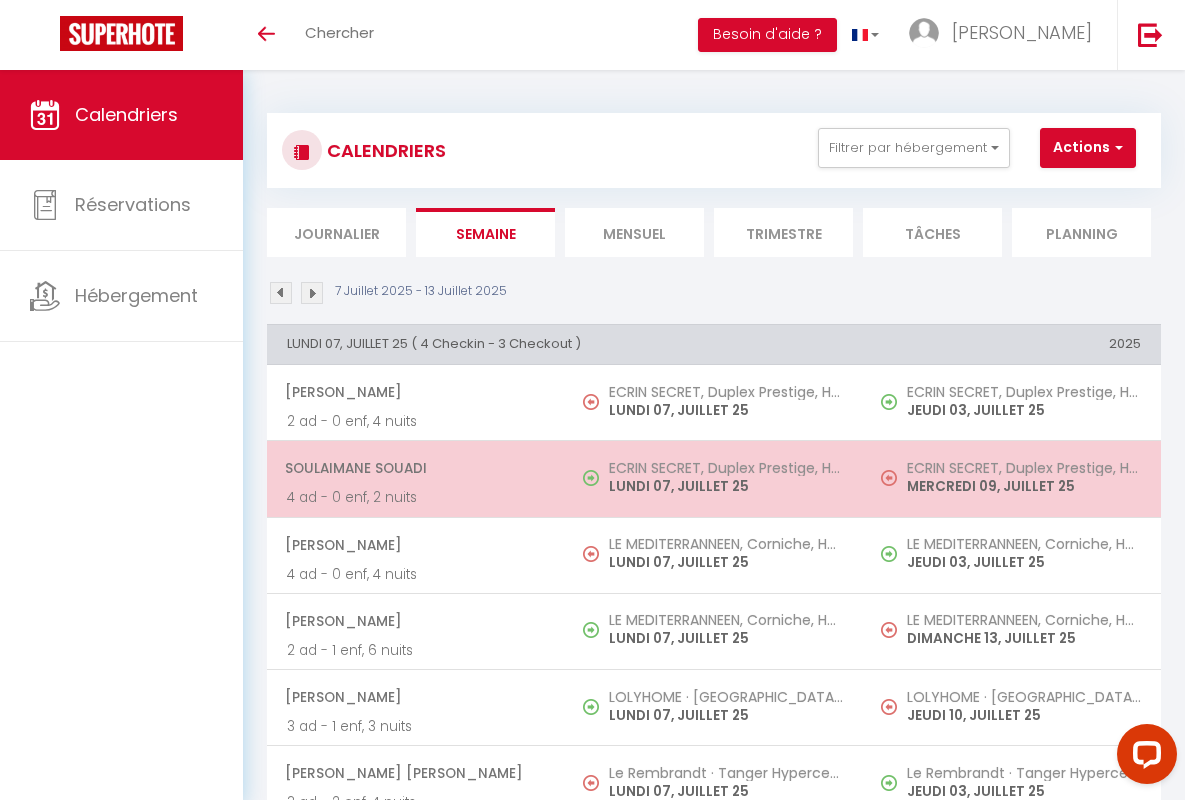 click on "Soulaimane Souadi" at bounding box center (415, 468) 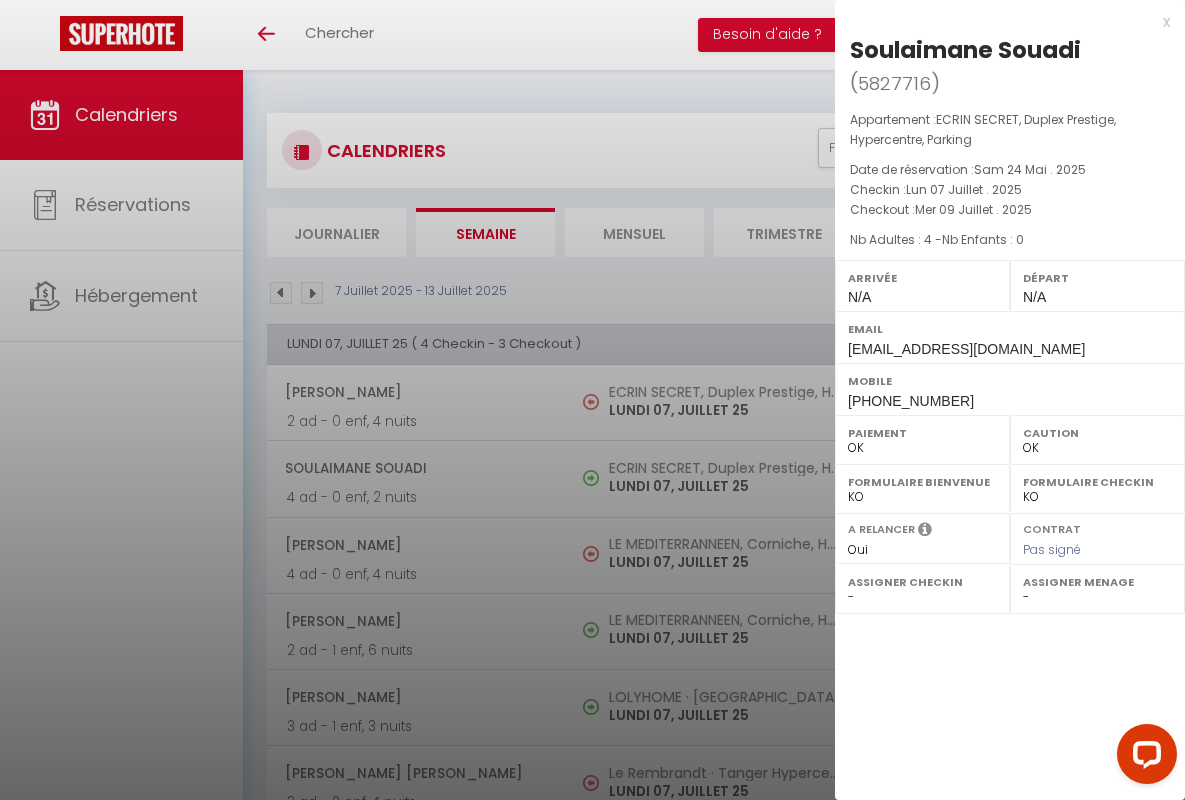 click on "x" at bounding box center (1002, 22) 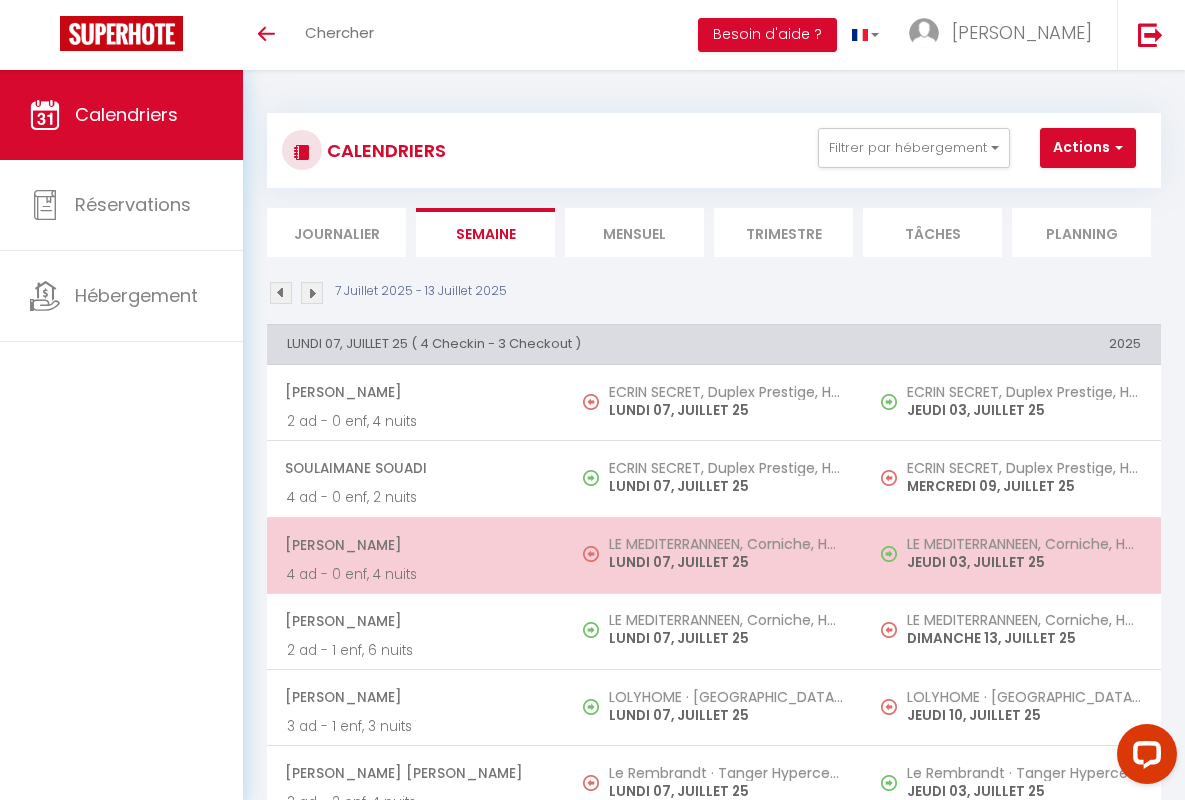 click on "[PERSON_NAME]" at bounding box center [415, 545] 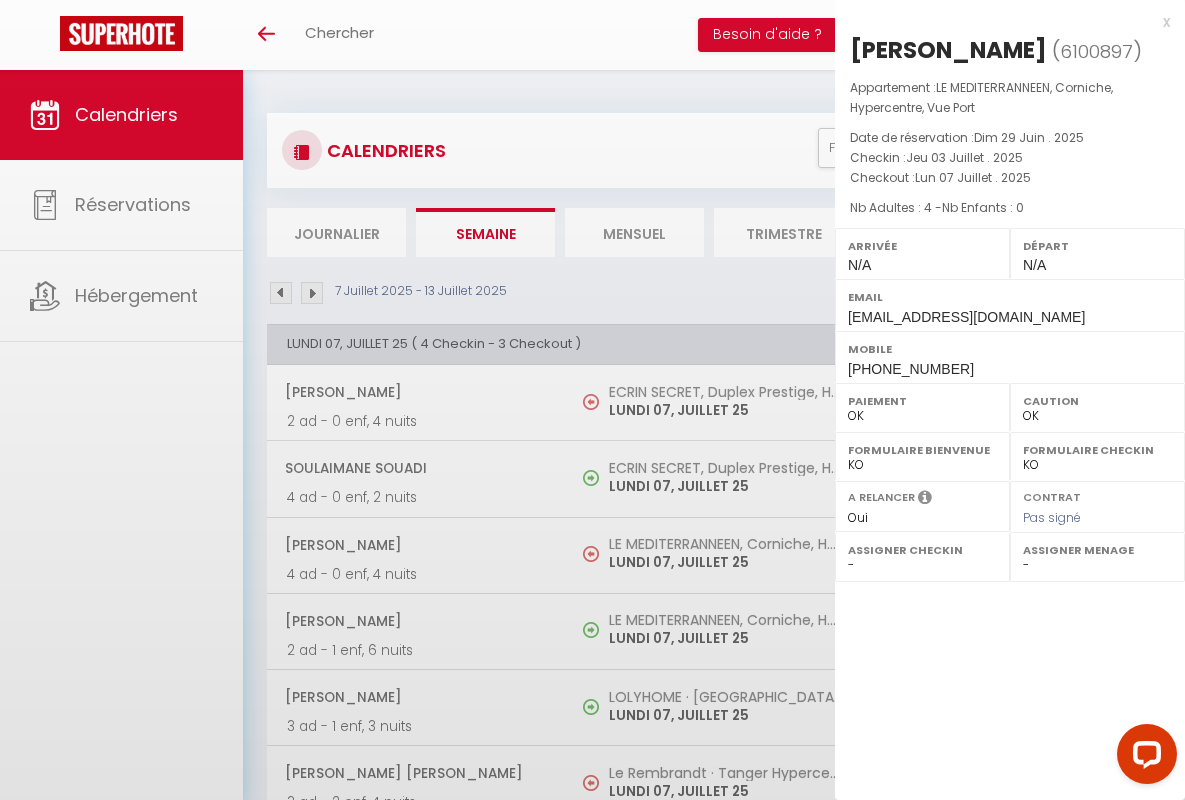 click on "x" at bounding box center [1002, 22] 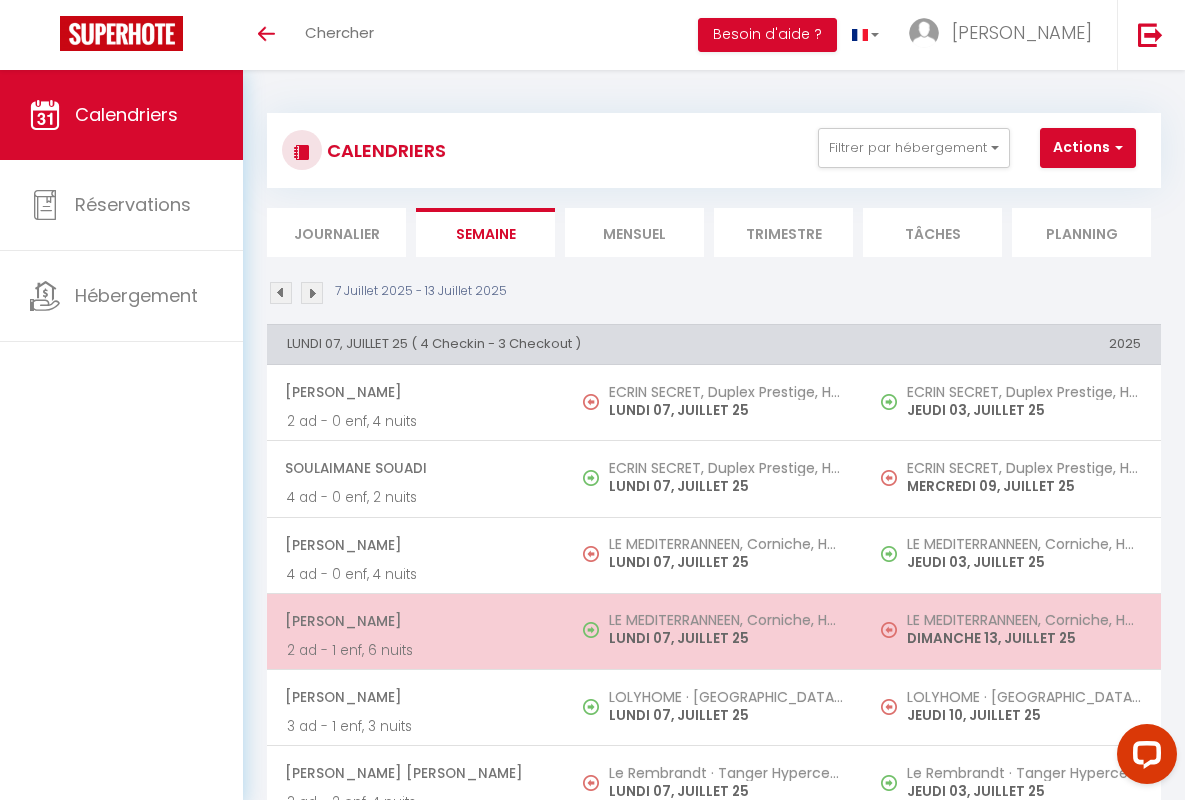 click on "[PERSON_NAME]" at bounding box center [415, 621] 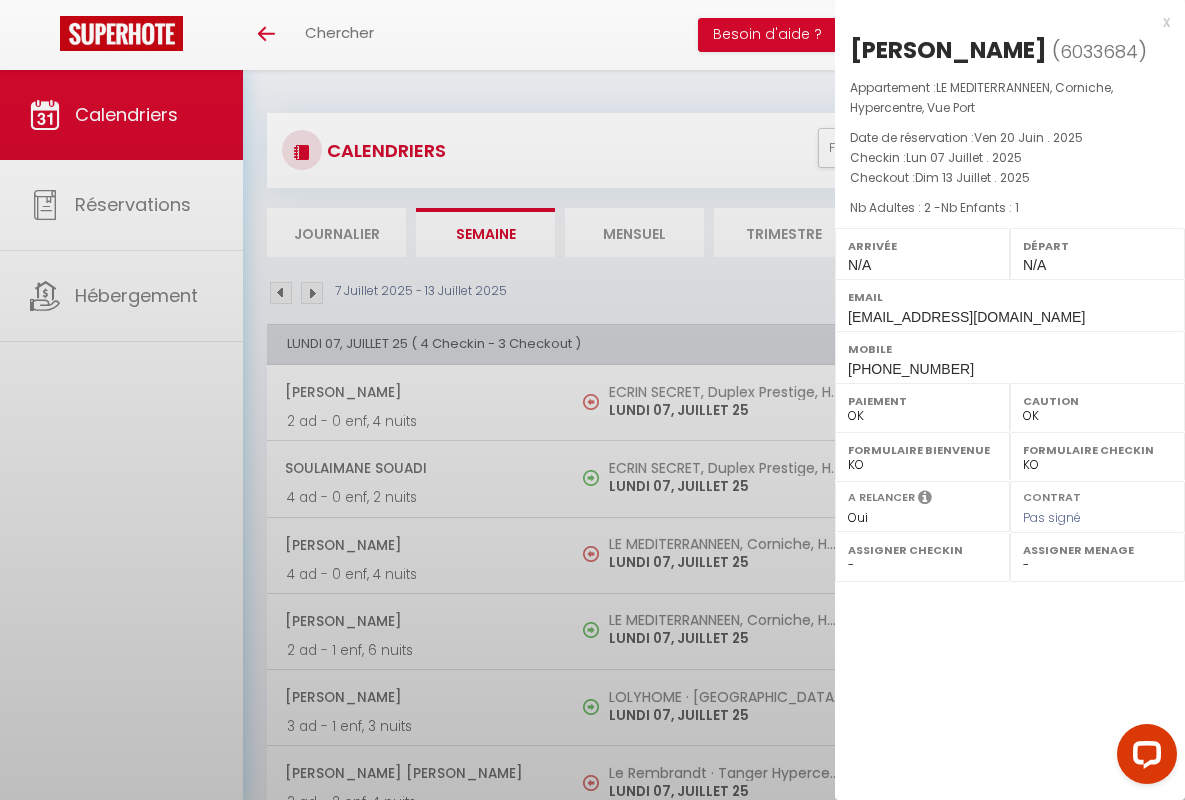 click on "x" at bounding box center [1002, 22] 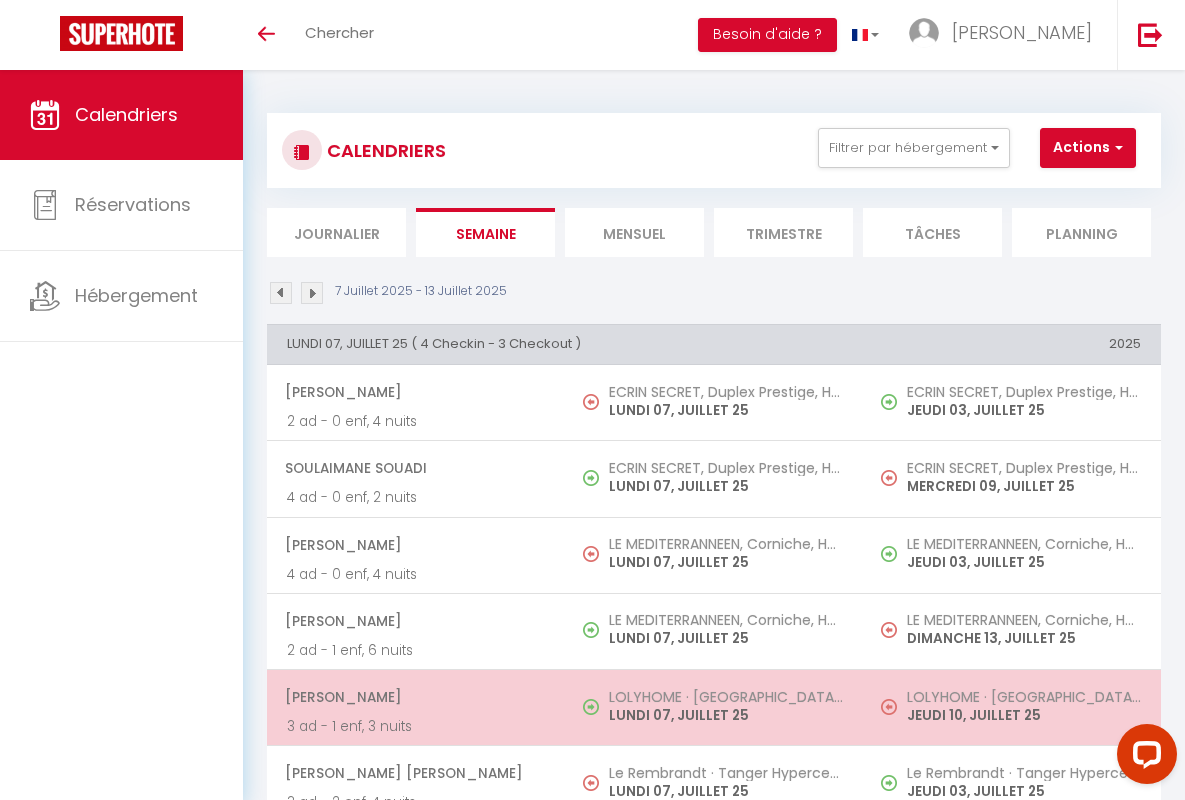 click on "[PERSON_NAME]" at bounding box center [415, 697] 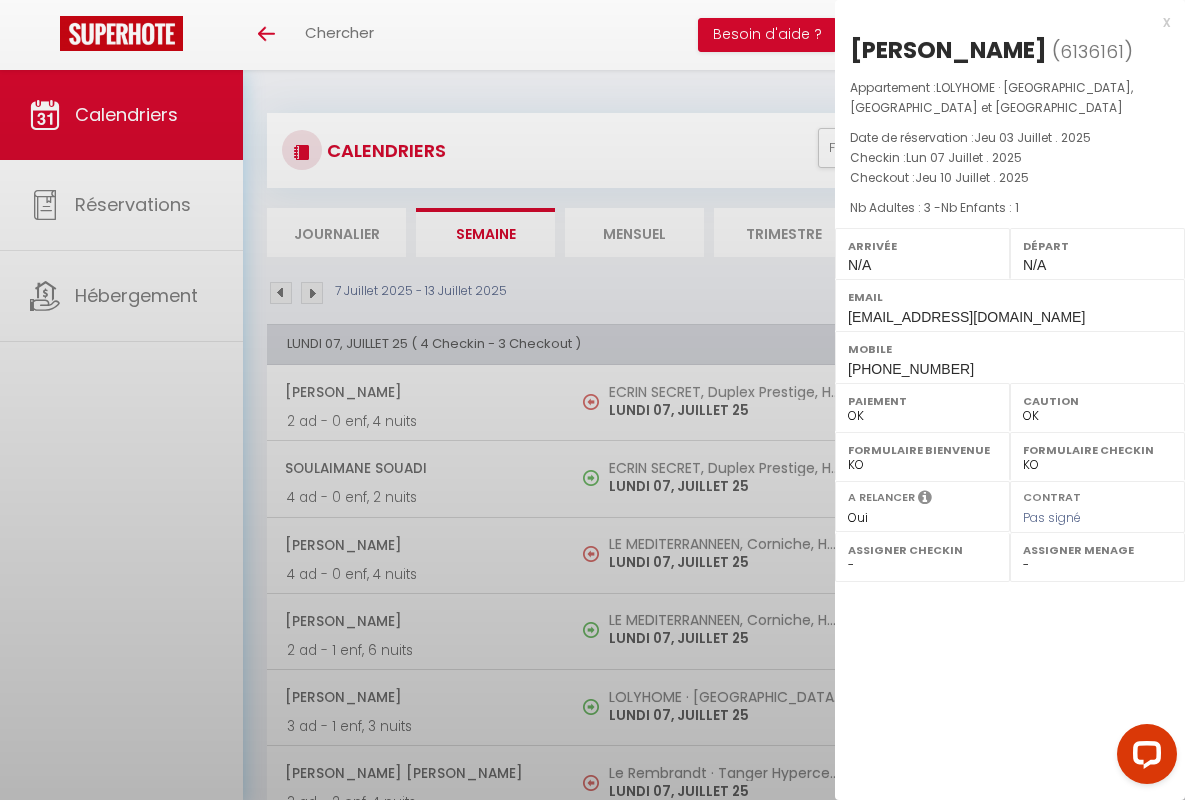 click on "x" at bounding box center (1002, 22) 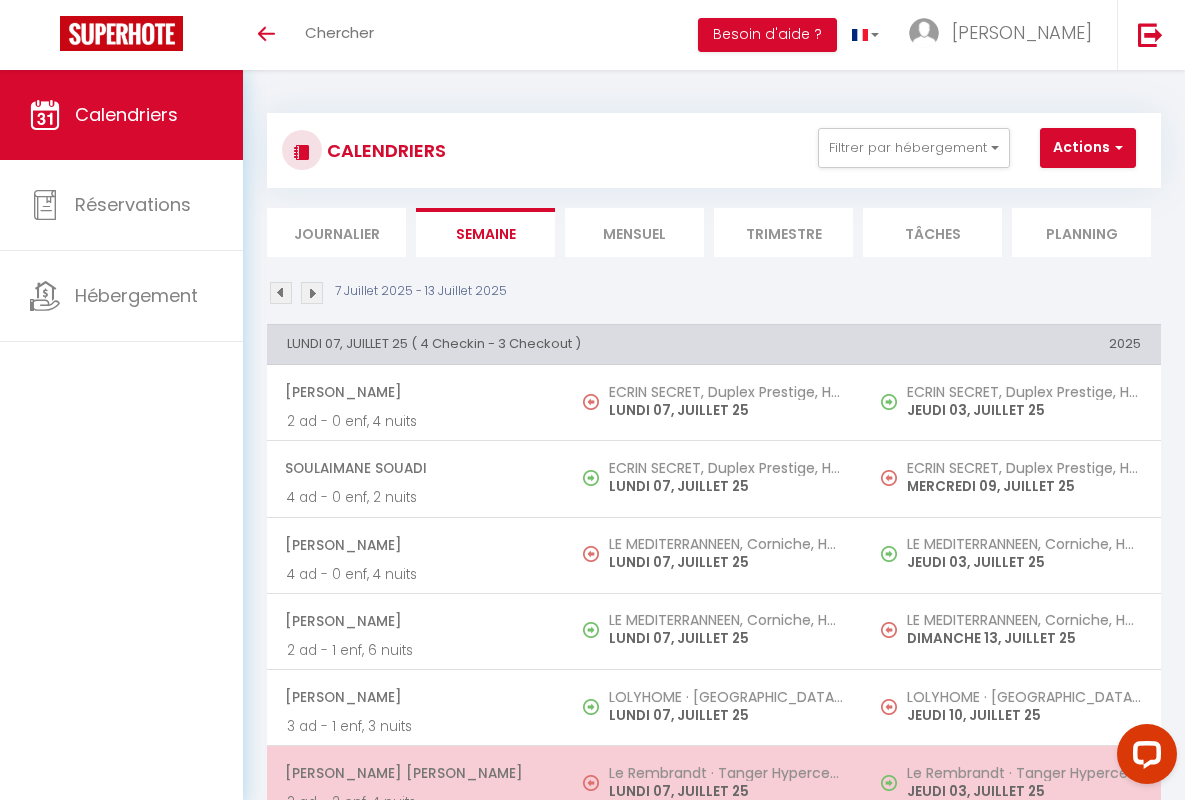 click on "[PERSON_NAME] [PERSON_NAME]" at bounding box center [415, 773] 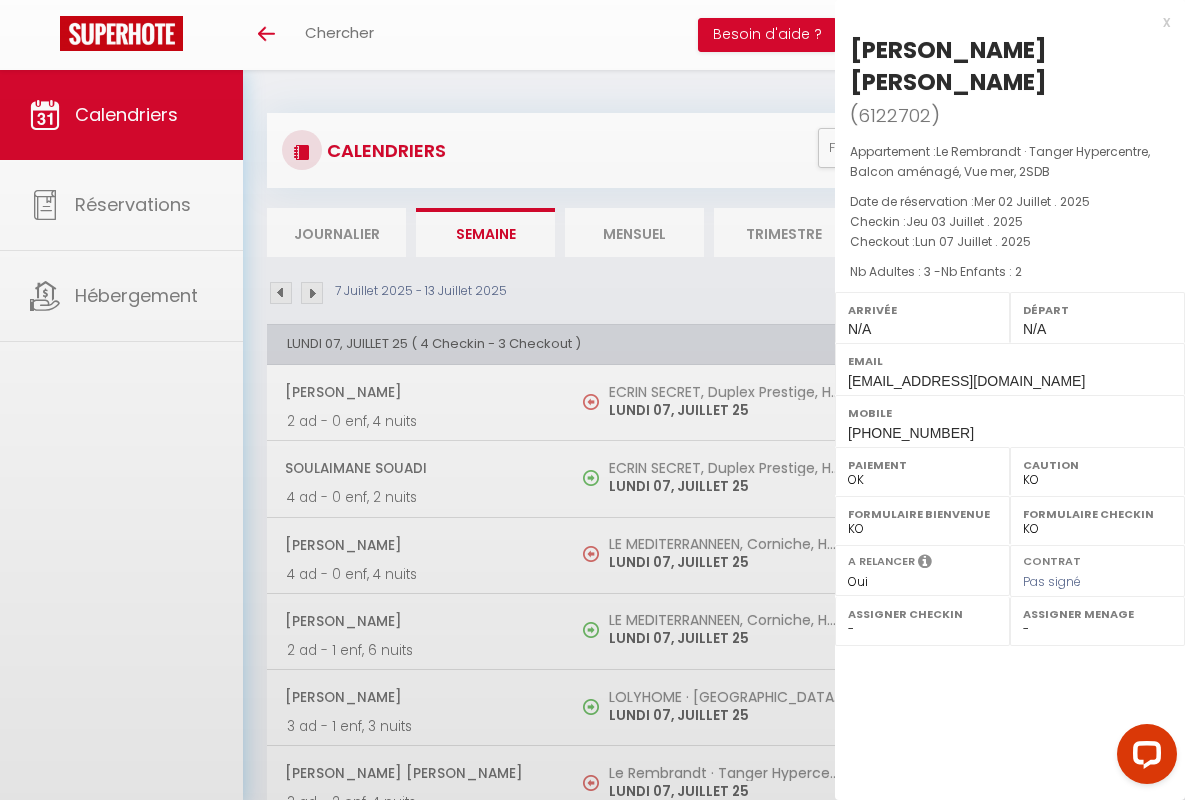 click on "x" at bounding box center [1002, 22] 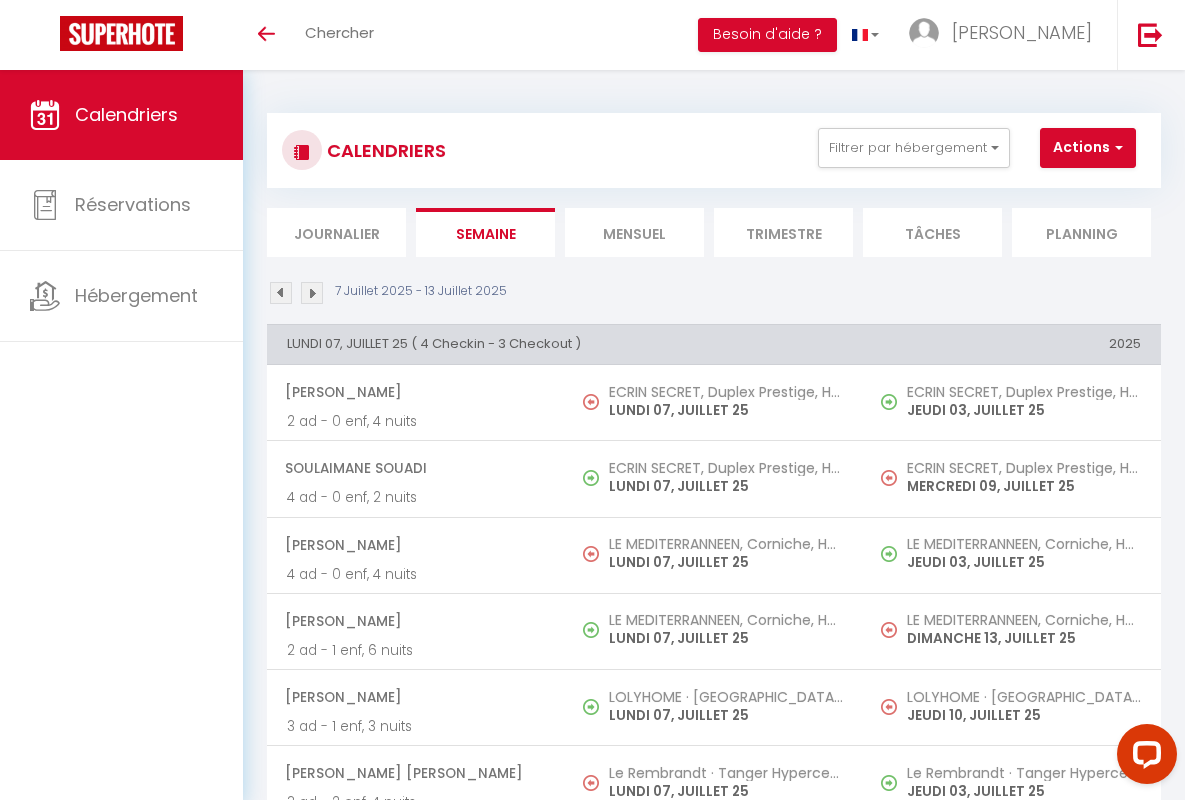 scroll, scrollTop: 449, scrollLeft: 0, axis: vertical 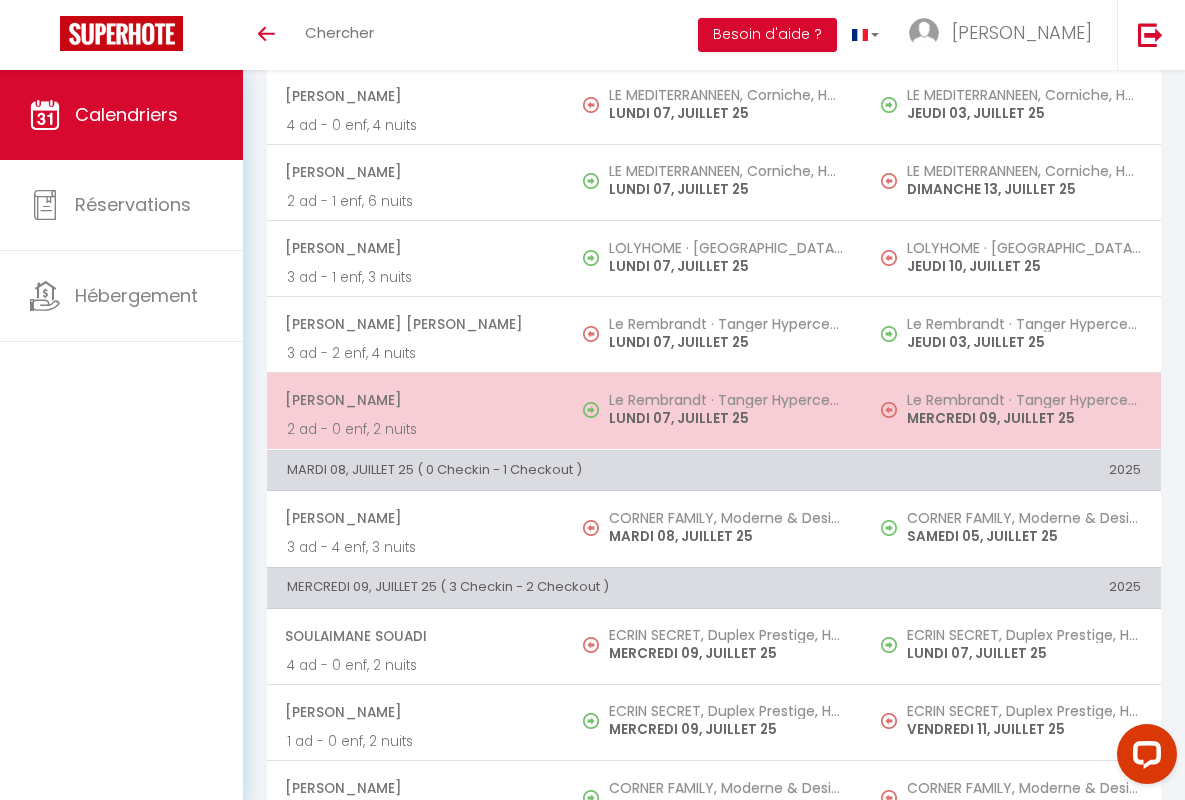 click on "[PERSON_NAME]" at bounding box center (415, 400) 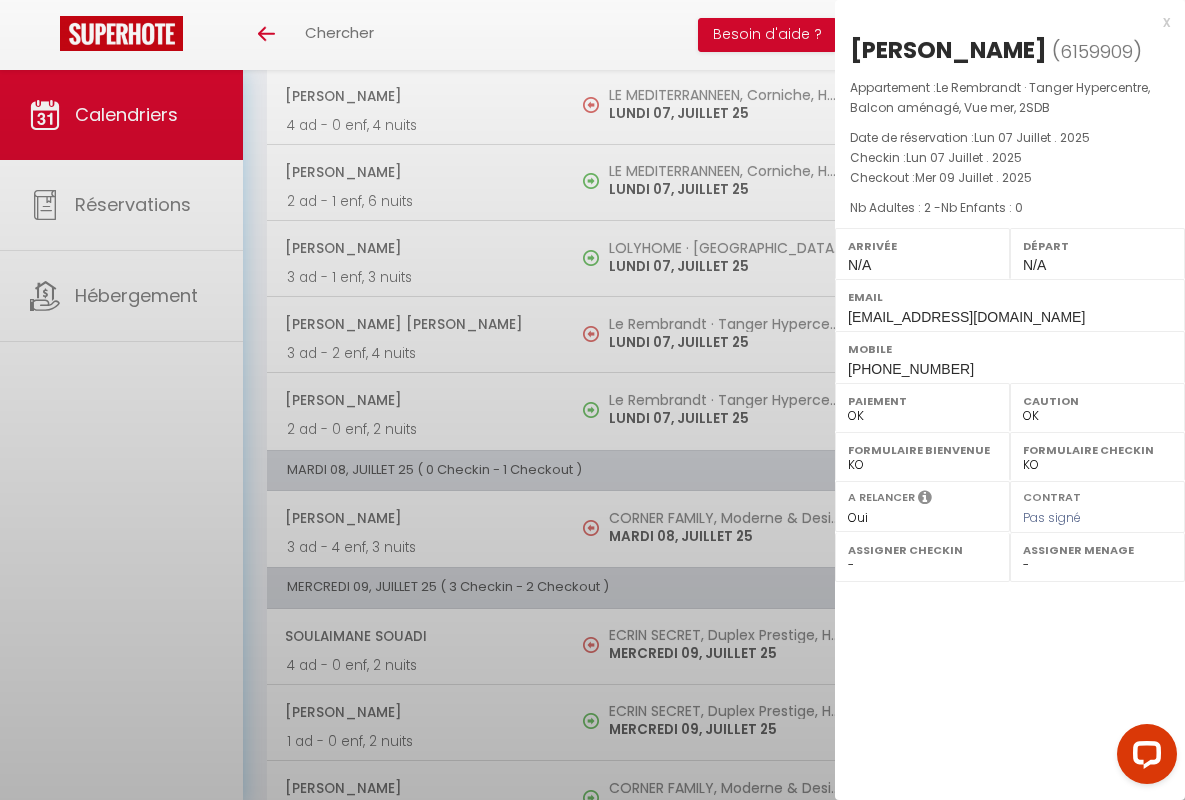 click on "x" at bounding box center (1002, 22) 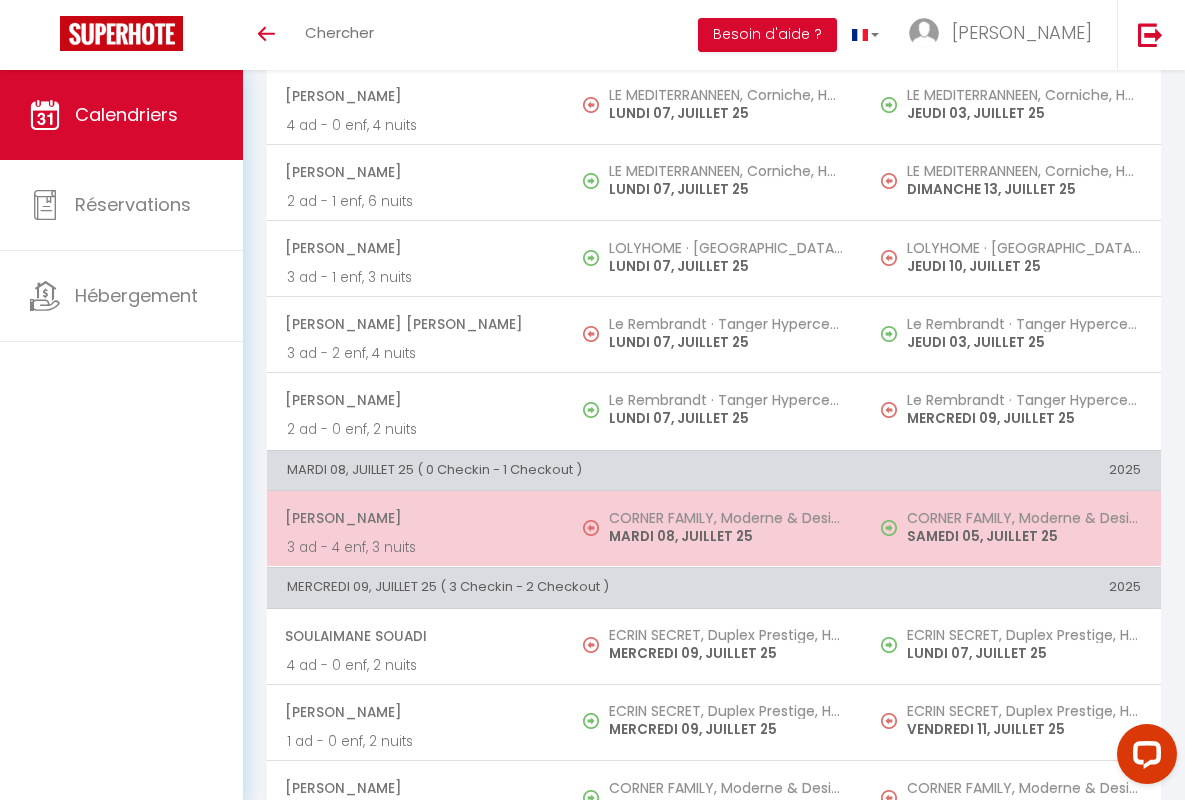 click on "[PERSON_NAME]" at bounding box center [415, 518] 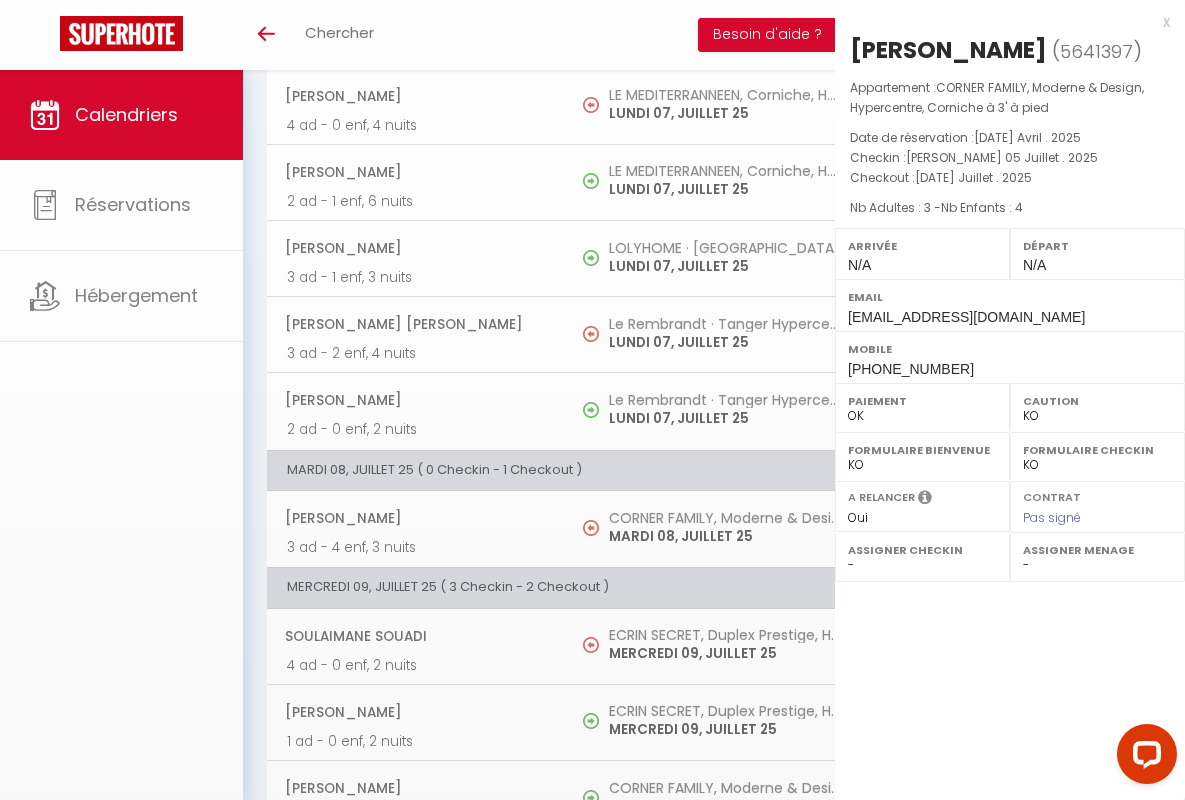 click on "x" at bounding box center [1002, 22] 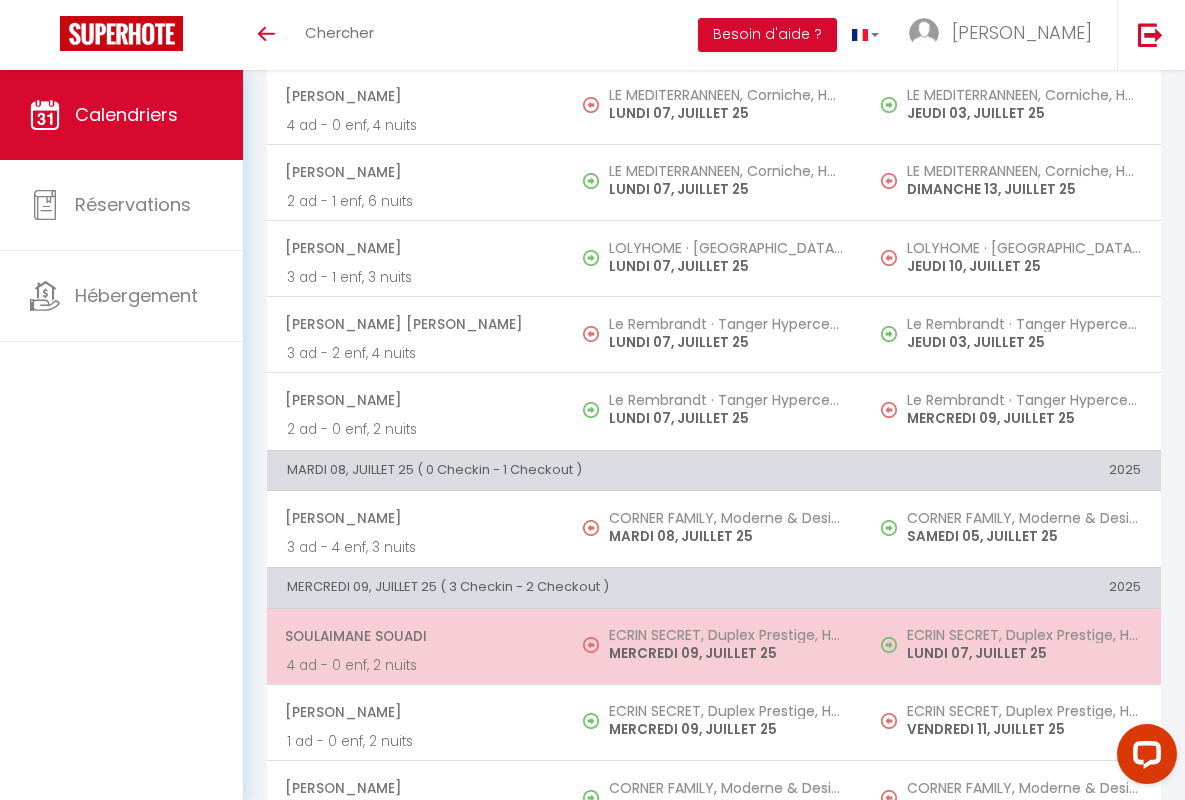 click on "Soulaimane Souadi" at bounding box center (415, 636) 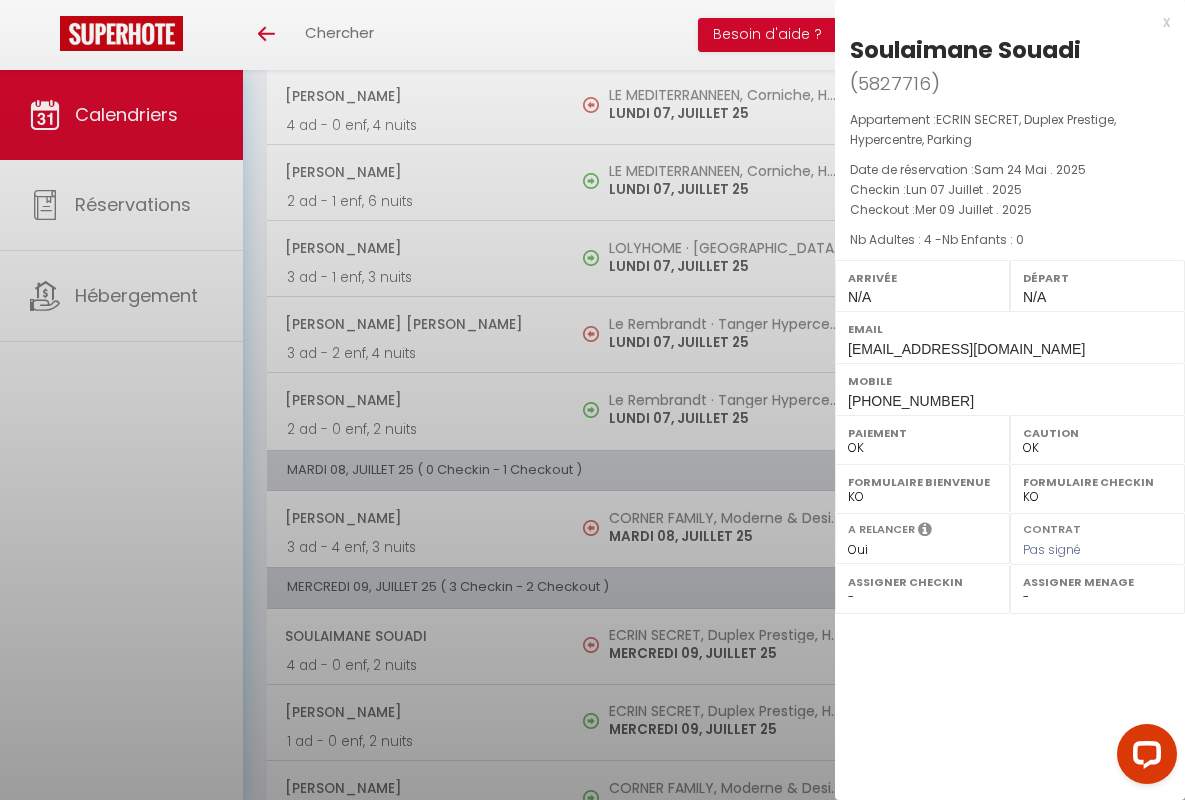 click on "x" at bounding box center (1002, 22) 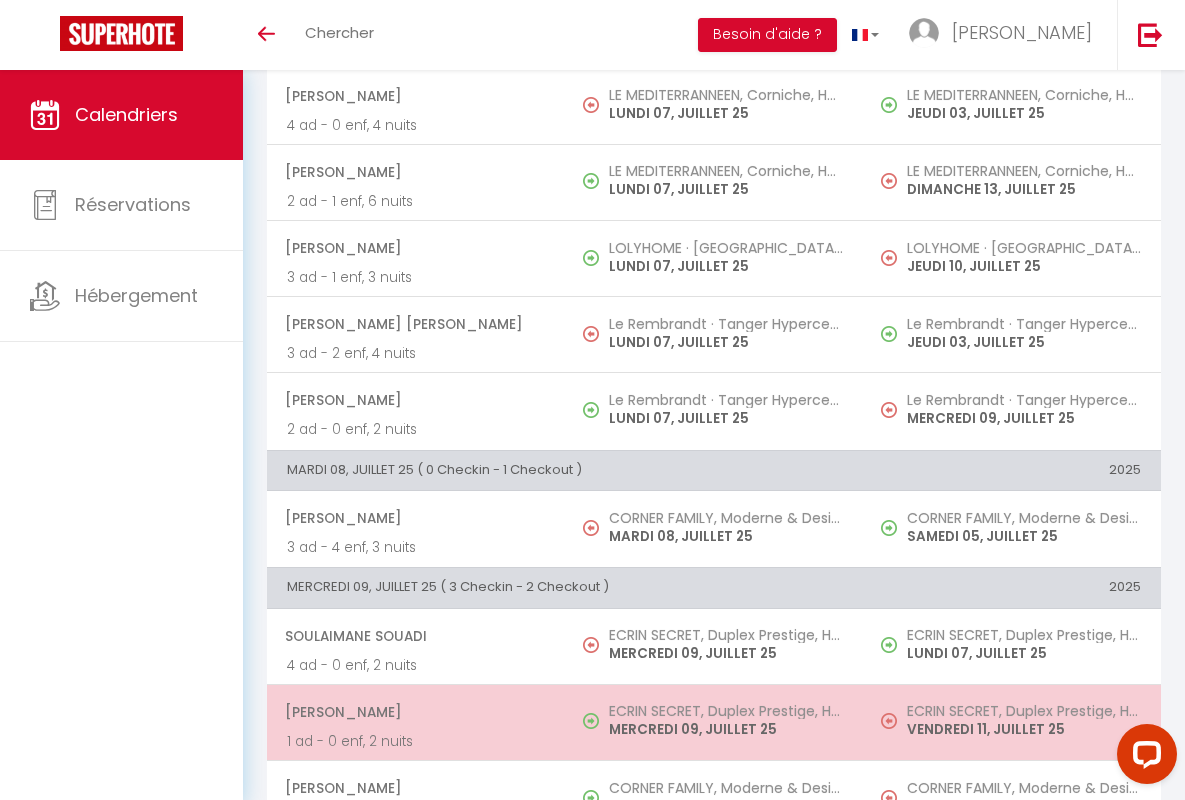 click on "[PERSON_NAME]" at bounding box center [415, 712] 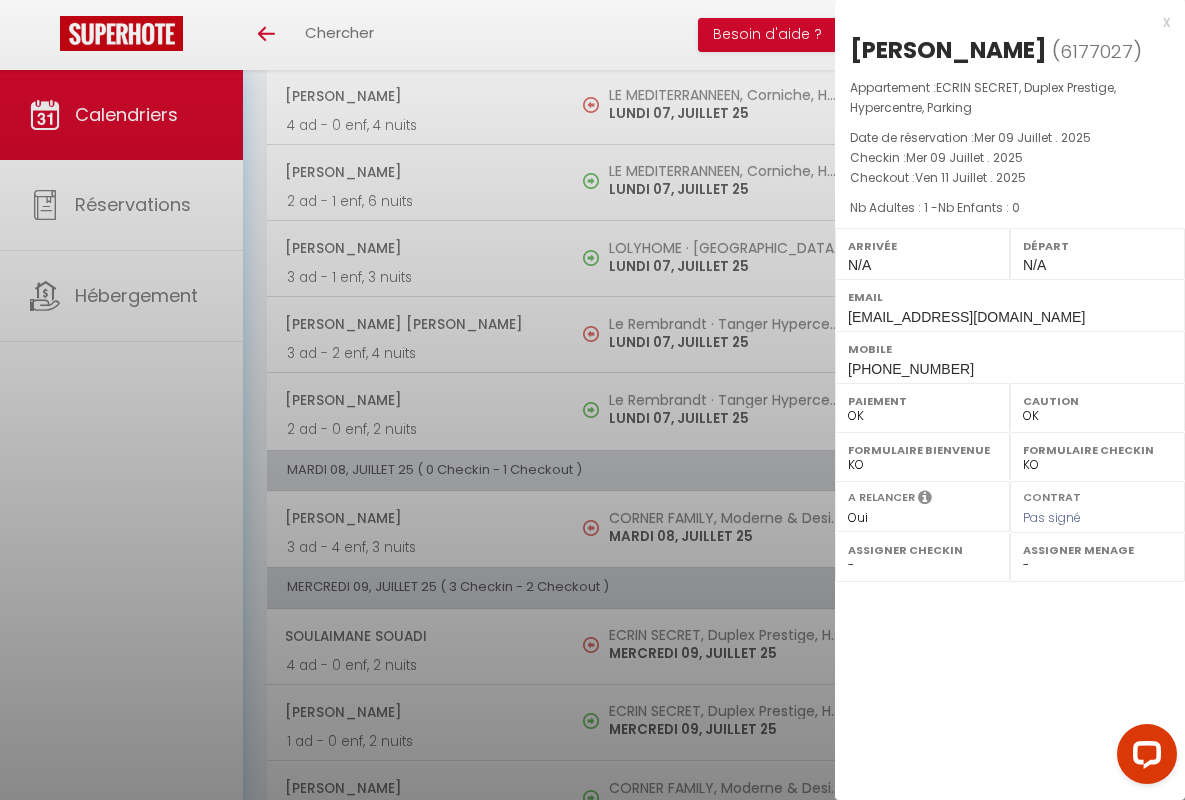 click on "x" at bounding box center (1002, 22) 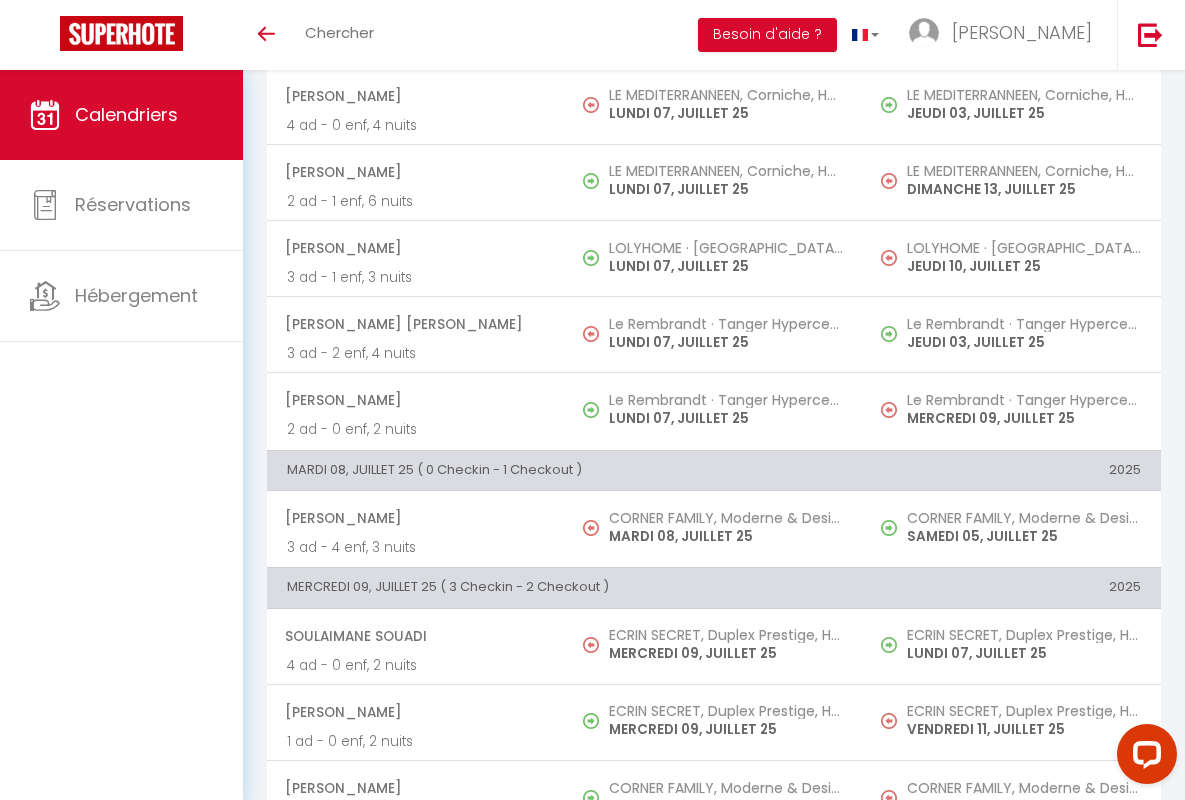 scroll, scrollTop: 456, scrollLeft: 0, axis: vertical 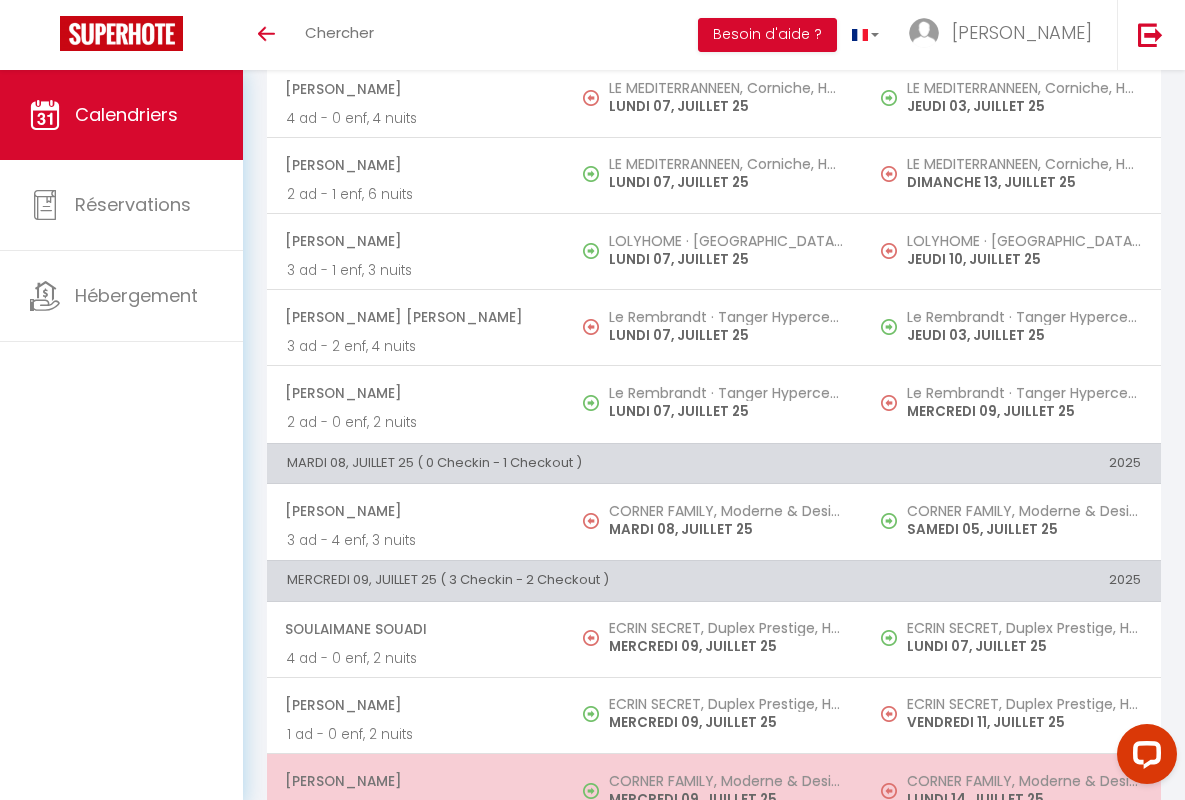 click on "[PERSON_NAME]" at bounding box center (415, 781) 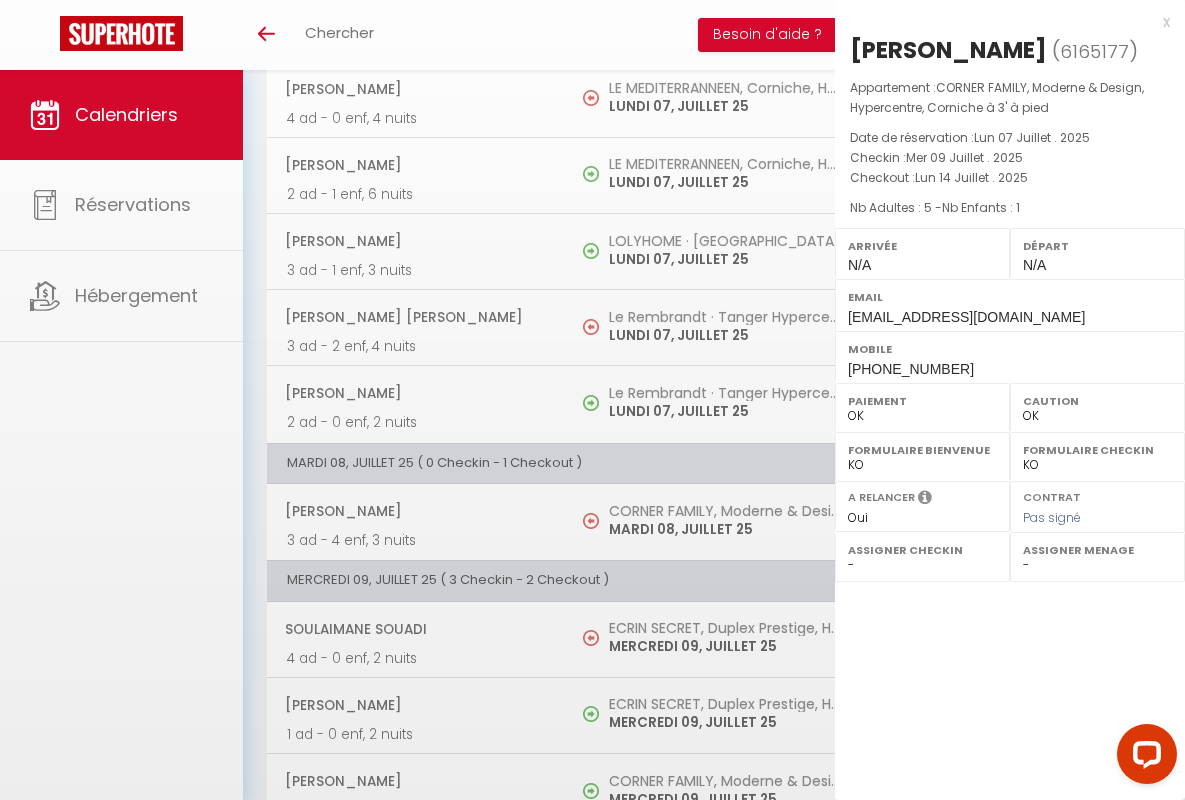 click on "x" at bounding box center [1002, 22] 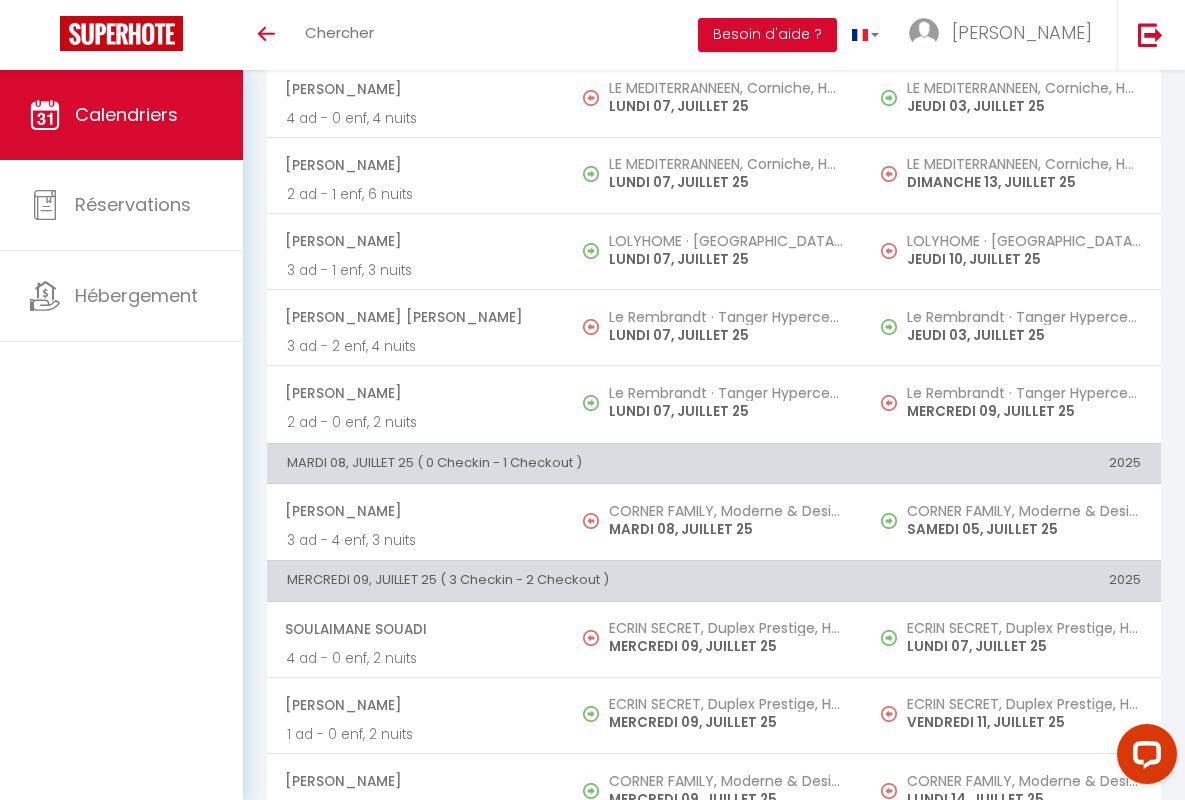 scroll, scrollTop: 913, scrollLeft: 0, axis: vertical 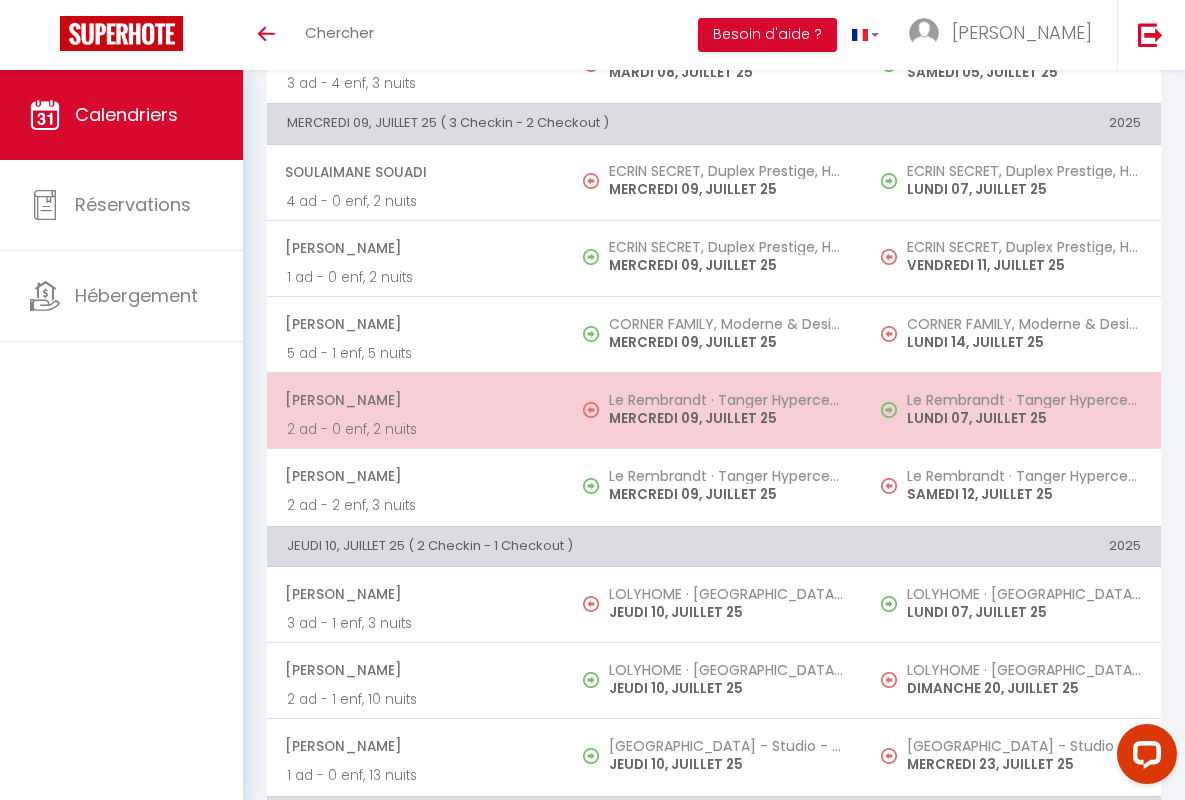 click on "[PERSON_NAME]" at bounding box center [415, 400] 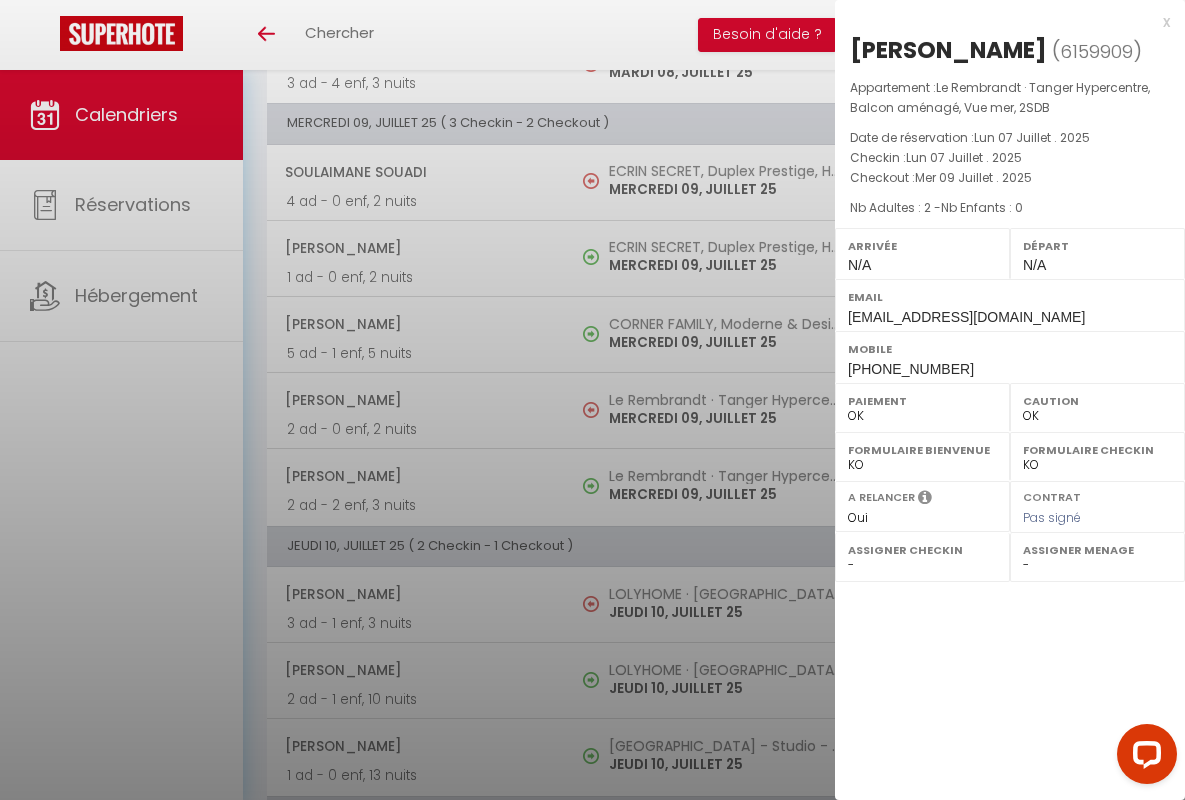 click on "x" at bounding box center (1002, 22) 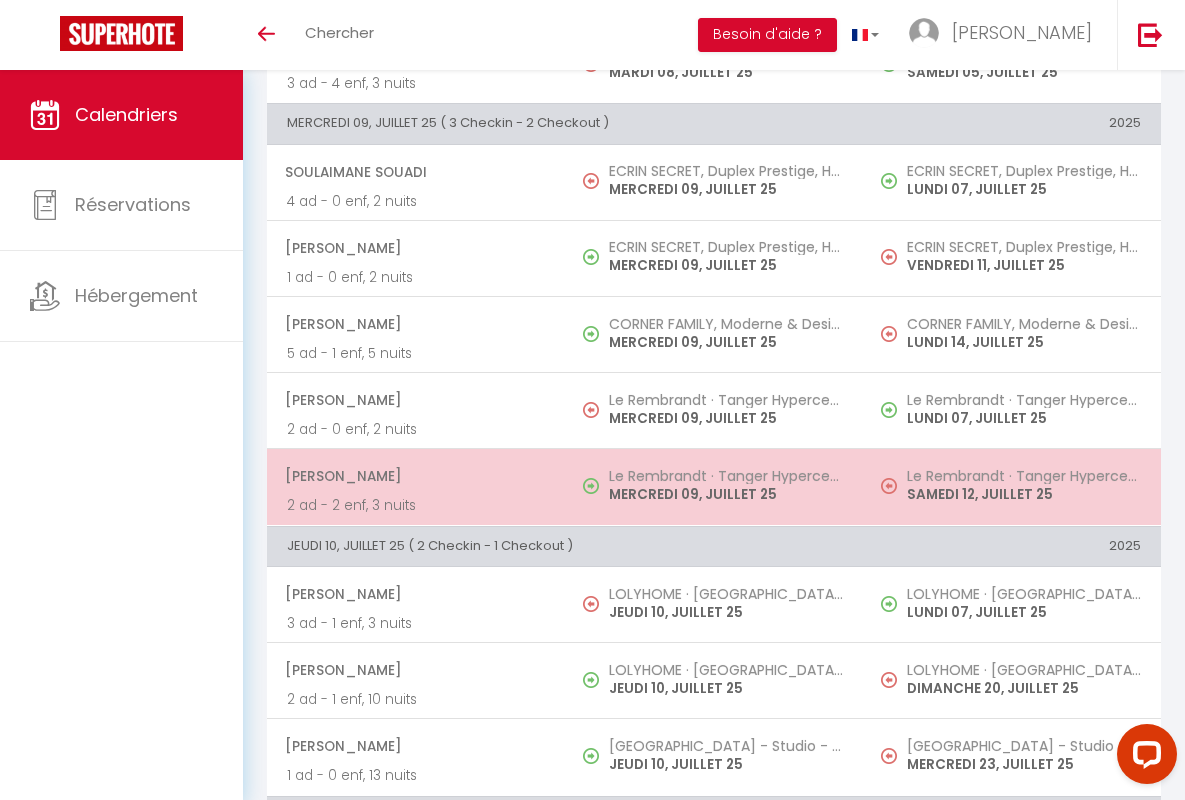 click on "[PERSON_NAME]" at bounding box center (415, 476) 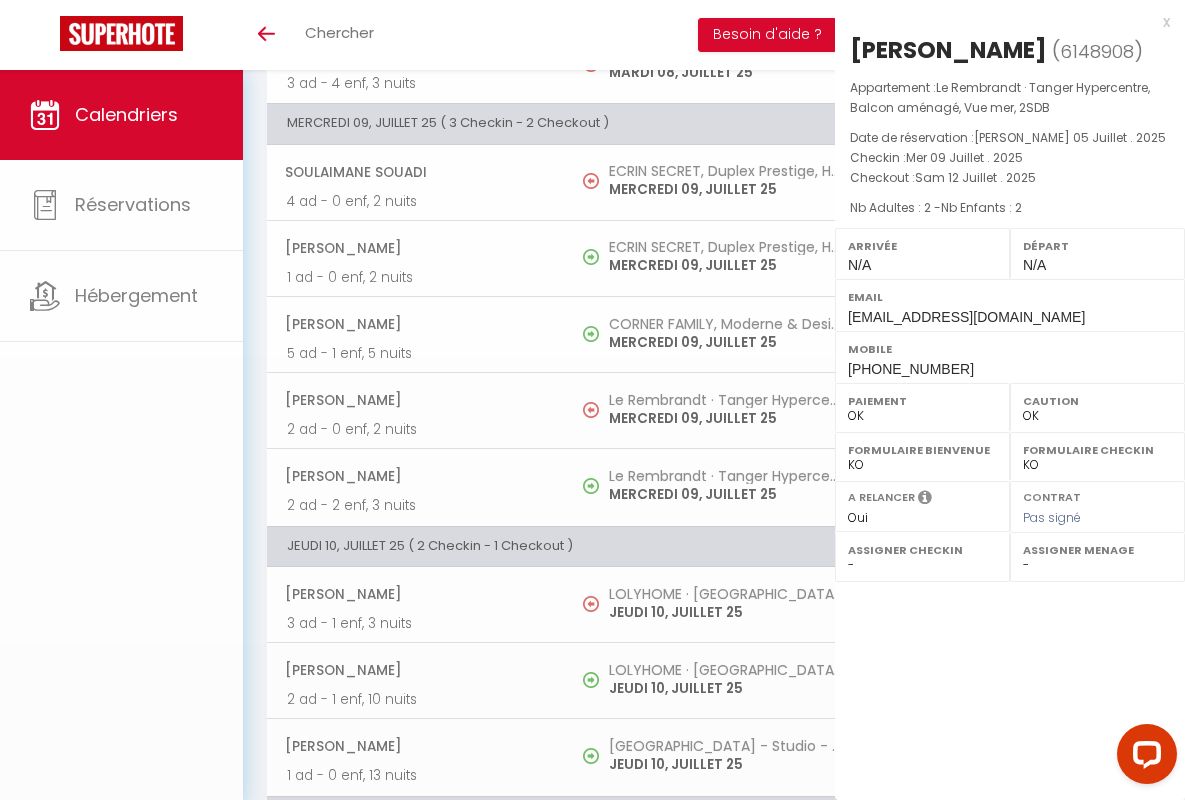 click on "x" at bounding box center (1002, 22) 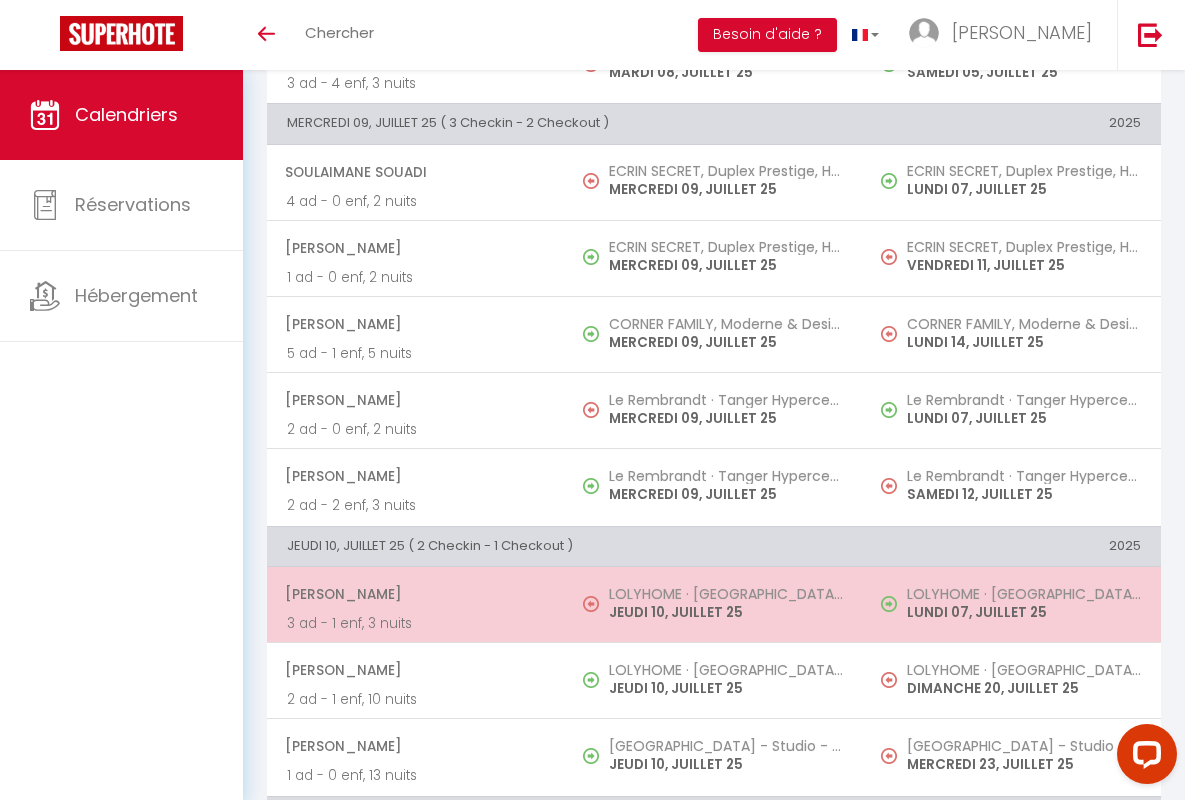 click on "[PERSON_NAME]" at bounding box center [415, 594] 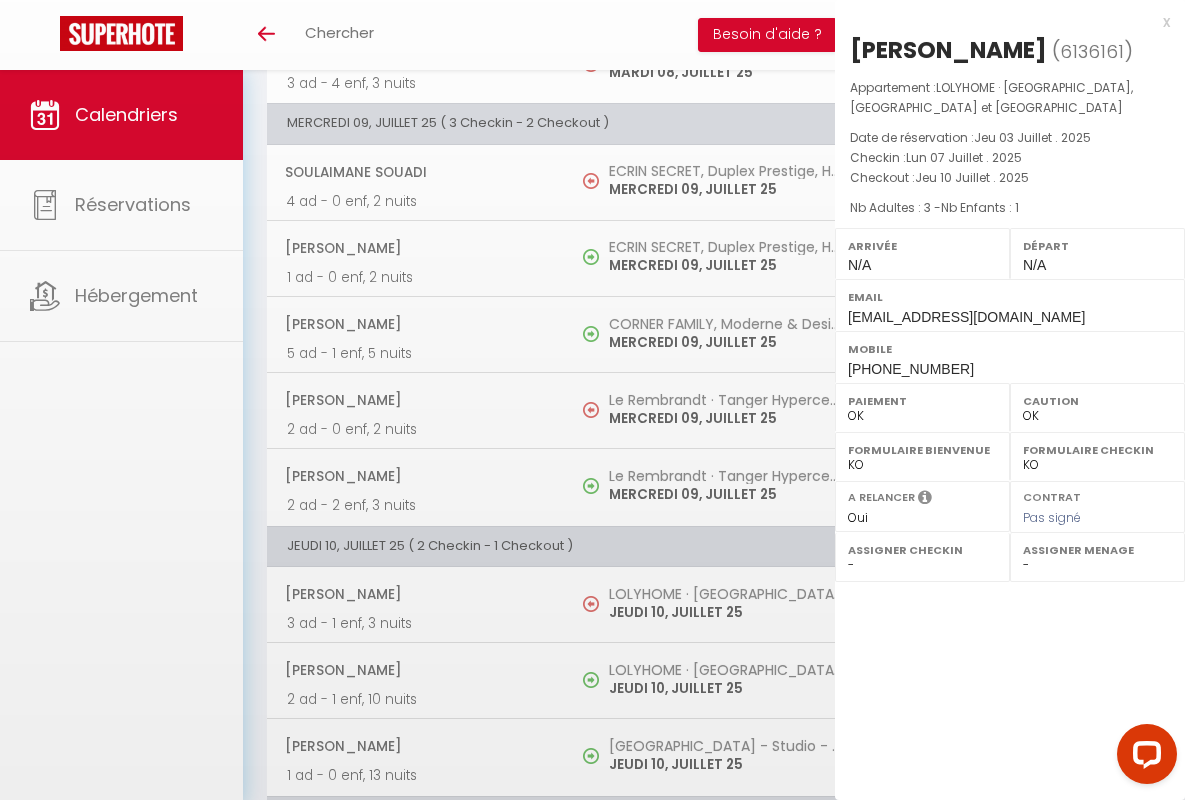 click on "x" at bounding box center [1002, 22] 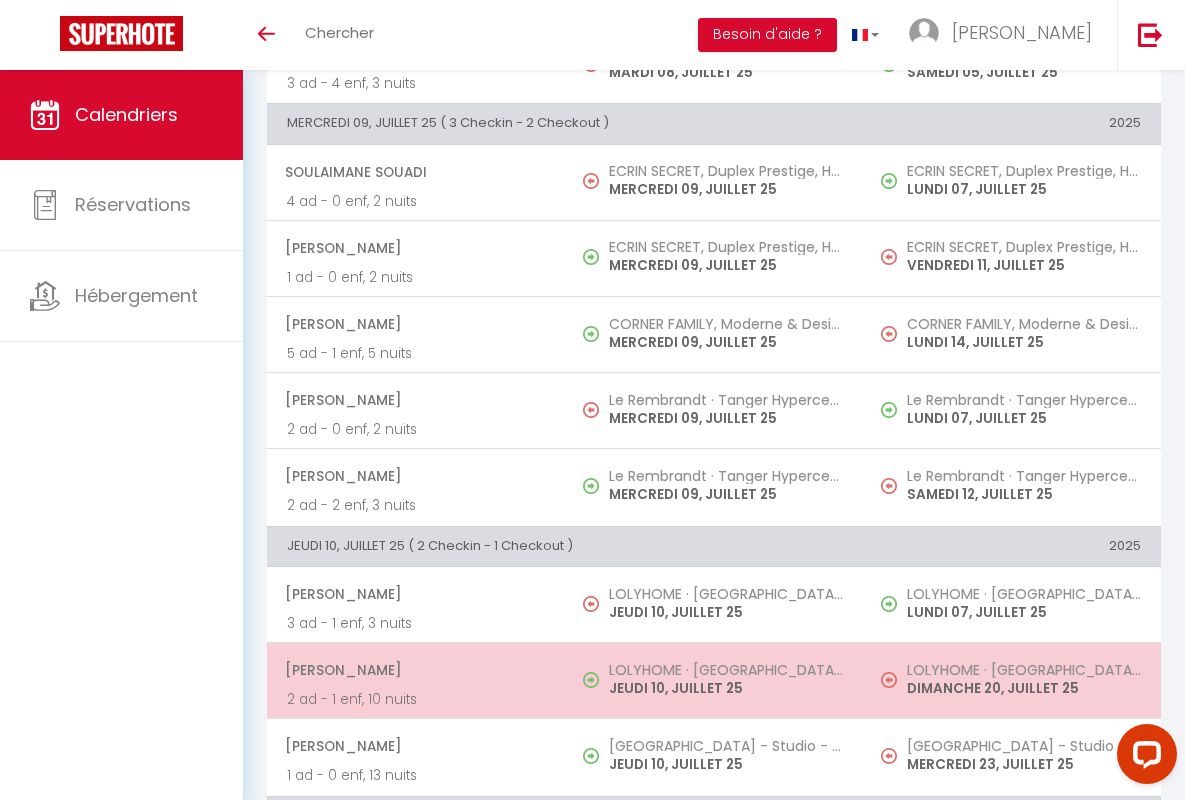 click on "[PERSON_NAME]" at bounding box center [415, 670] 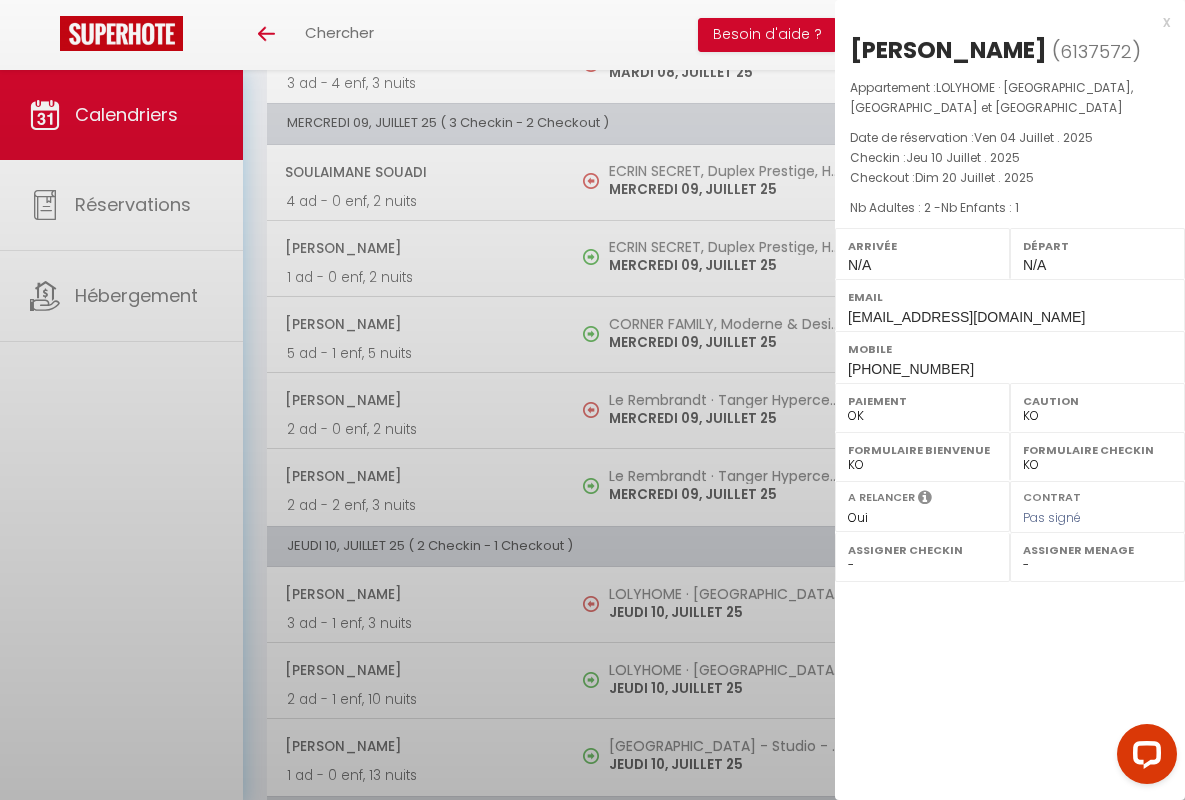 click on "x" at bounding box center [1002, 22] 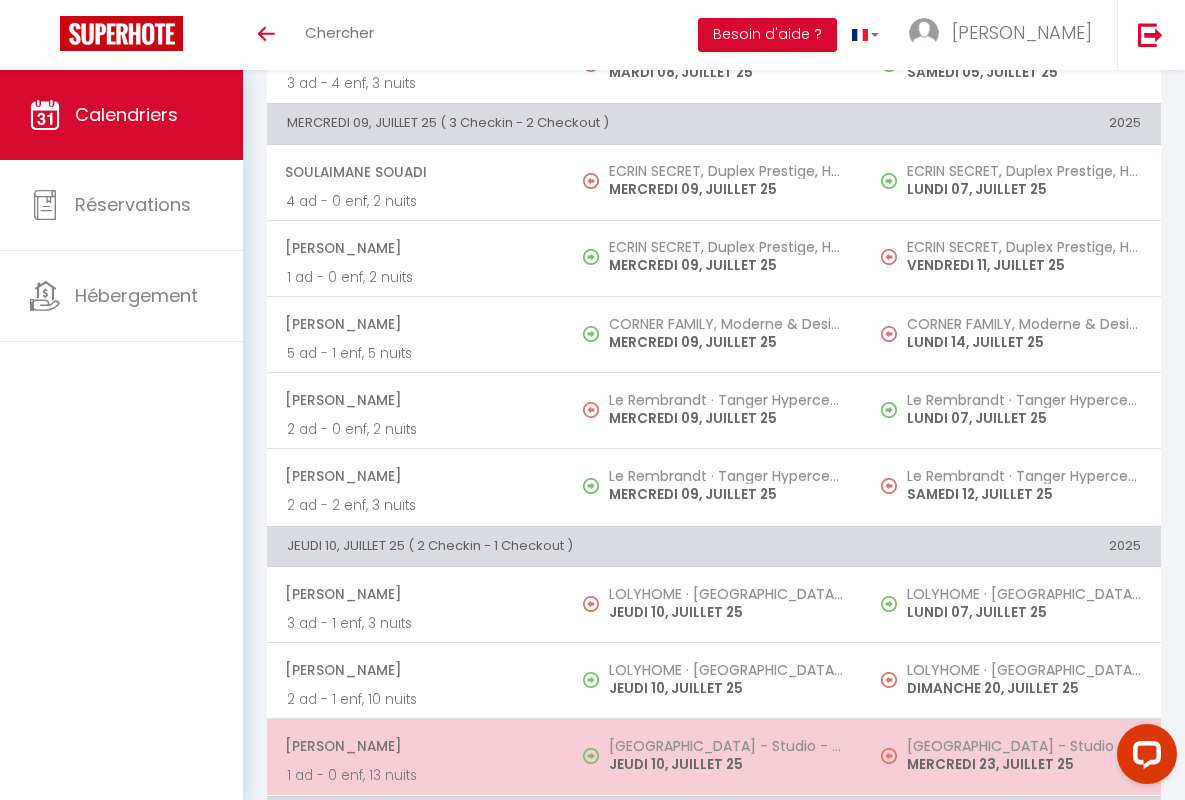 click on "[PERSON_NAME]" at bounding box center [415, 746] 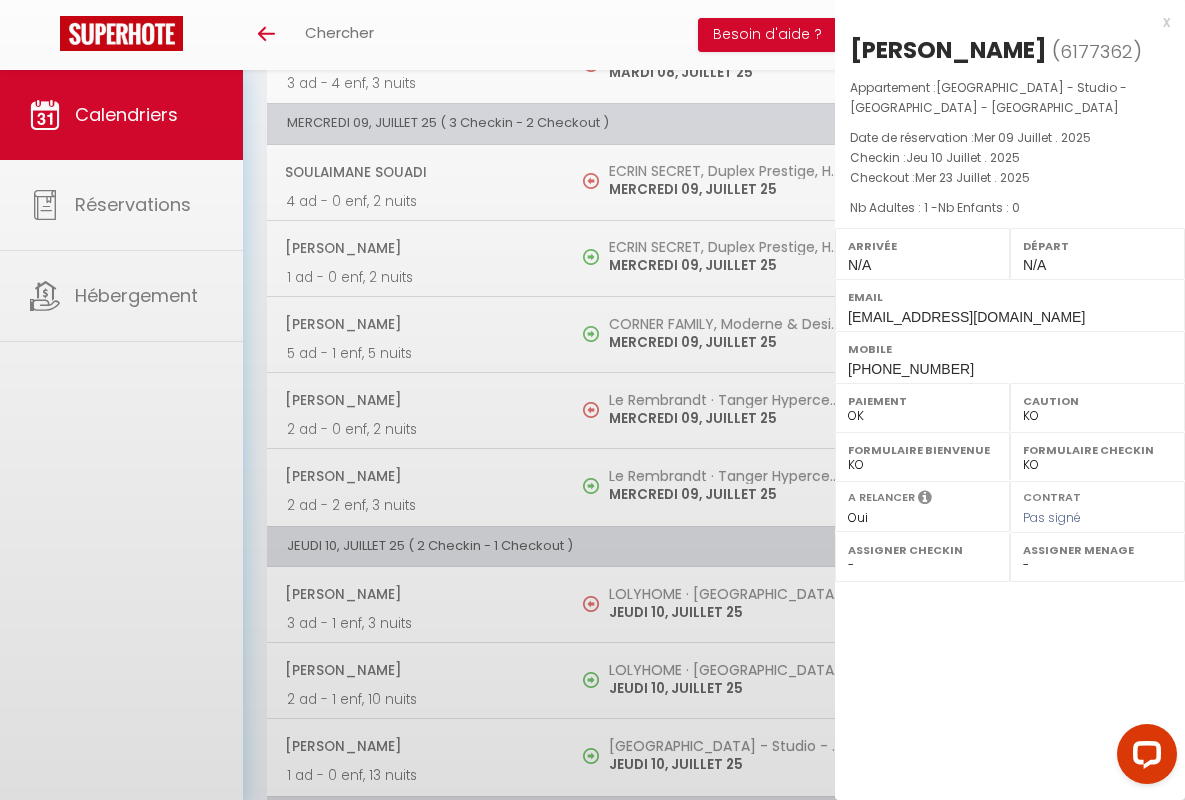 click on "x" at bounding box center (1002, 22) 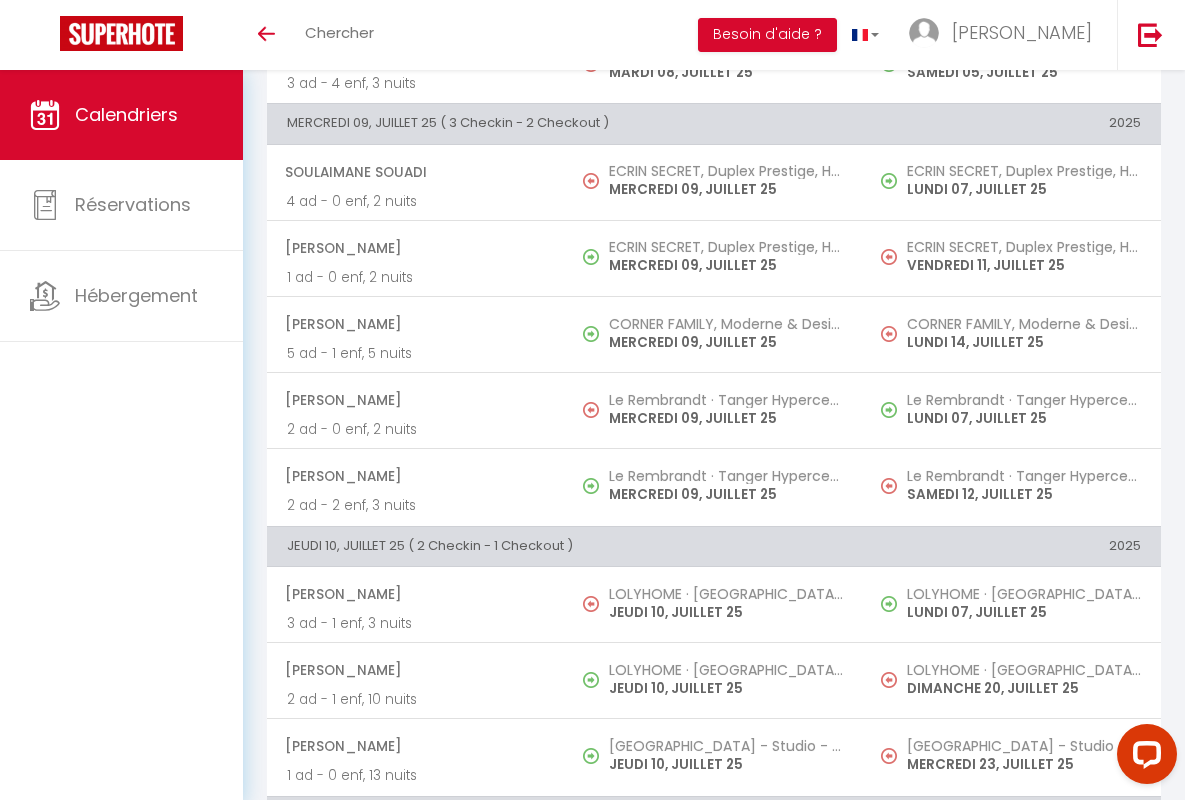 scroll, scrollTop: 1377, scrollLeft: 0, axis: vertical 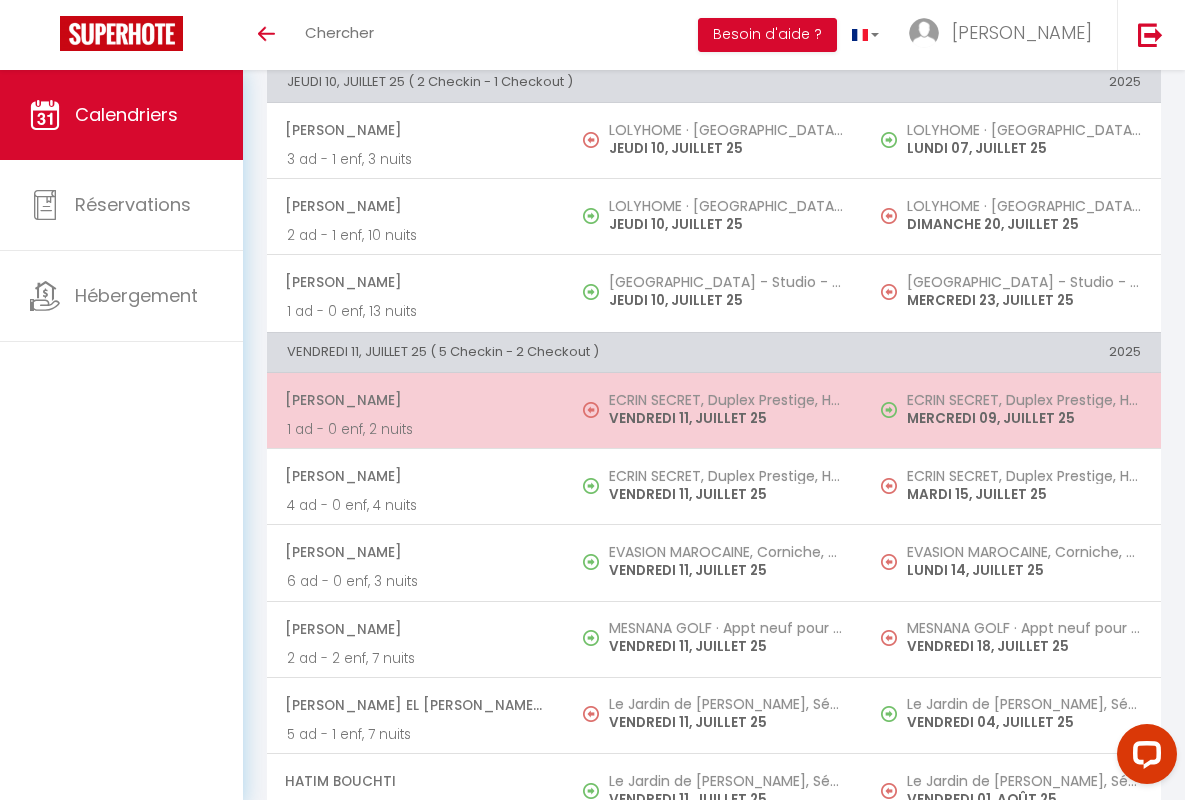 click on "[PERSON_NAME]" at bounding box center (415, 400) 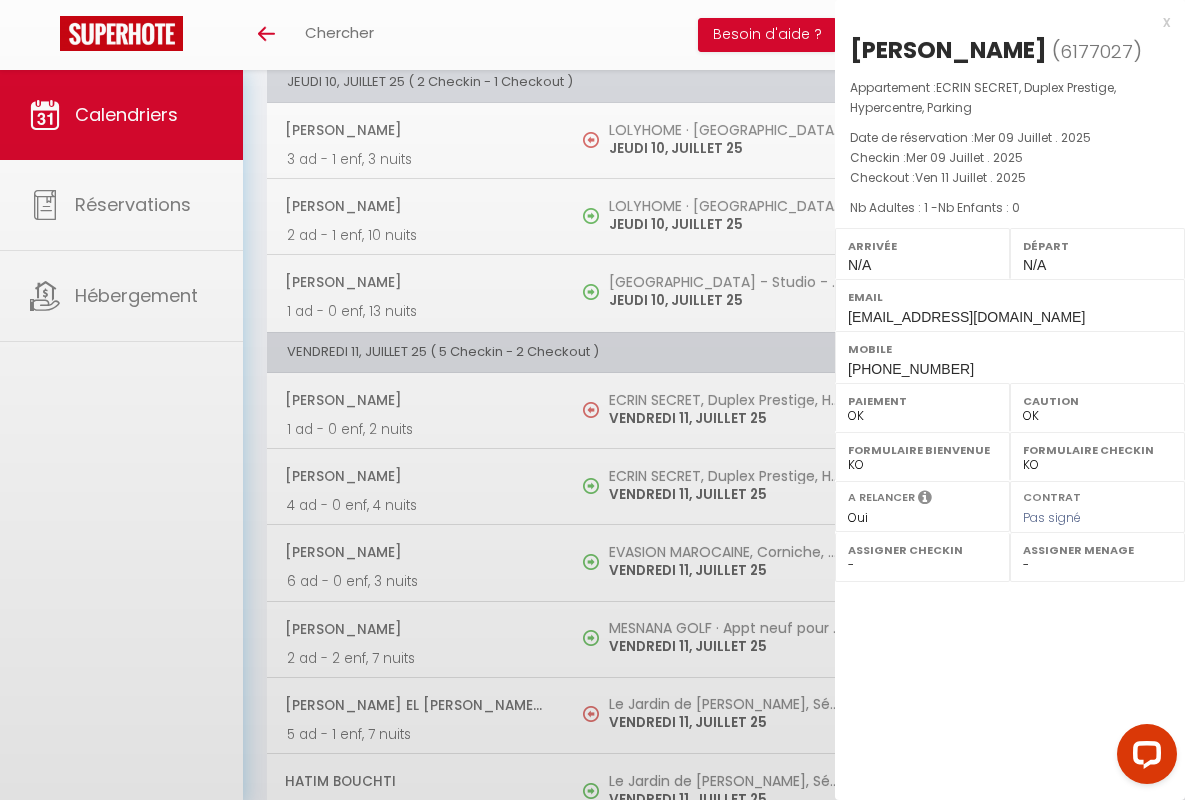 click on "x" at bounding box center (1002, 22) 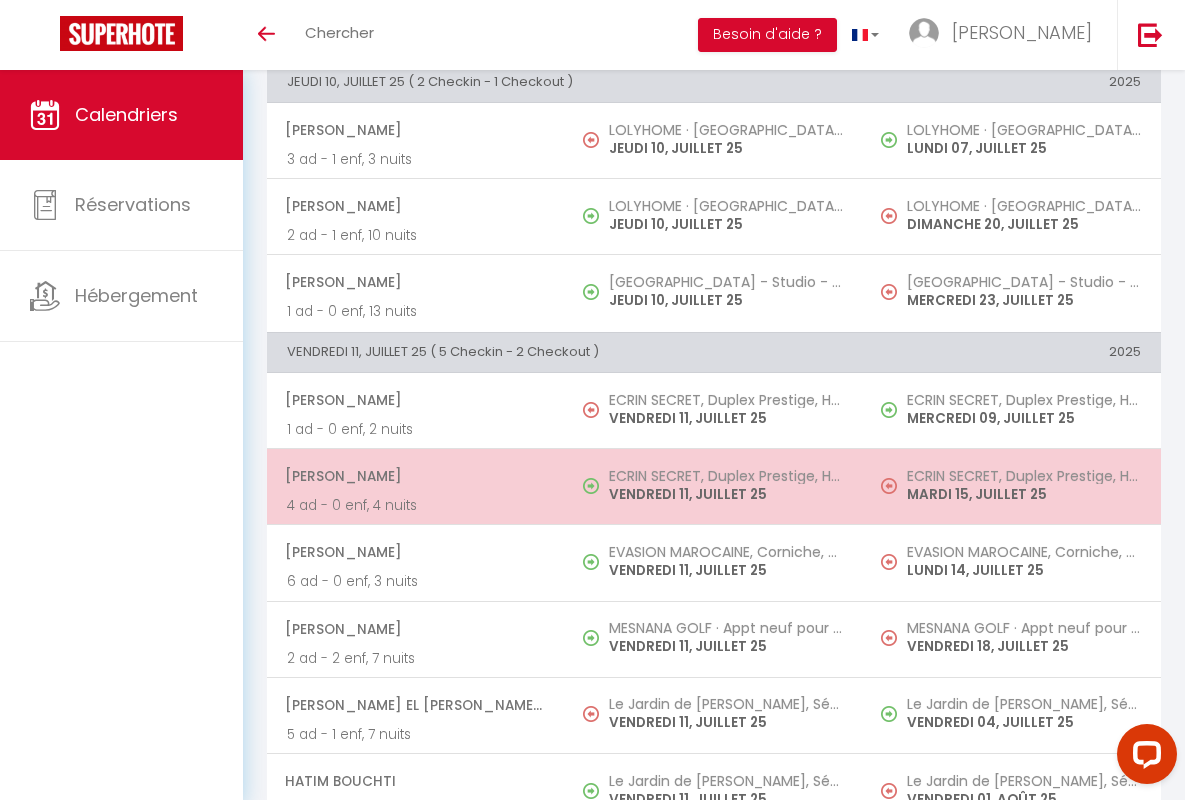 click on "[PERSON_NAME]" at bounding box center [415, 476] 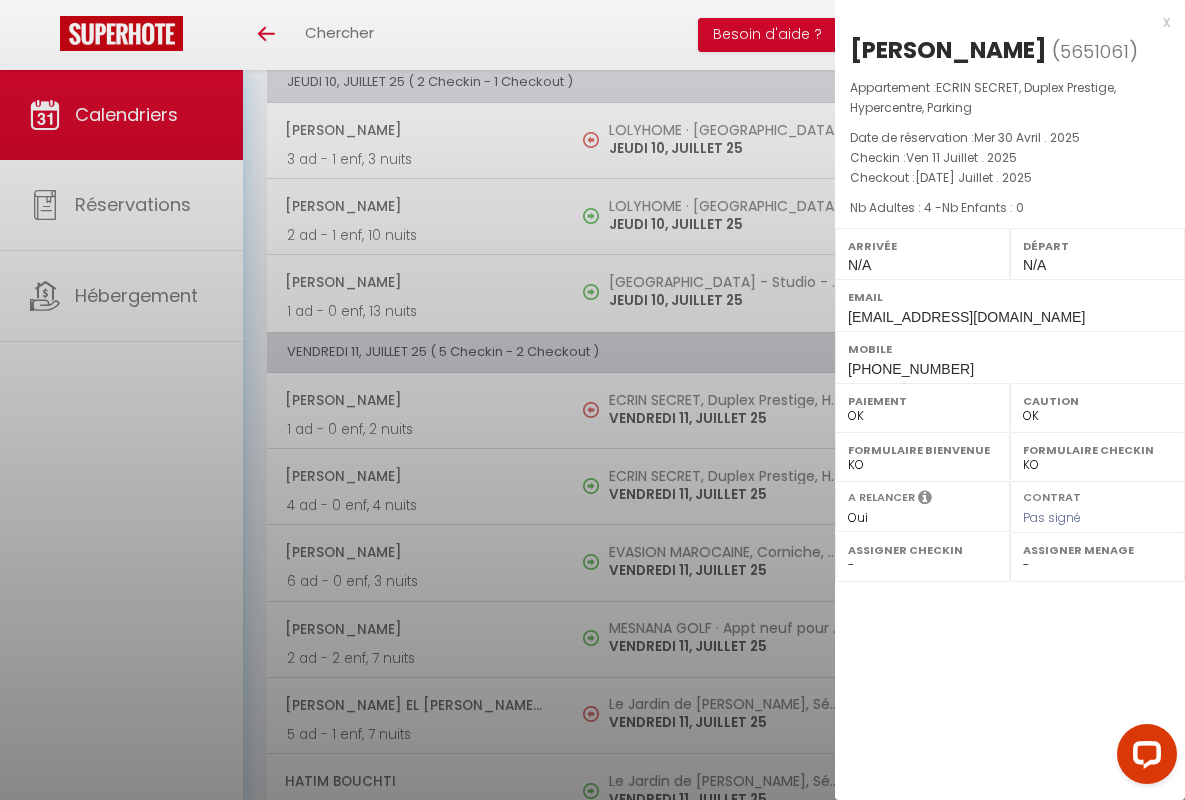 click on "x" at bounding box center [1002, 22] 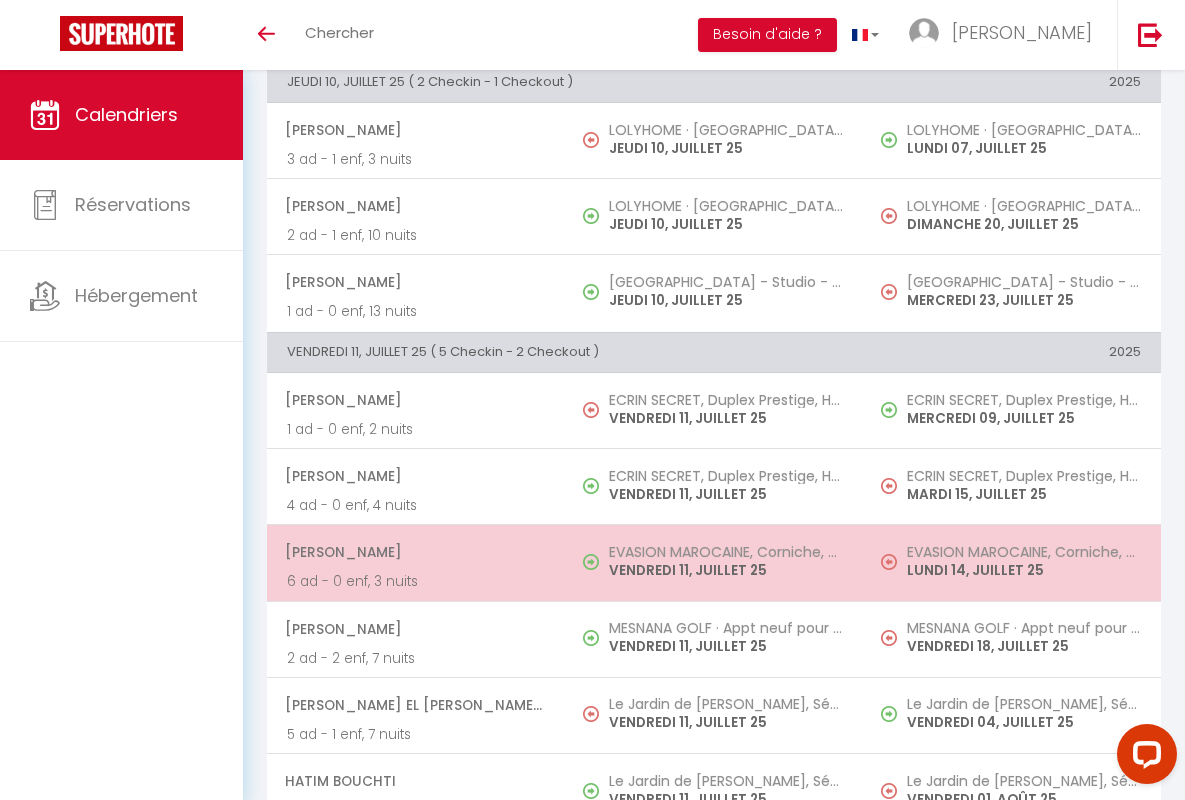 click on "[PERSON_NAME]" at bounding box center (415, 552) 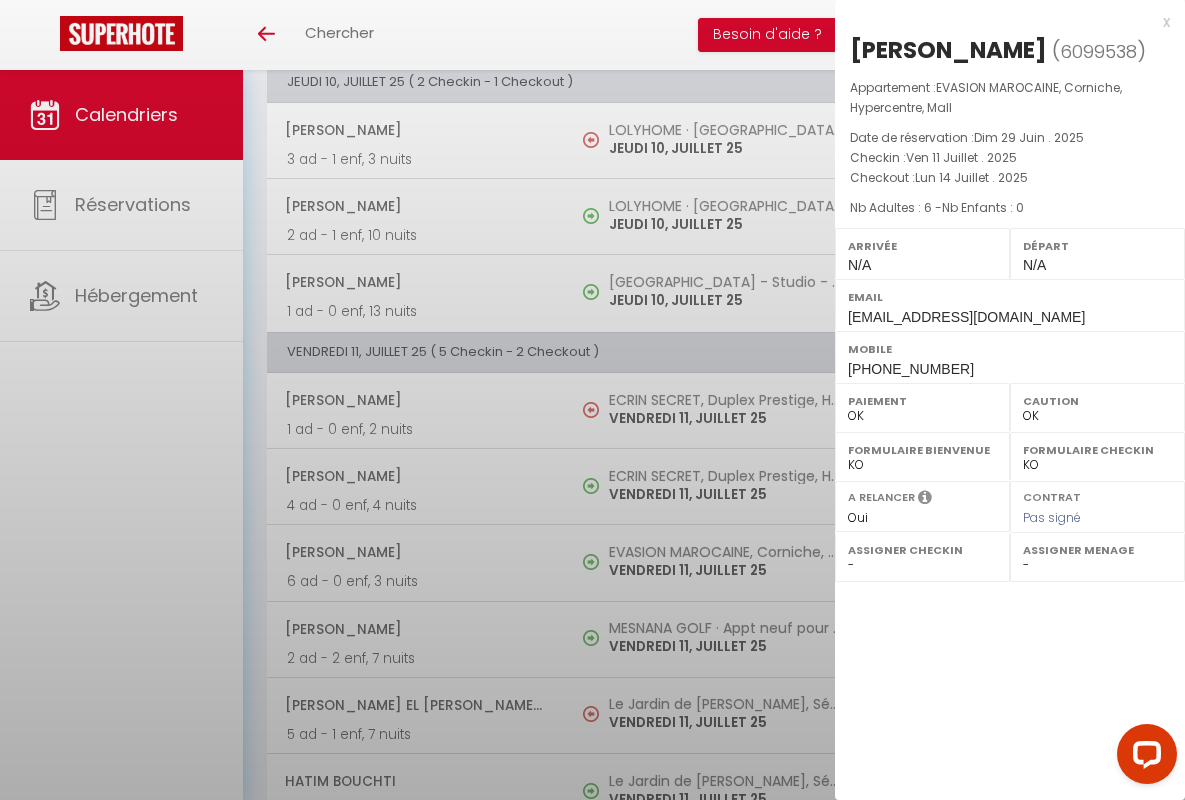 click on "x" at bounding box center (1002, 22) 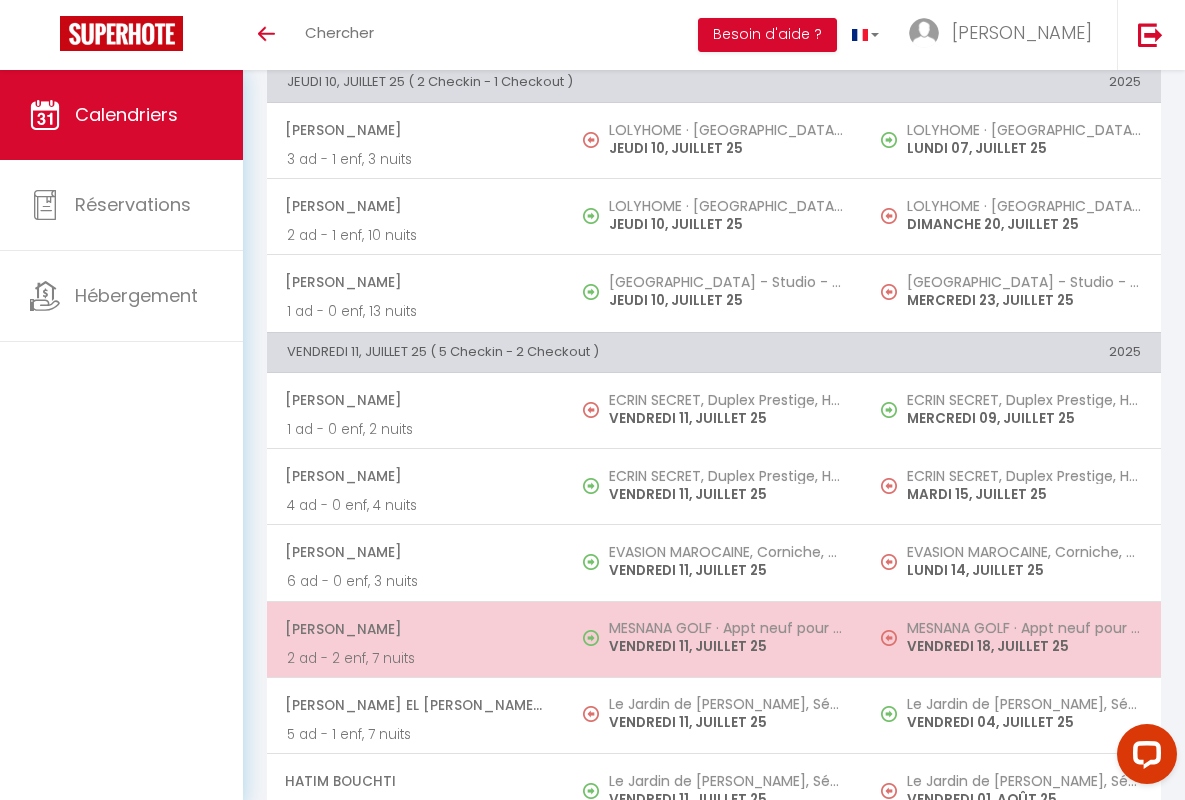 click on "[PERSON_NAME]" at bounding box center (415, 629) 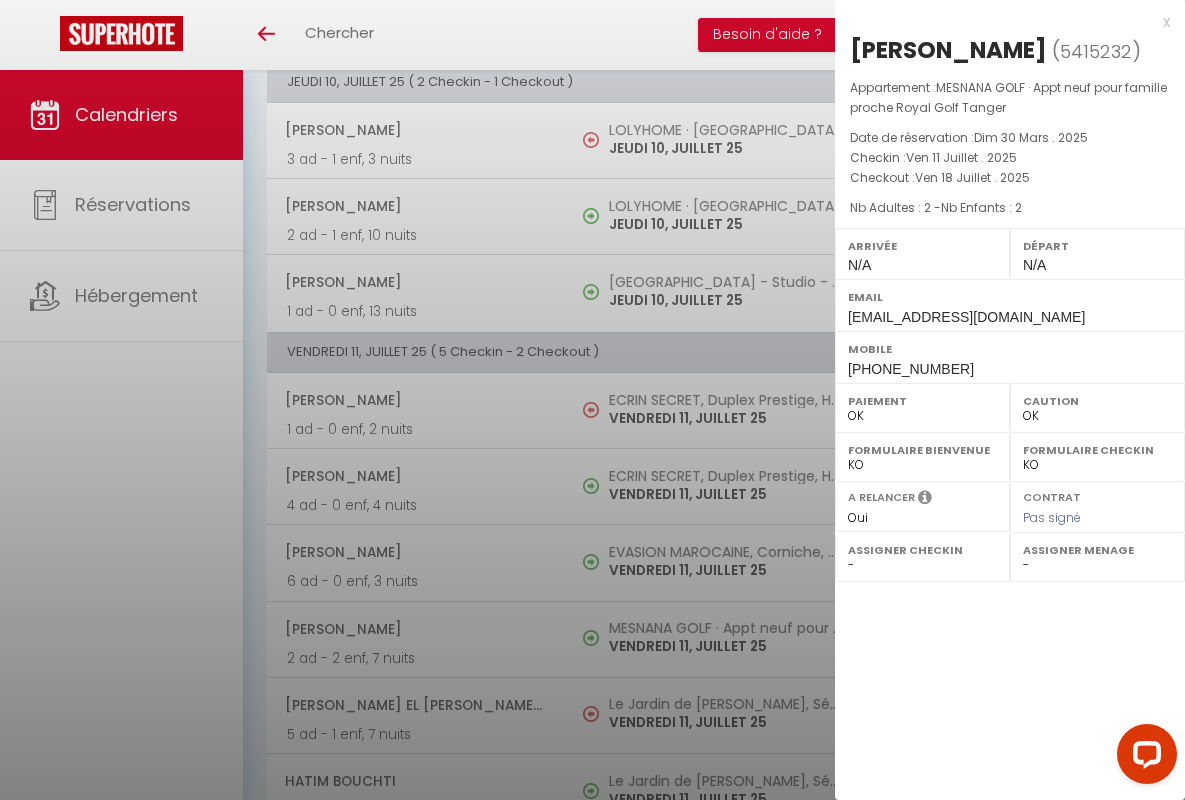click on "x" at bounding box center (1002, 22) 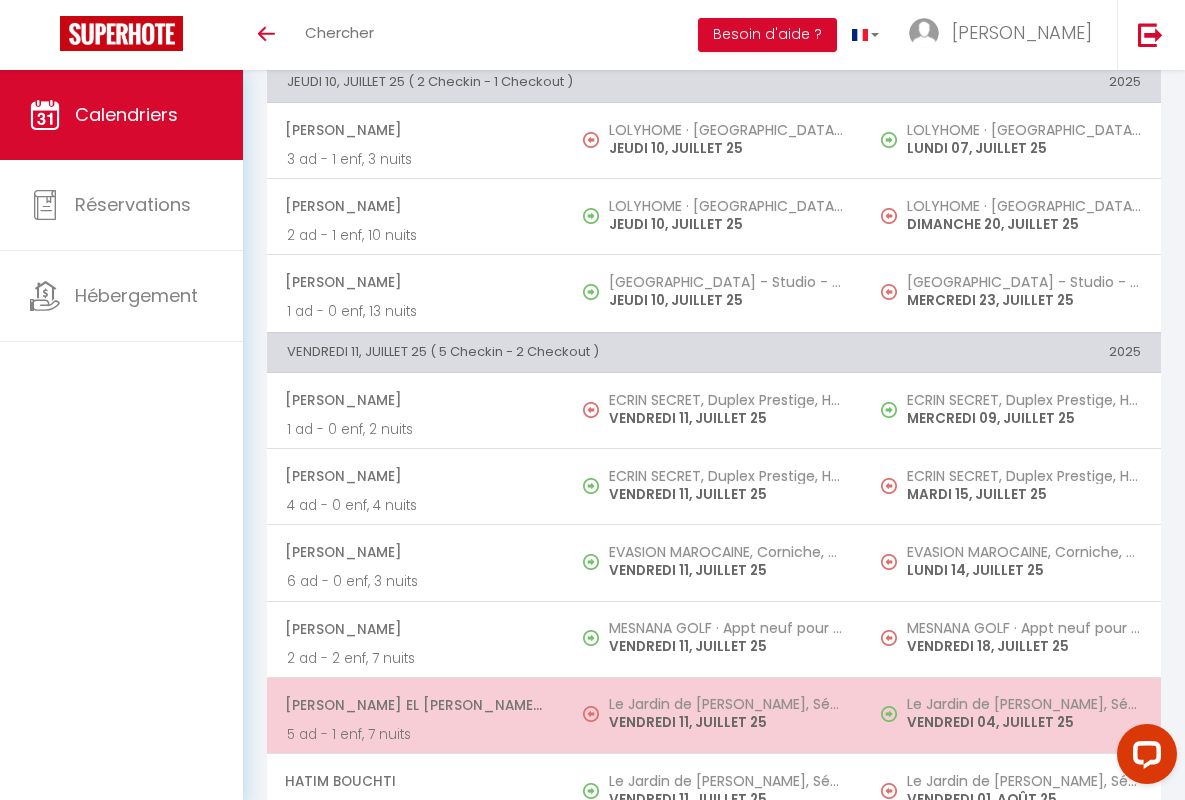 click on "[PERSON_NAME] El [PERSON_NAME] Serroukh" at bounding box center (415, 705) 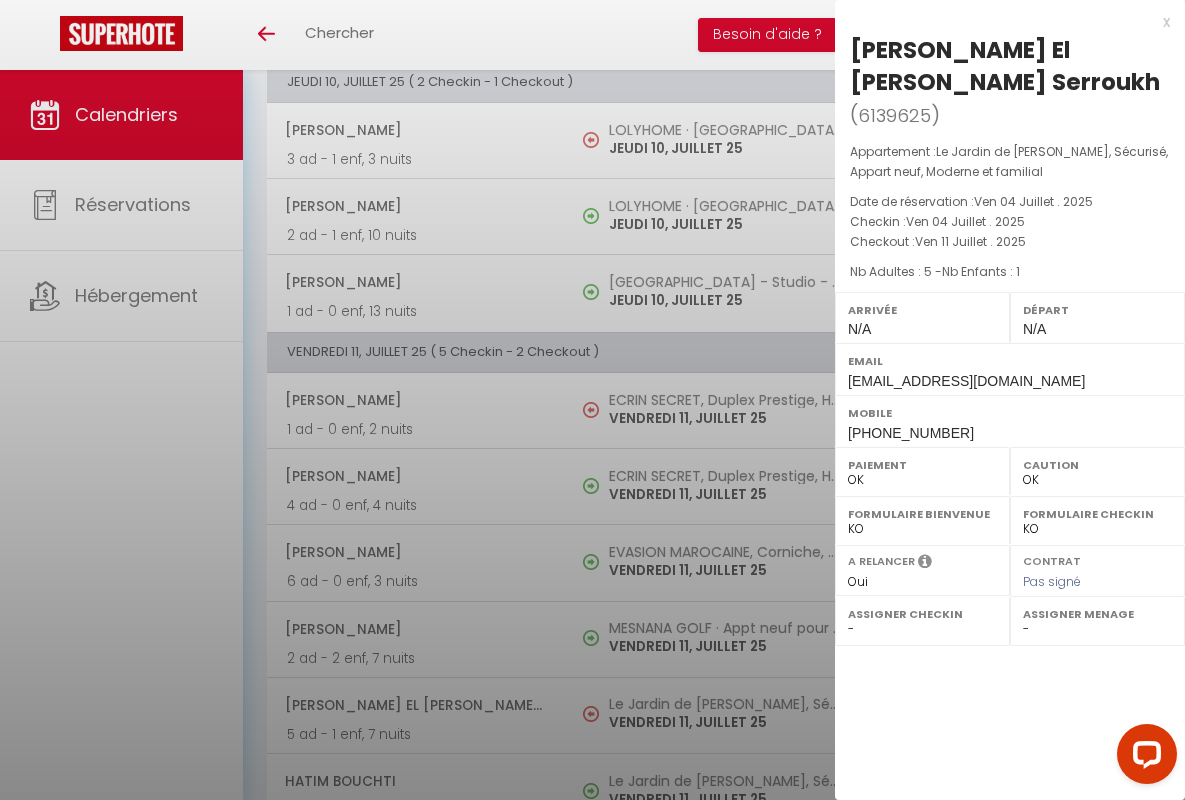 click on "x" at bounding box center (1002, 22) 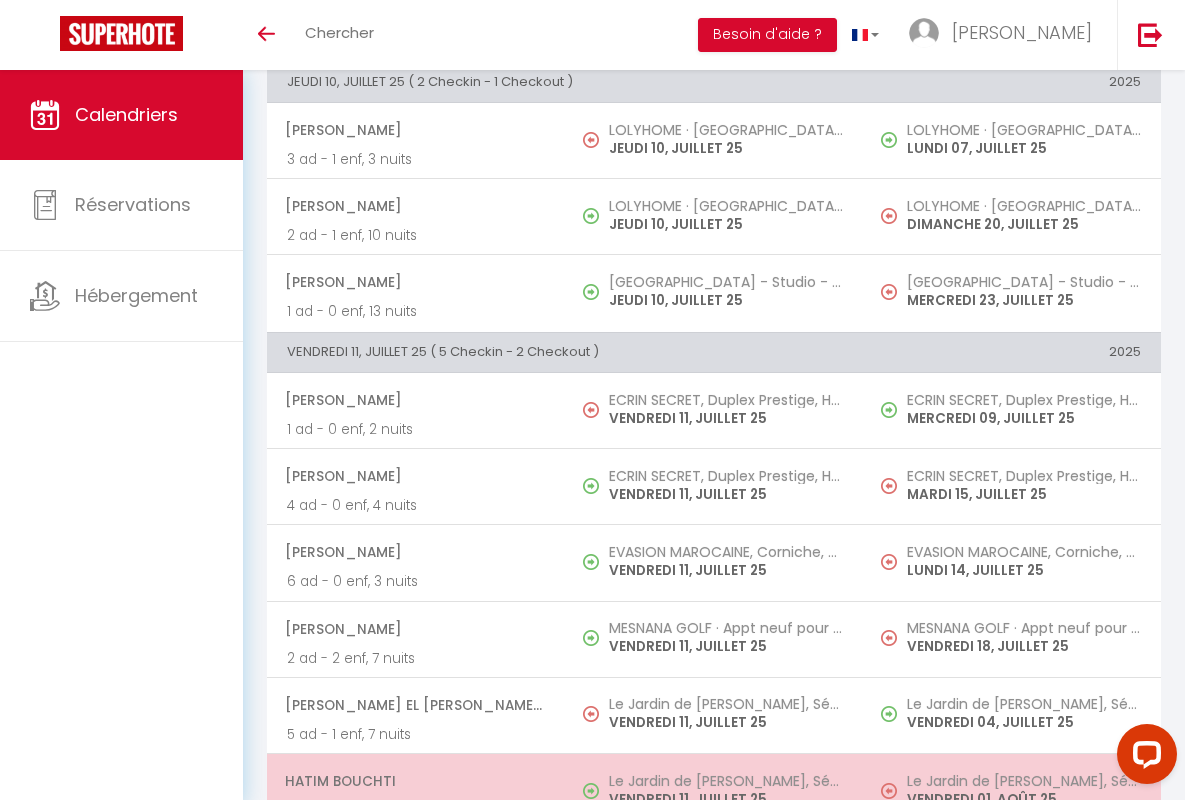 click on "Hatim Bouchti" at bounding box center (415, 781) 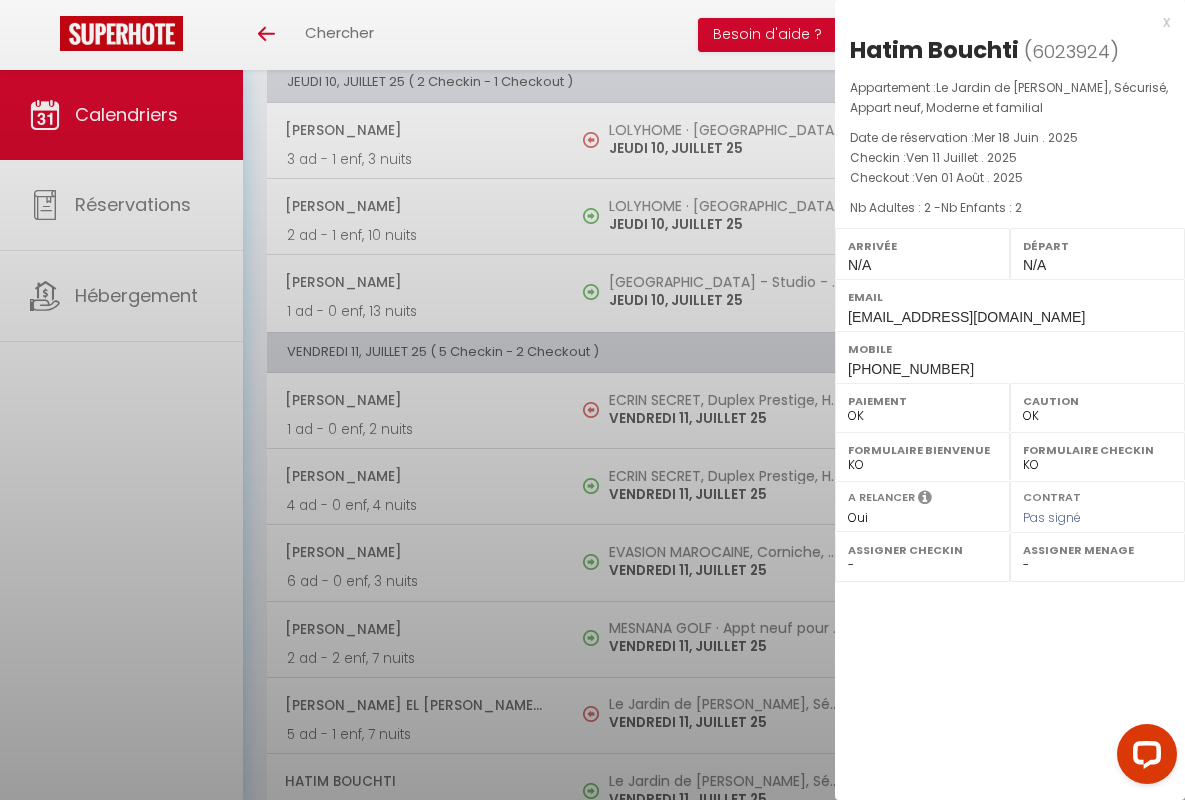 click on "x" at bounding box center [1002, 22] 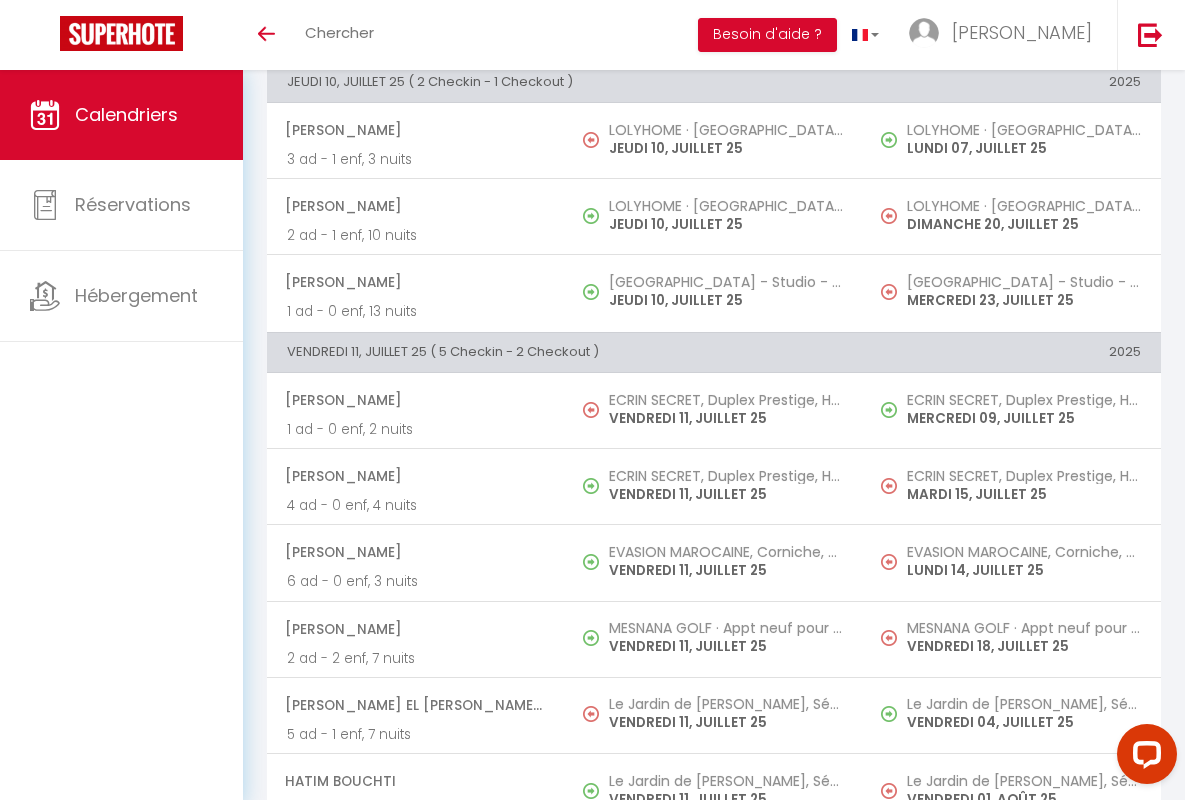 scroll, scrollTop: 1834, scrollLeft: 0, axis: vertical 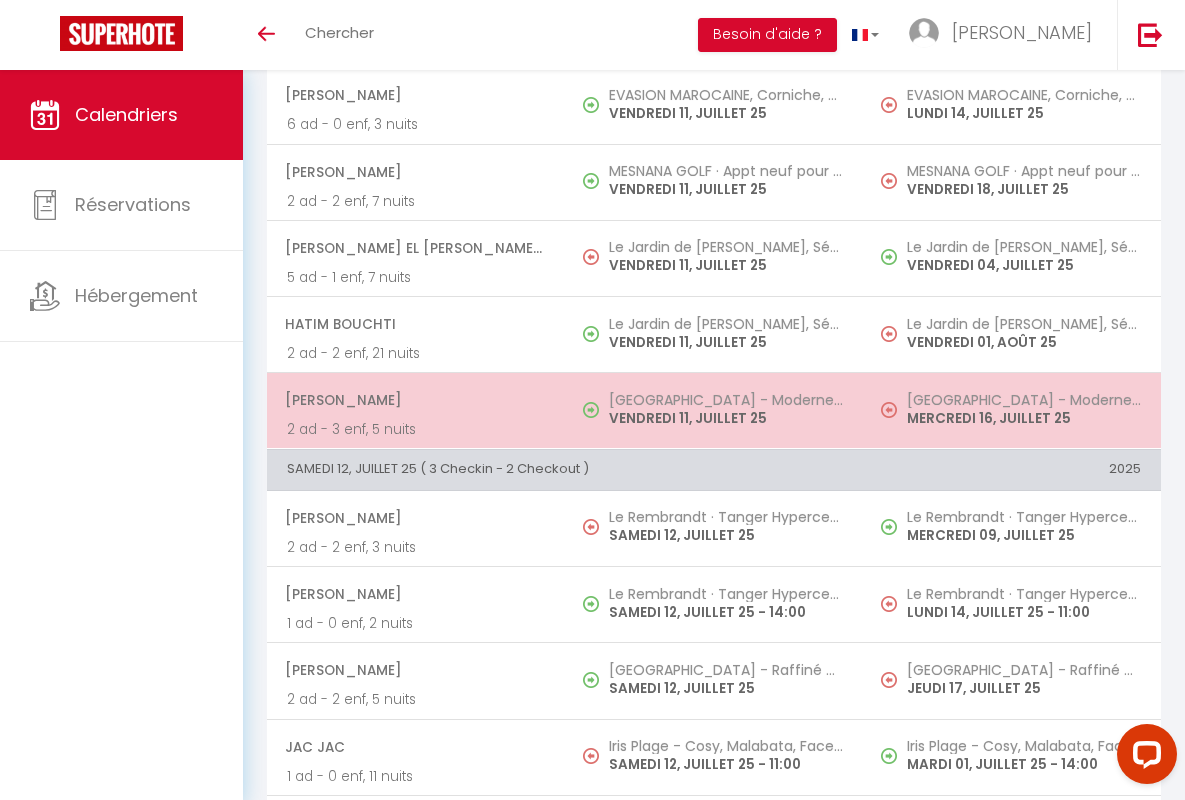 click on "[PERSON_NAME]" at bounding box center (415, 400) 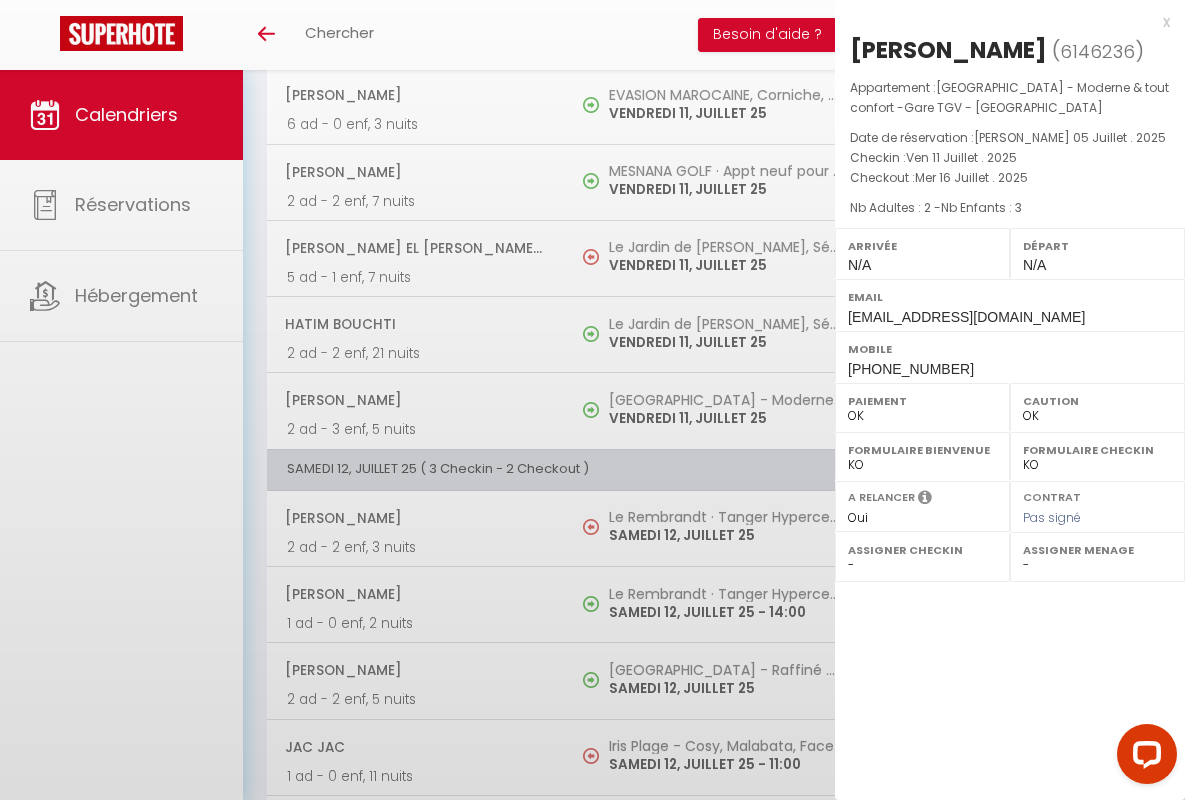 click on "x" at bounding box center [1002, 22] 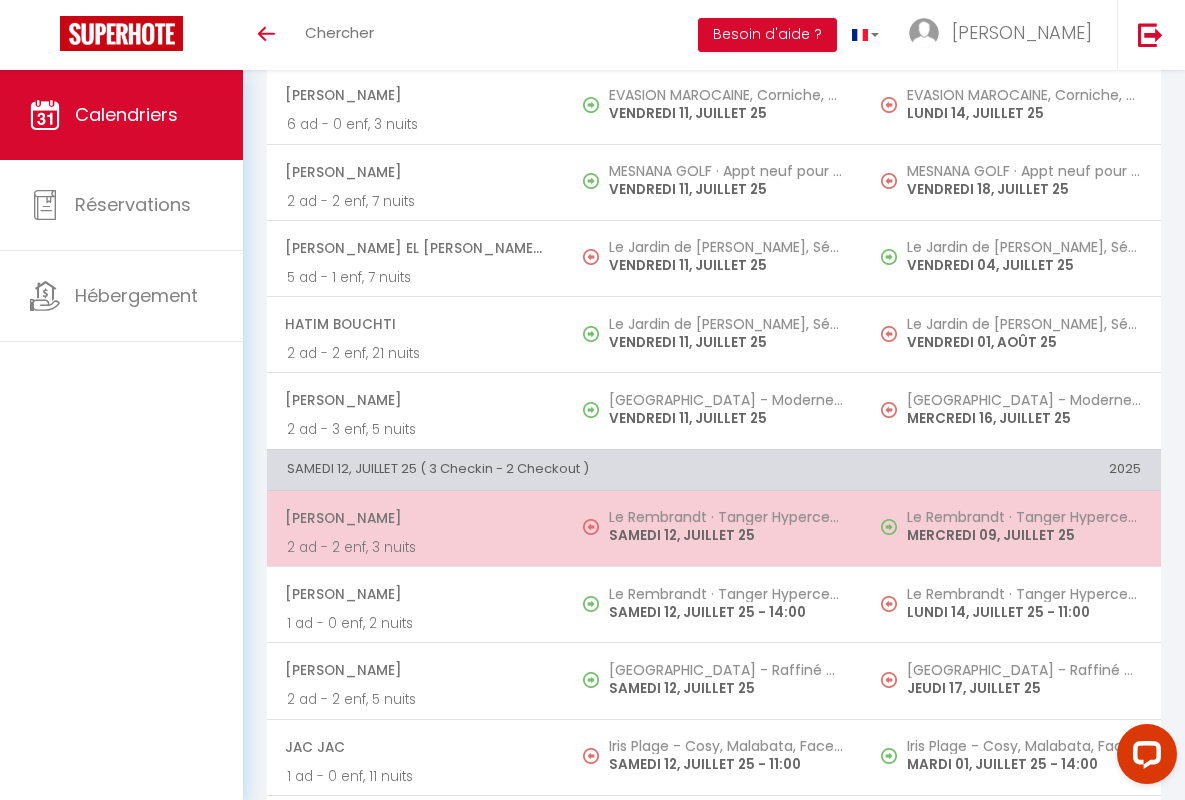 click on "[PERSON_NAME]" at bounding box center (415, 518) 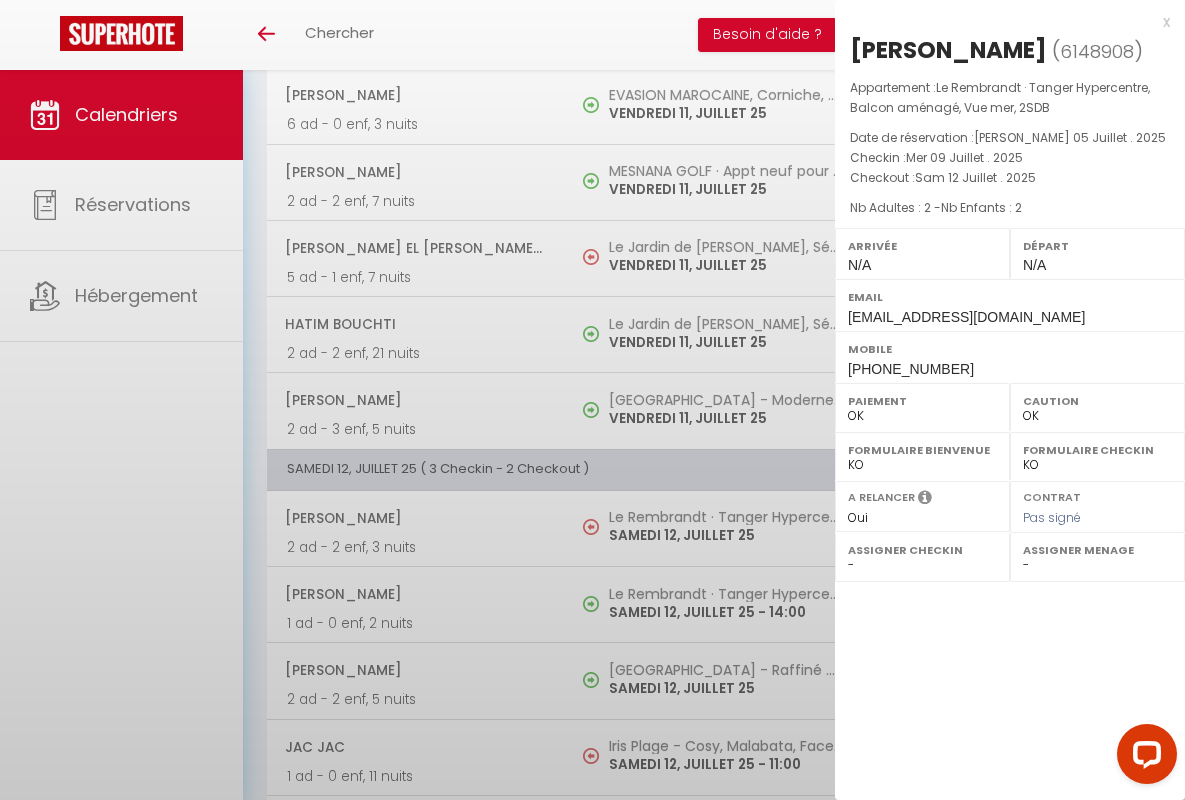 click on "x" at bounding box center (1002, 22) 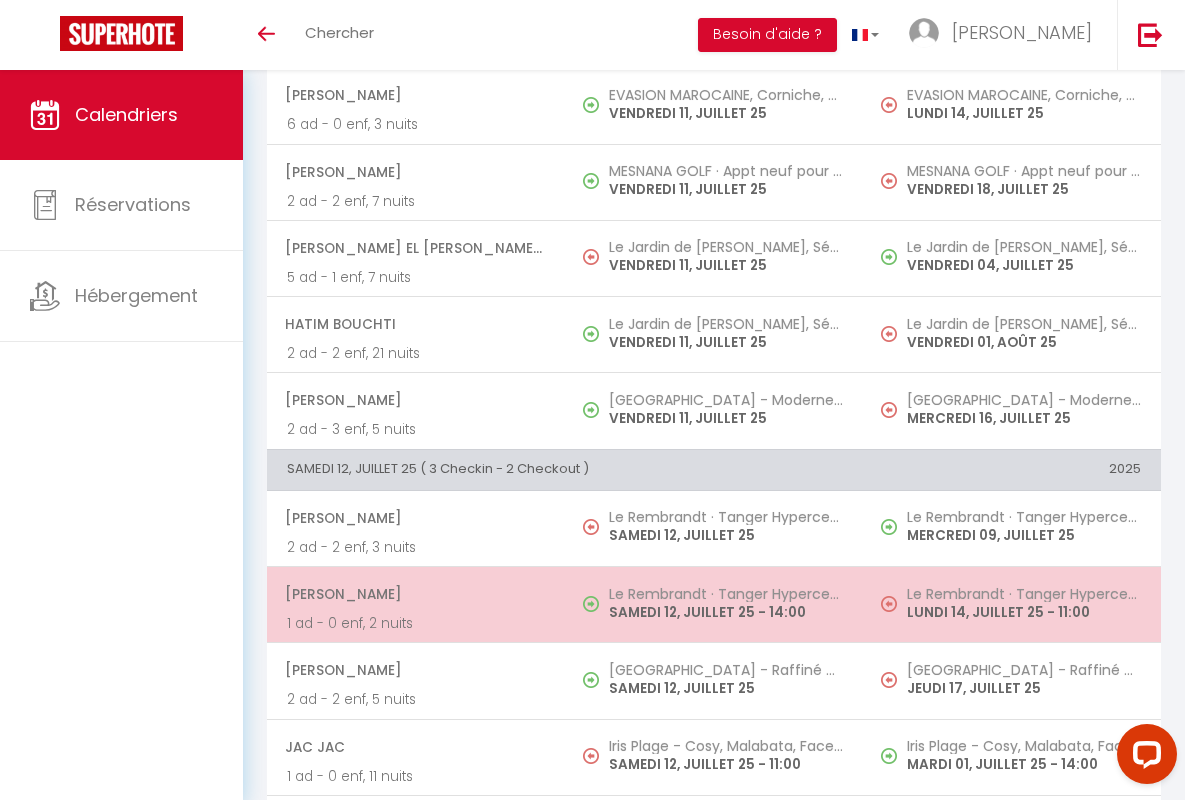 click on "[PERSON_NAME]" at bounding box center [415, 594] 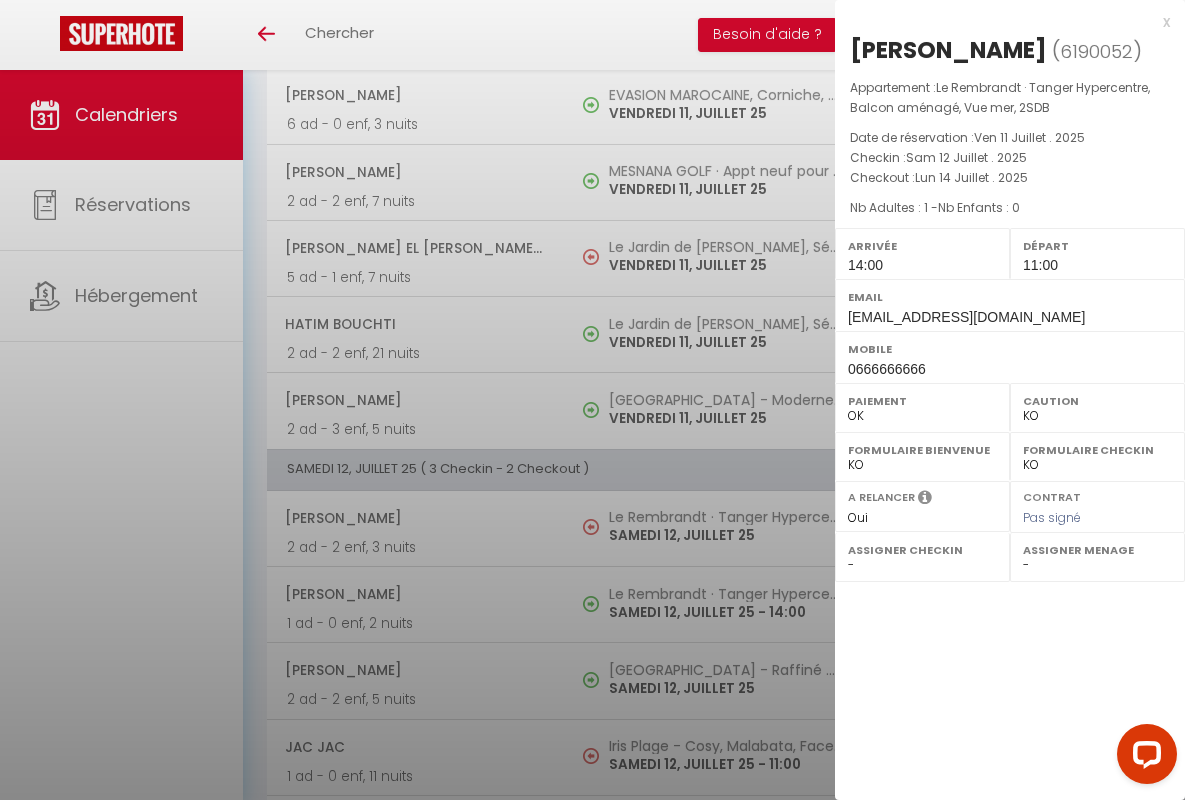 click on "x" at bounding box center [1002, 22] 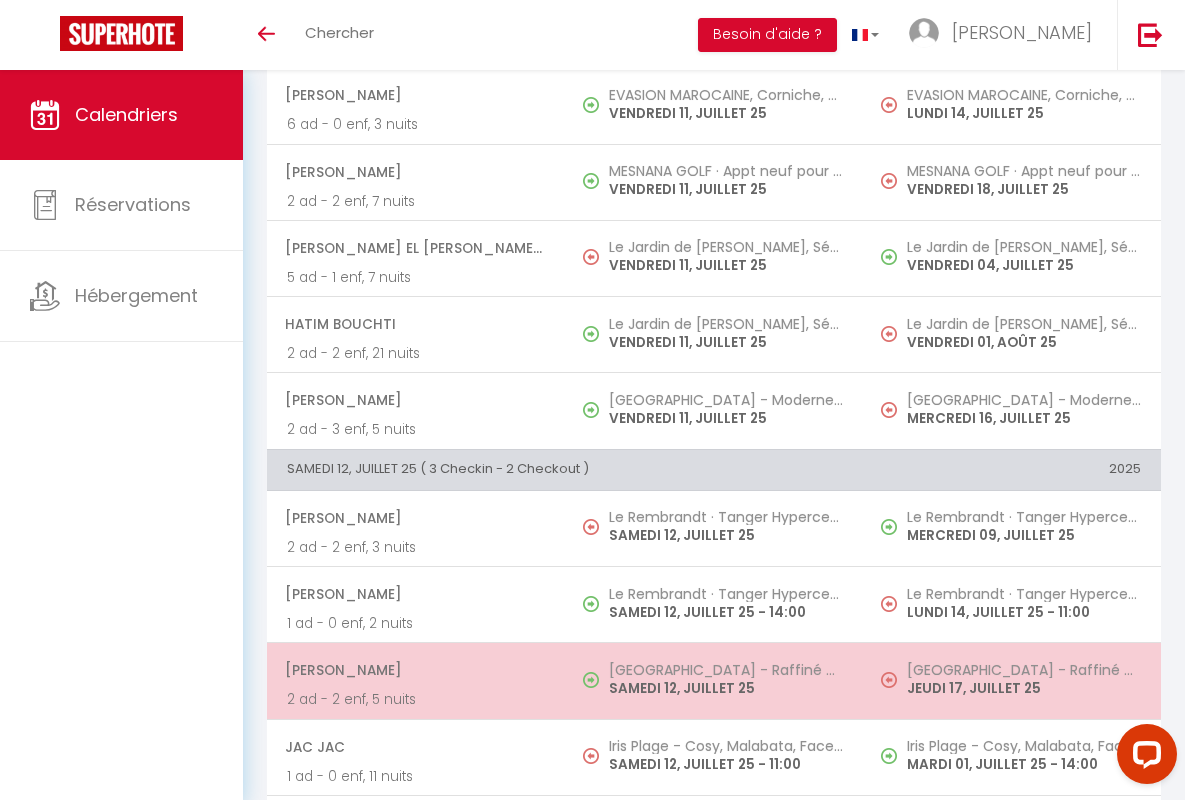 click on "[PERSON_NAME]" at bounding box center (415, 670) 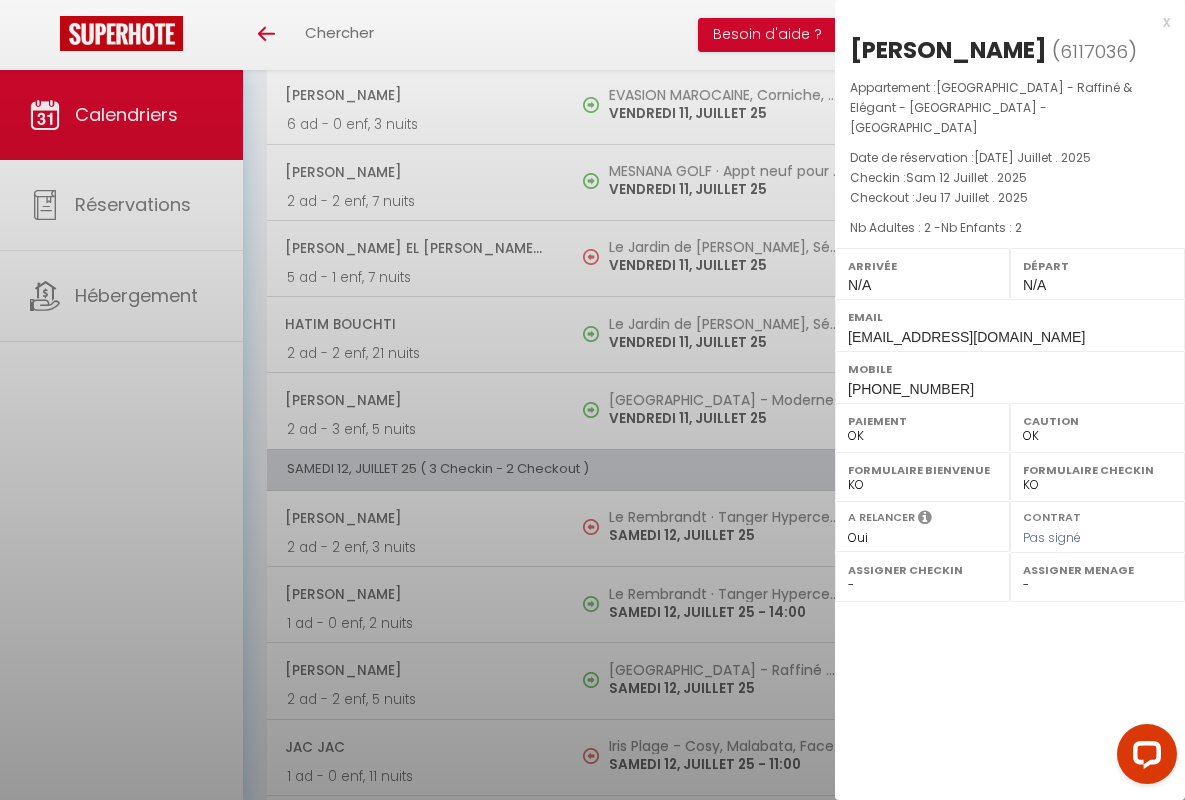 click on "x" at bounding box center [1002, 22] 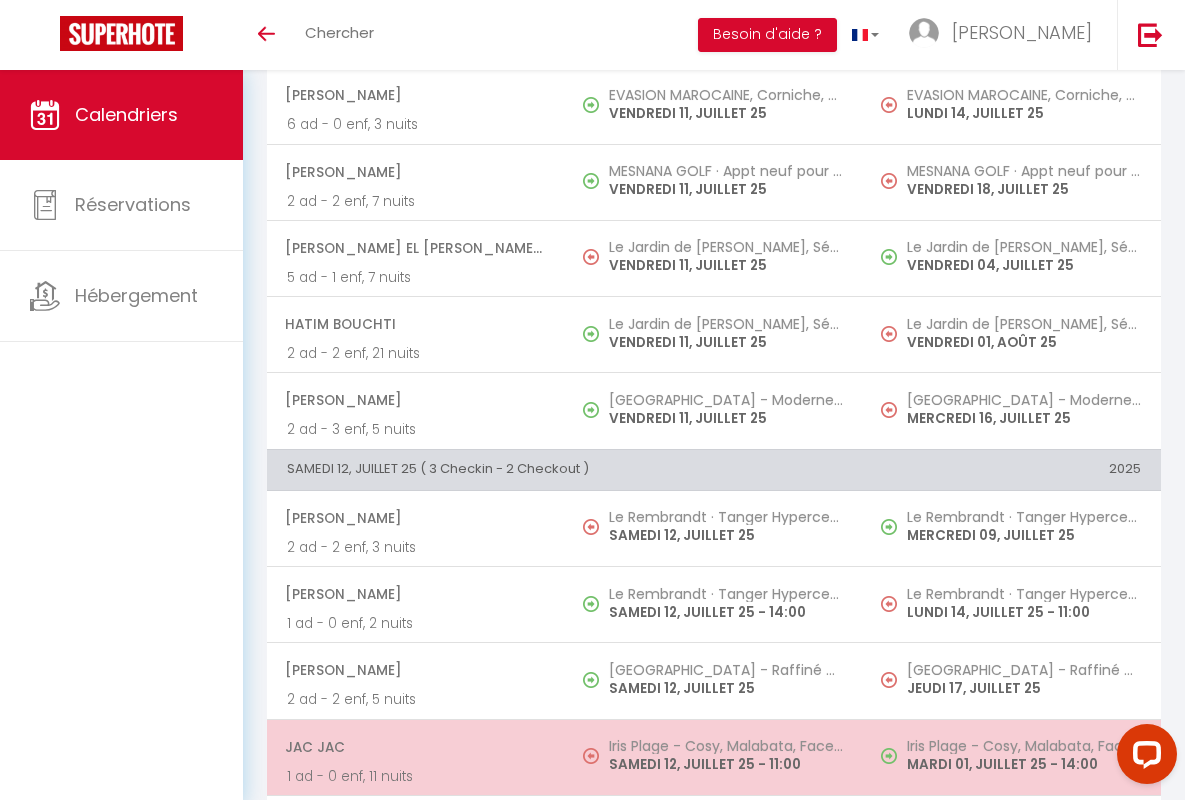 click on "JAC JAC" at bounding box center (415, 747) 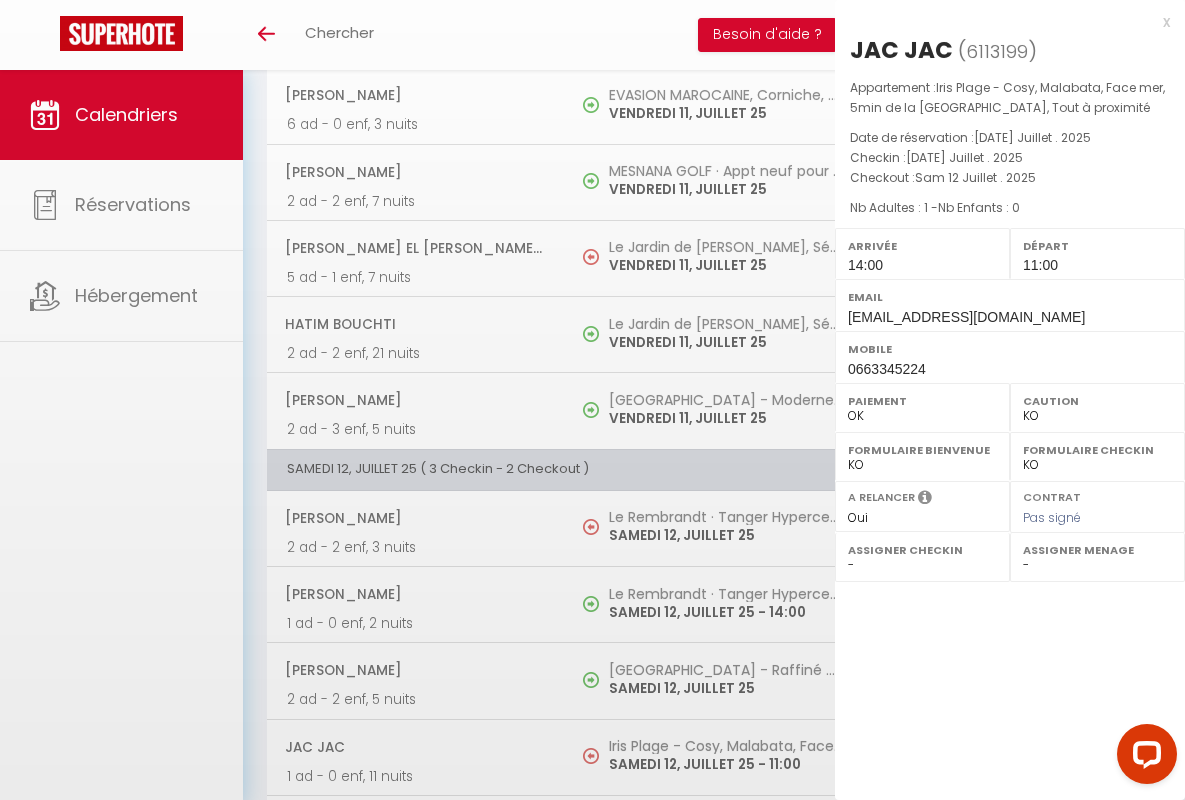 click on "x" at bounding box center (1002, 22) 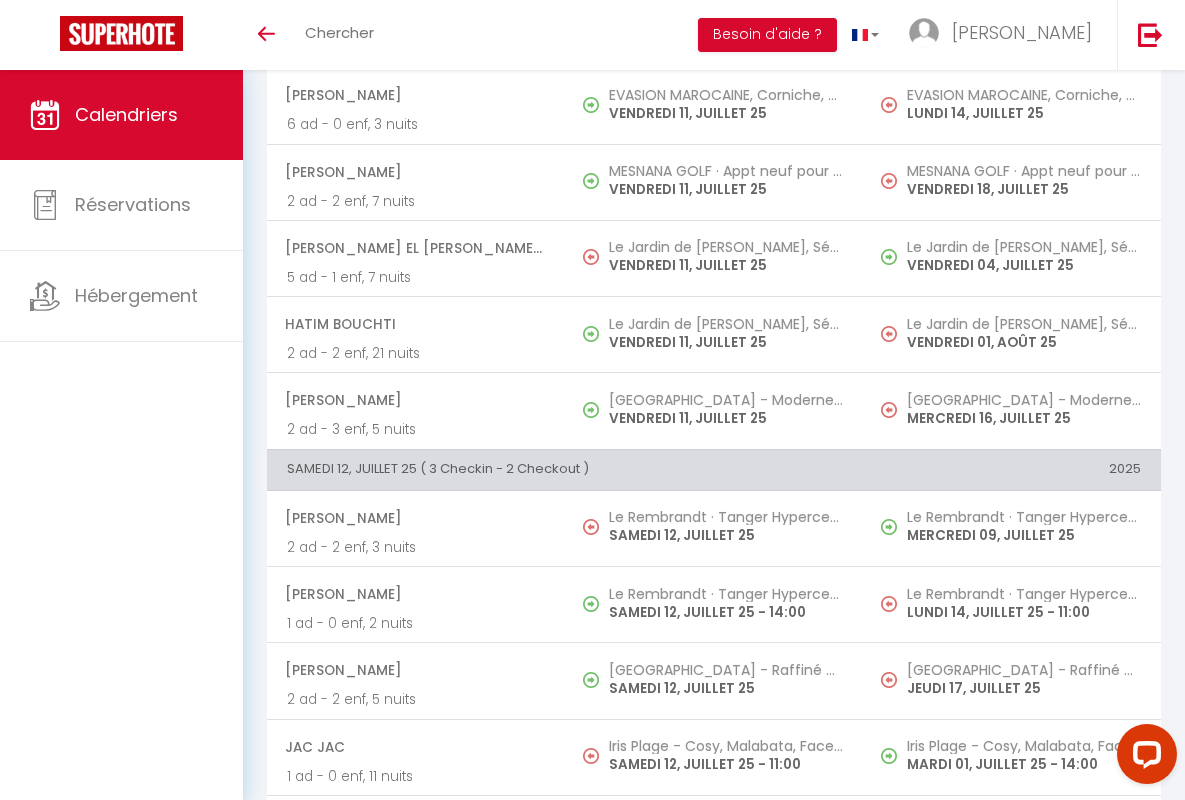 scroll, scrollTop: 2139, scrollLeft: 0, axis: vertical 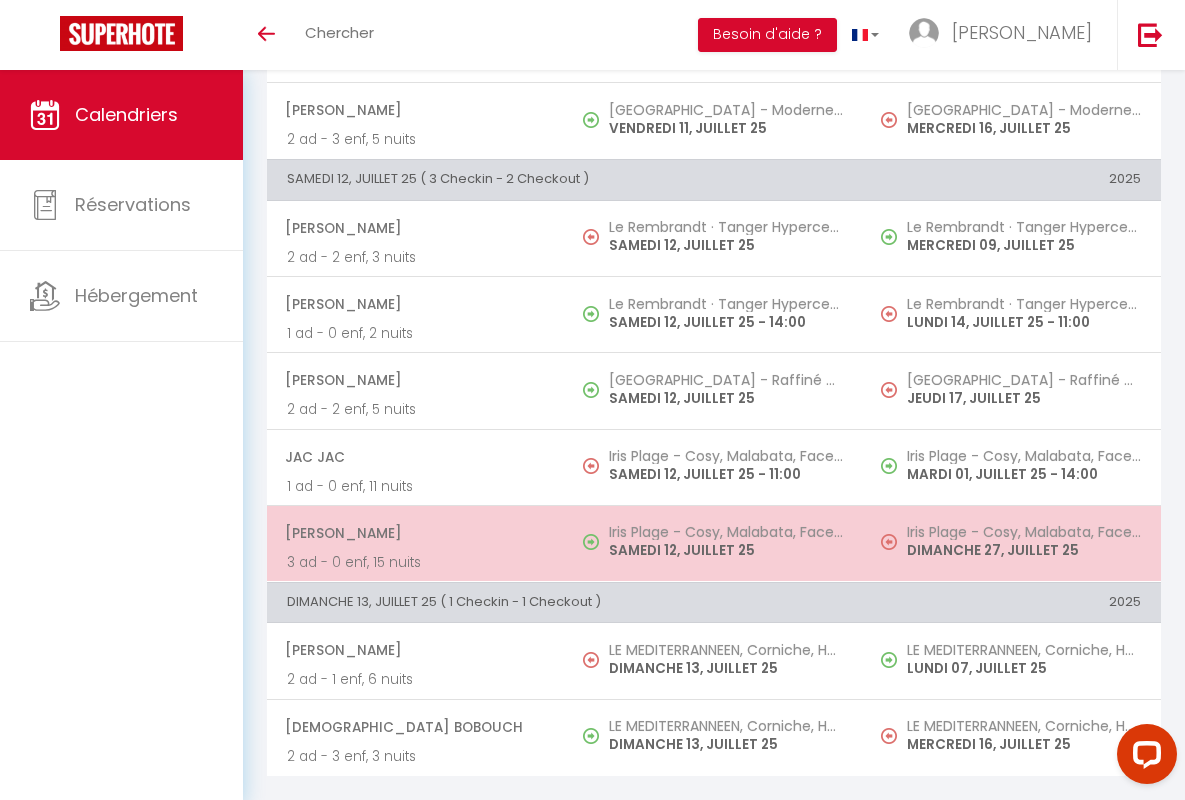 click on "[PERSON_NAME]" at bounding box center [415, 533] 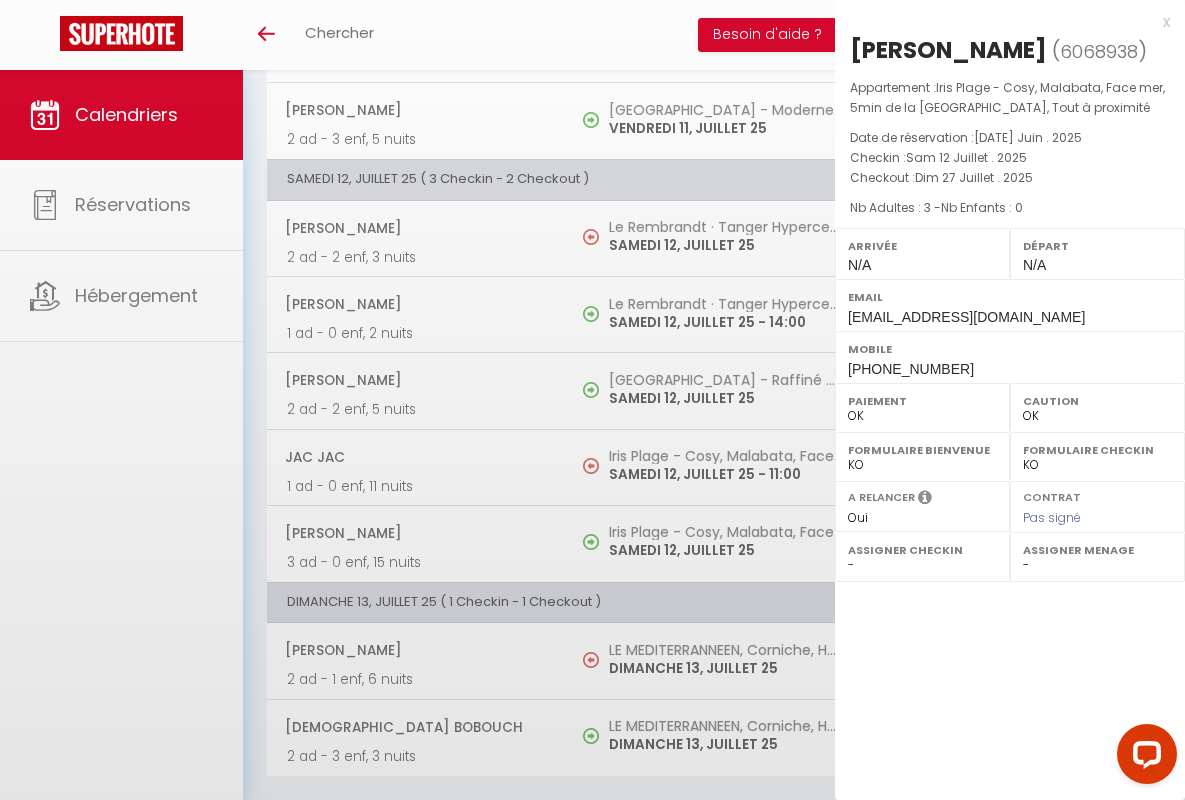 click on "x" at bounding box center (1002, 22) 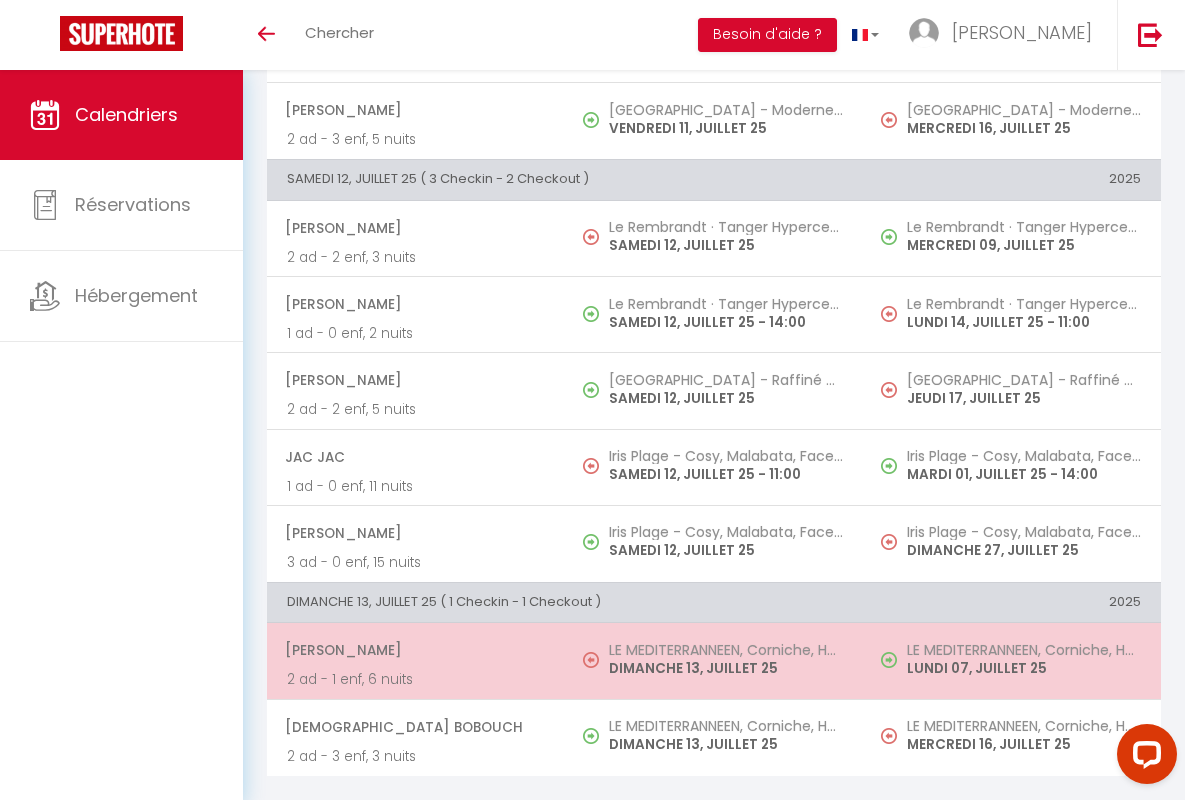 click on "[PERSON_NAME]" at bounding box center [415, 650] 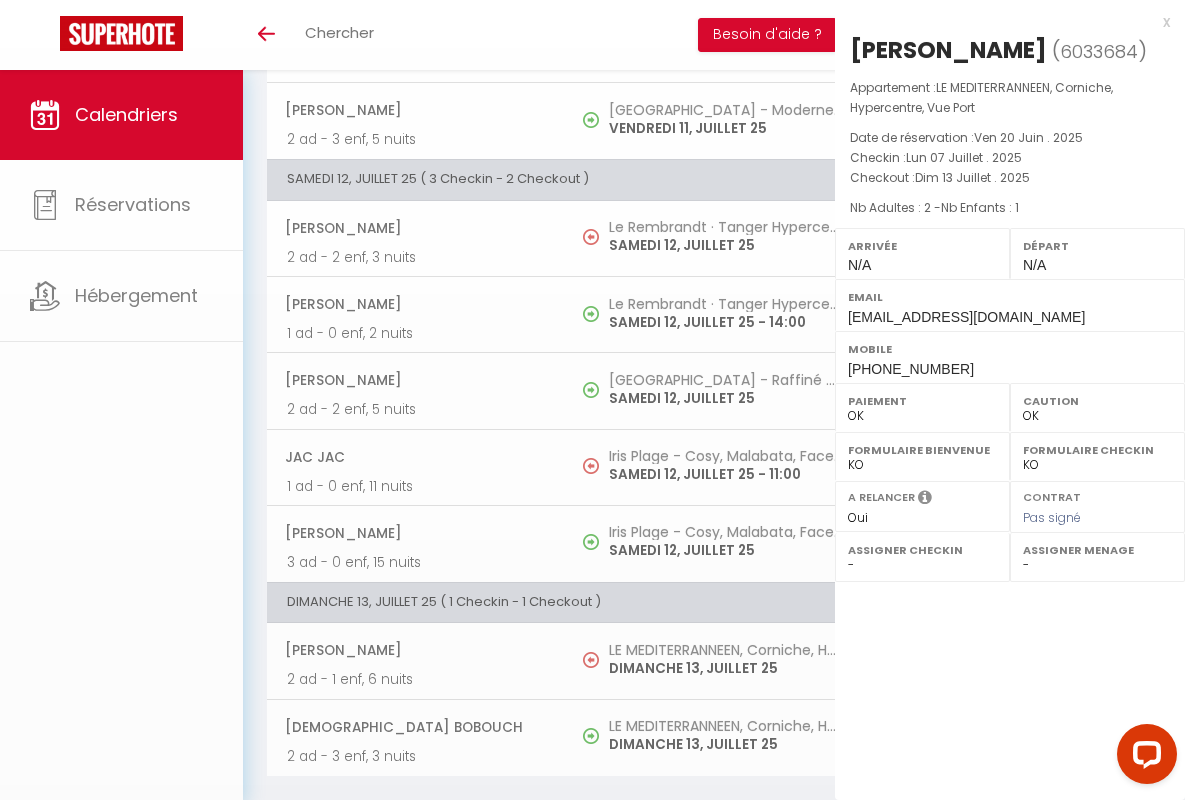 click on "x" at bounding box center [1002, 22] 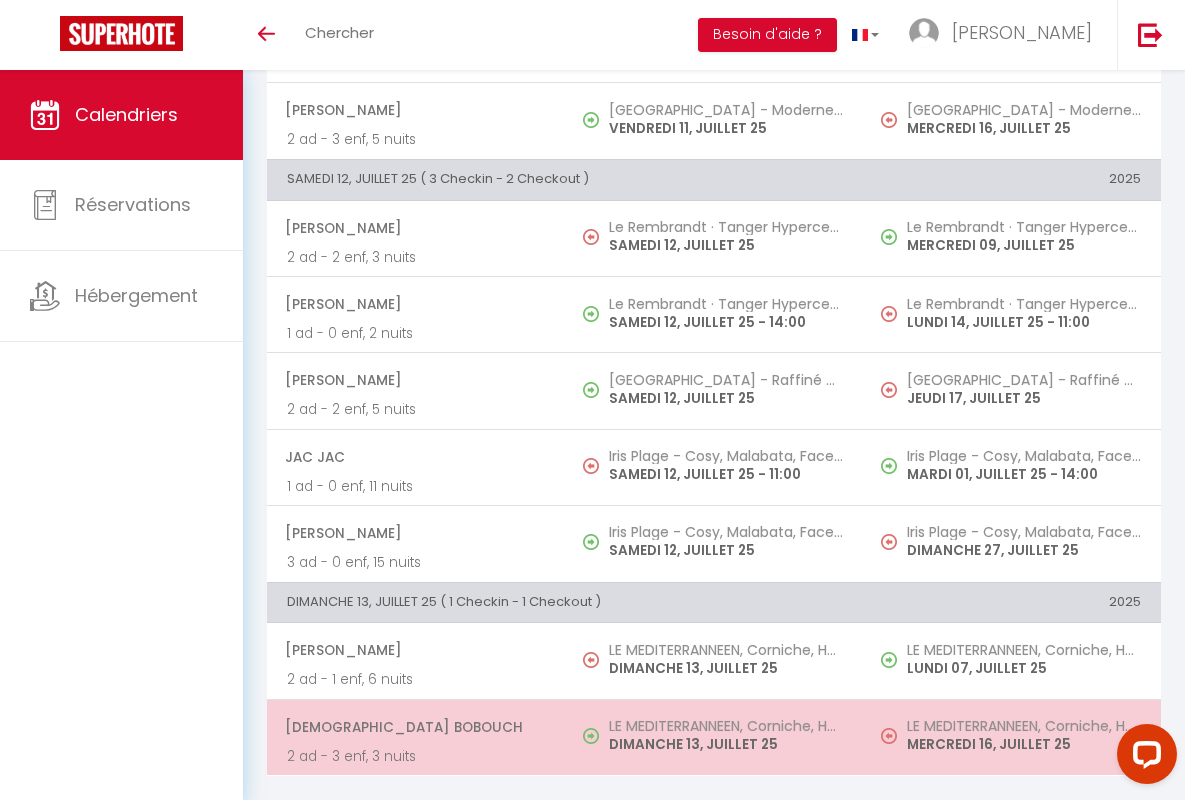 click on "[DEMOGRAPHIC_DATA] Bobouch" at bounding box center (415, 727) 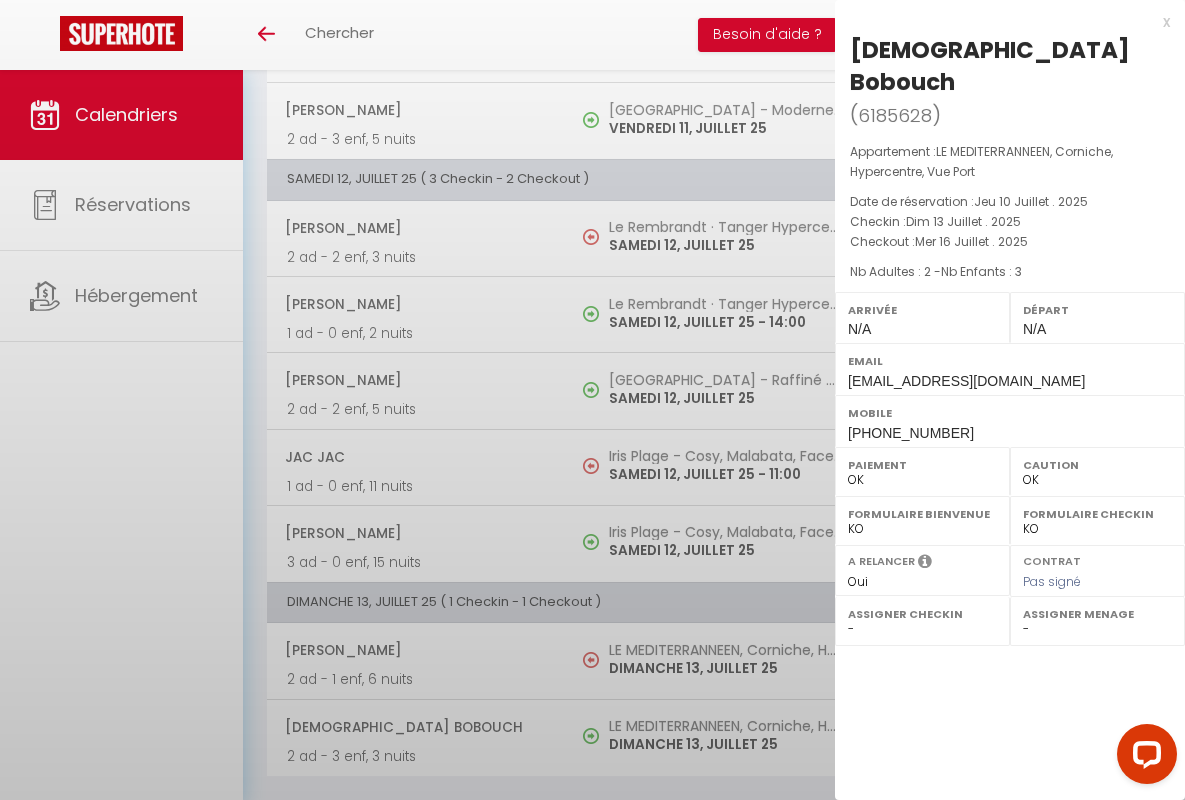 click on "x" at bounding box center (1002, 22) 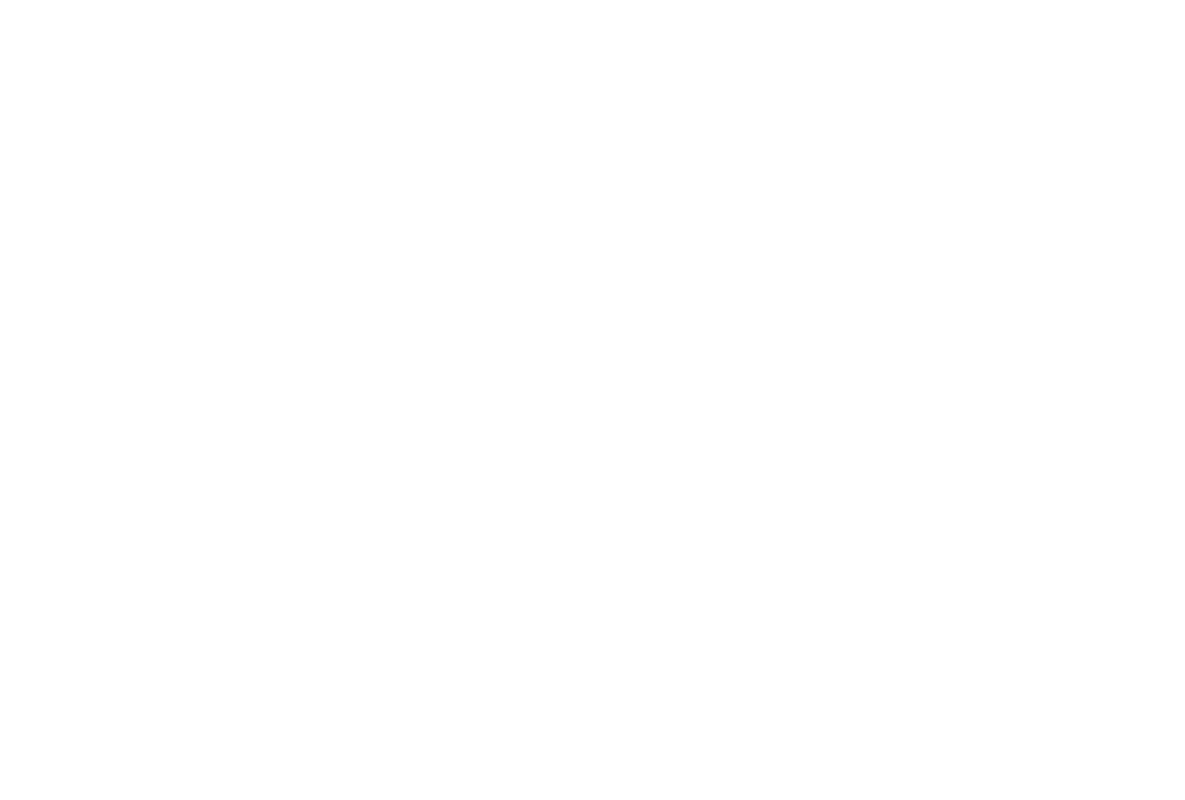 scroll, scrollTop: 0, scrollLeft: 0, axis: both 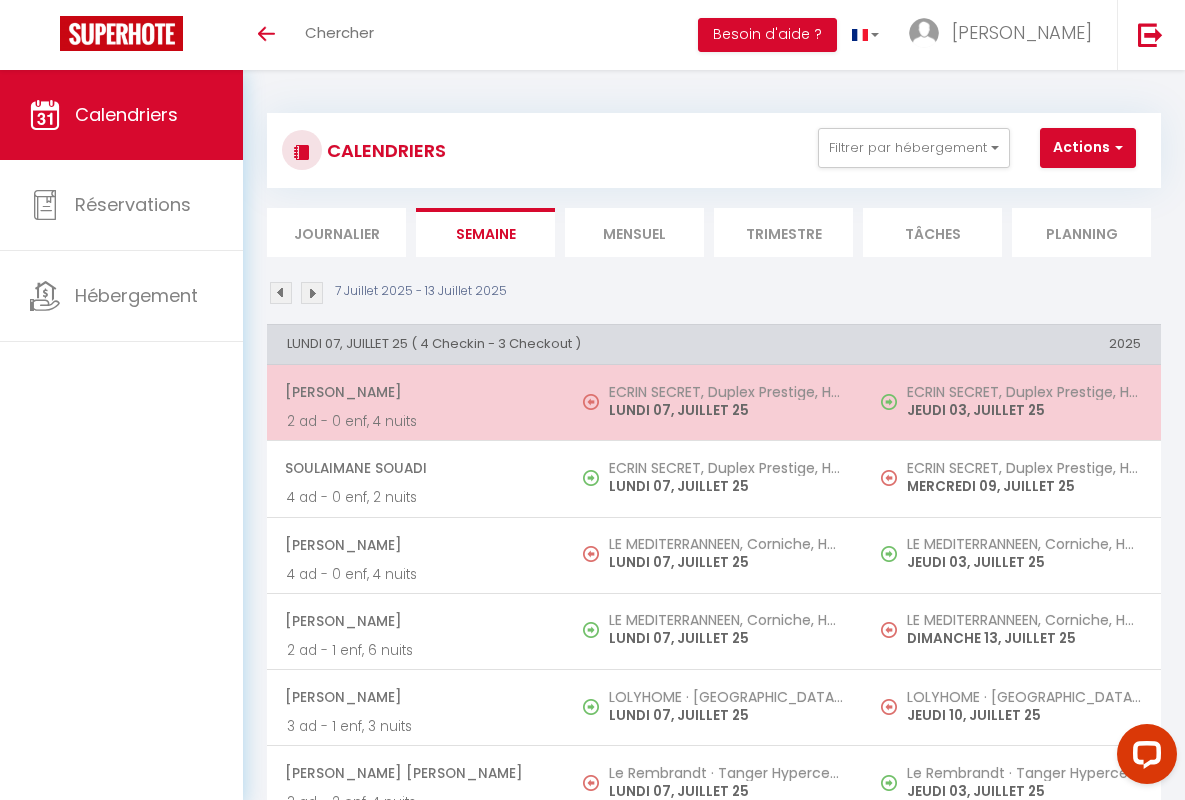 click on "[PERSON_NAME]" at bounding box center (415, 392) 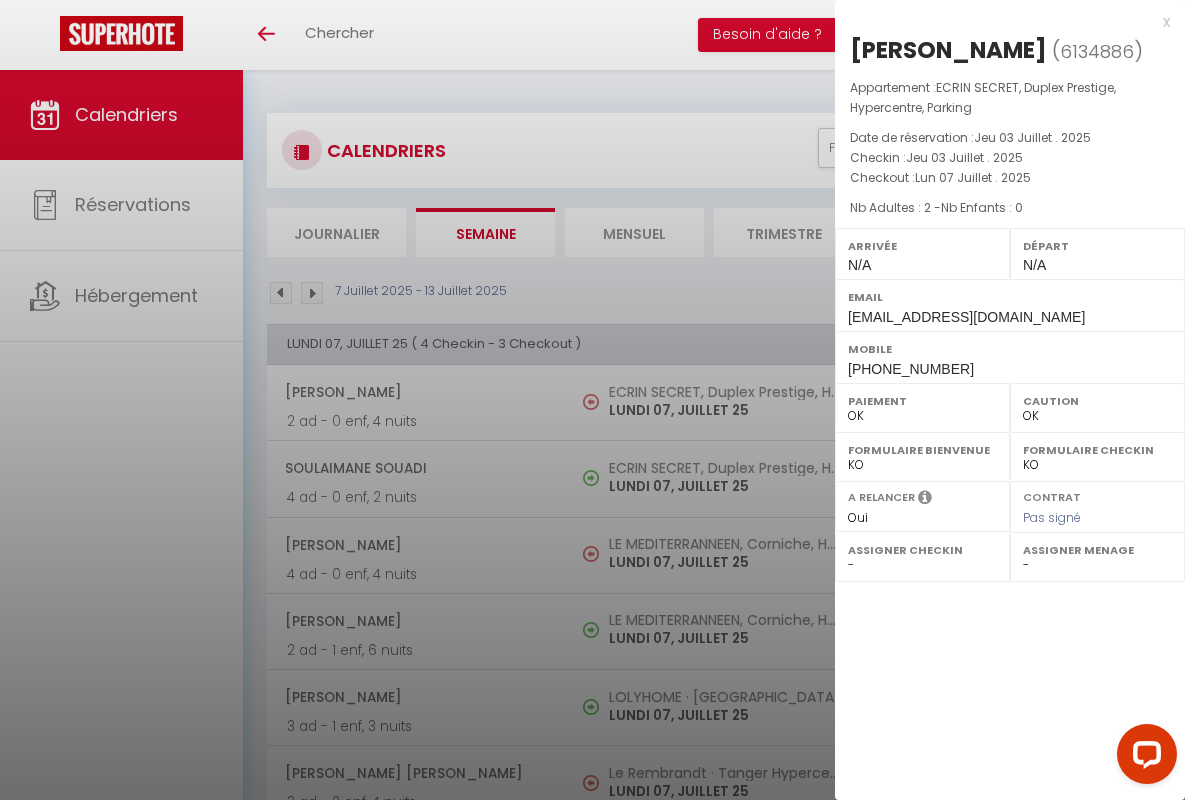click on "x" at bounding box center [1002, 22] 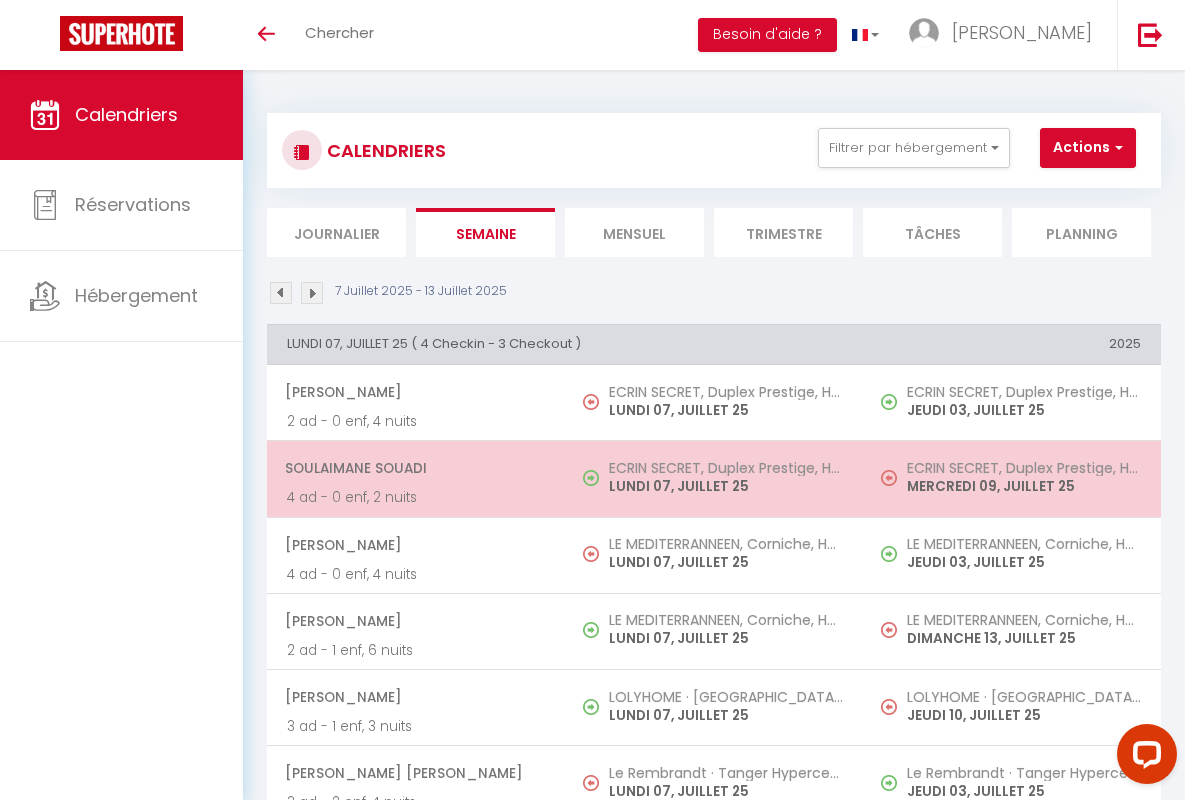 click on "Soulaimane Souadi" at bounding box center (415, 468) 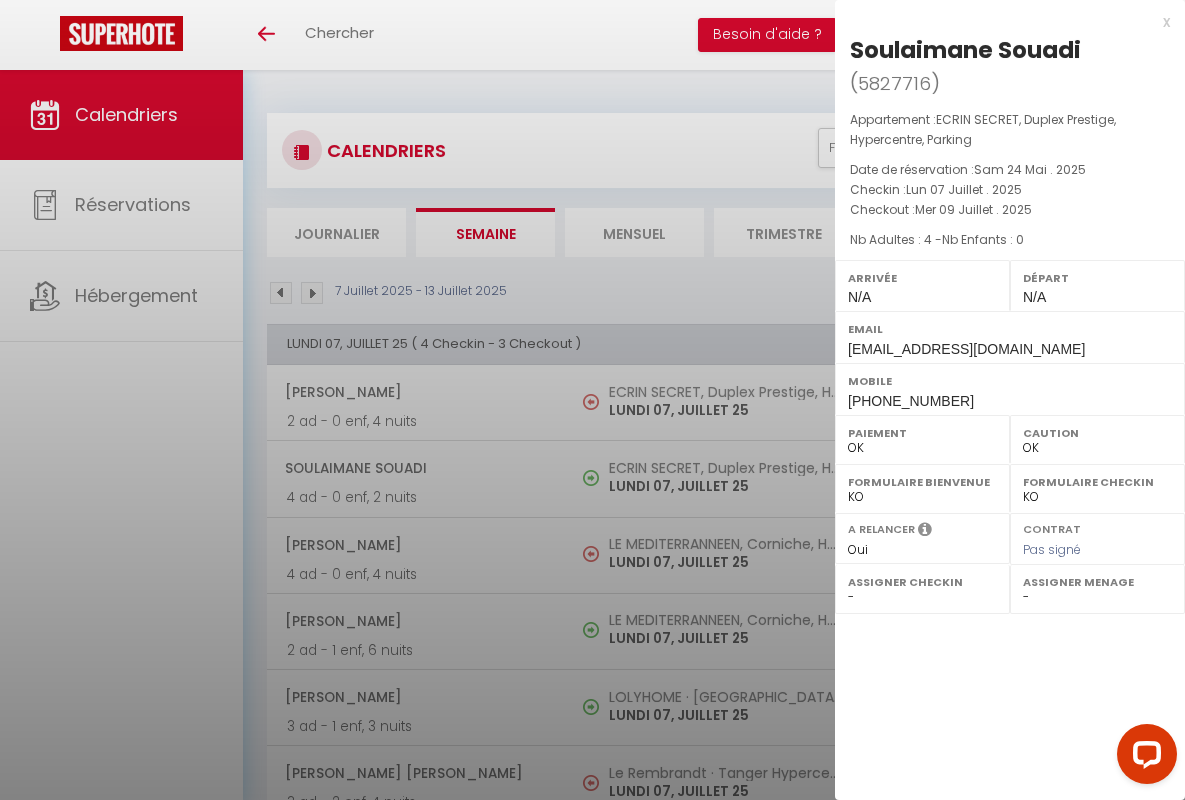 click on "x" at bounding box center (1002, 22) 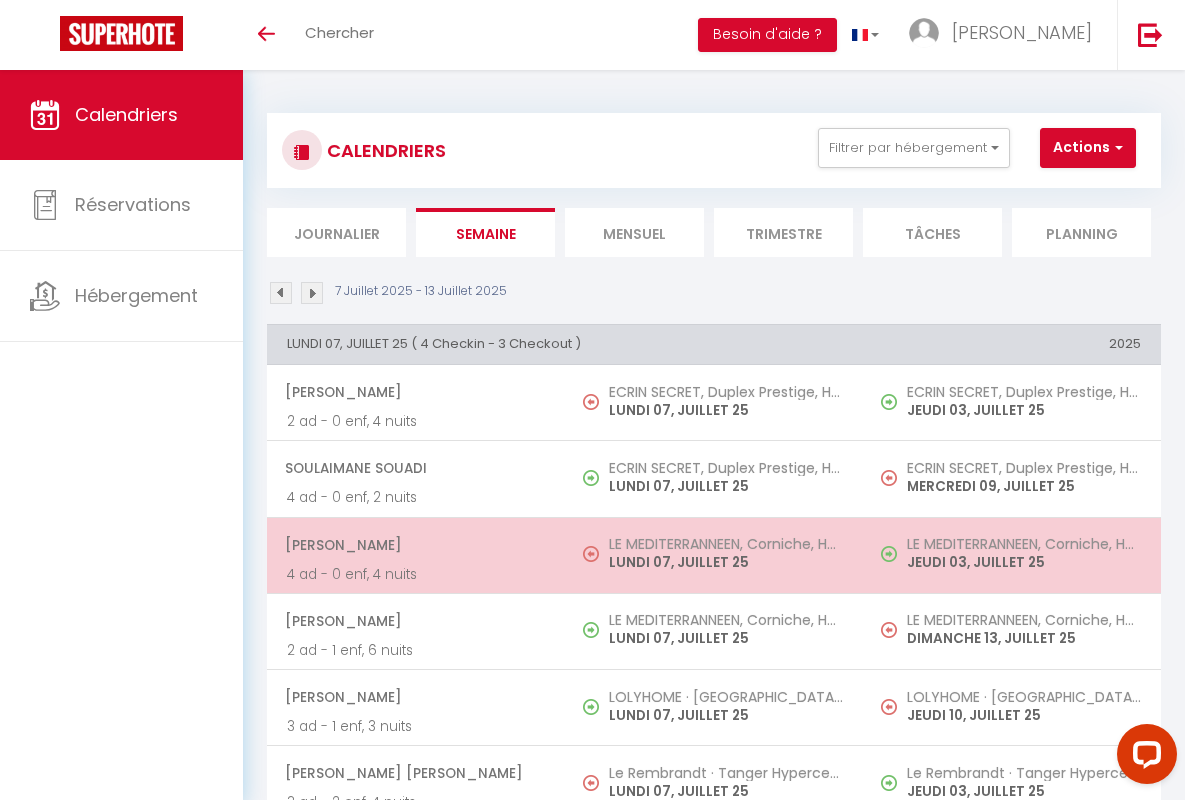 click on "[PERSON_NAME]" at bounding box center [415, 545] 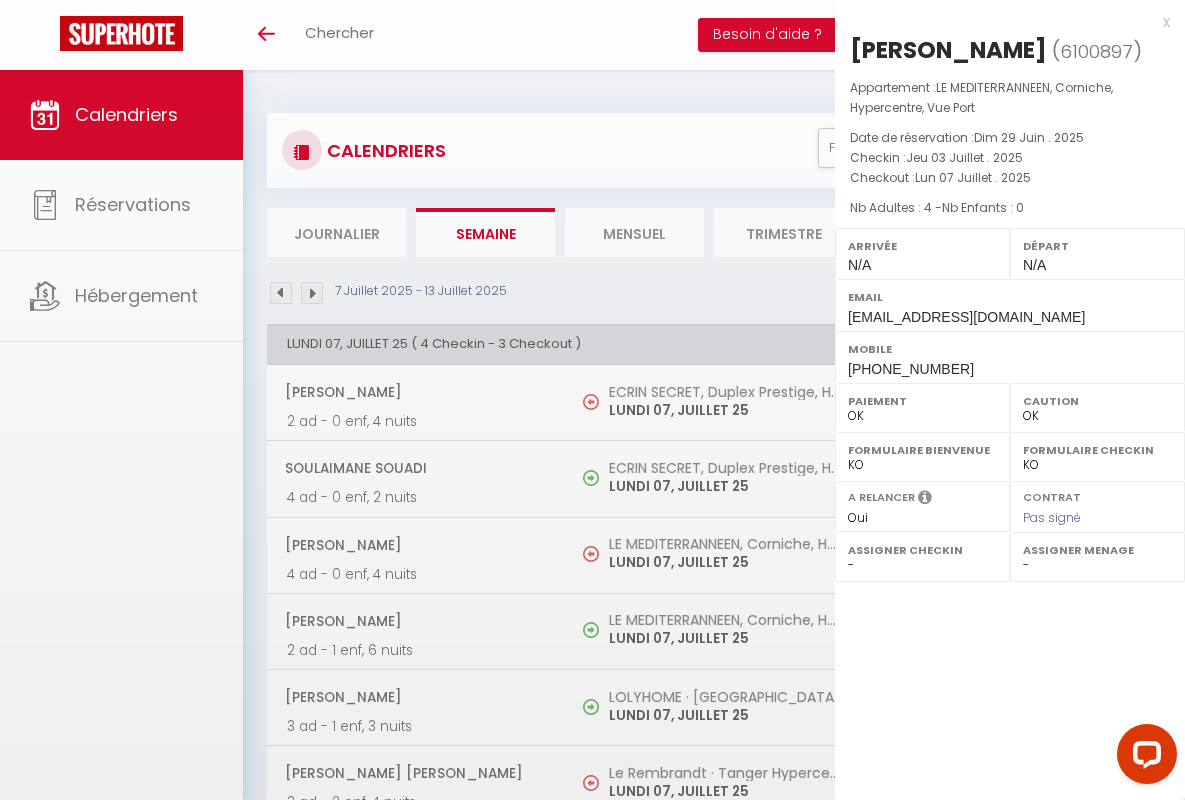 click on "x" at bounding box center (1002, 22) 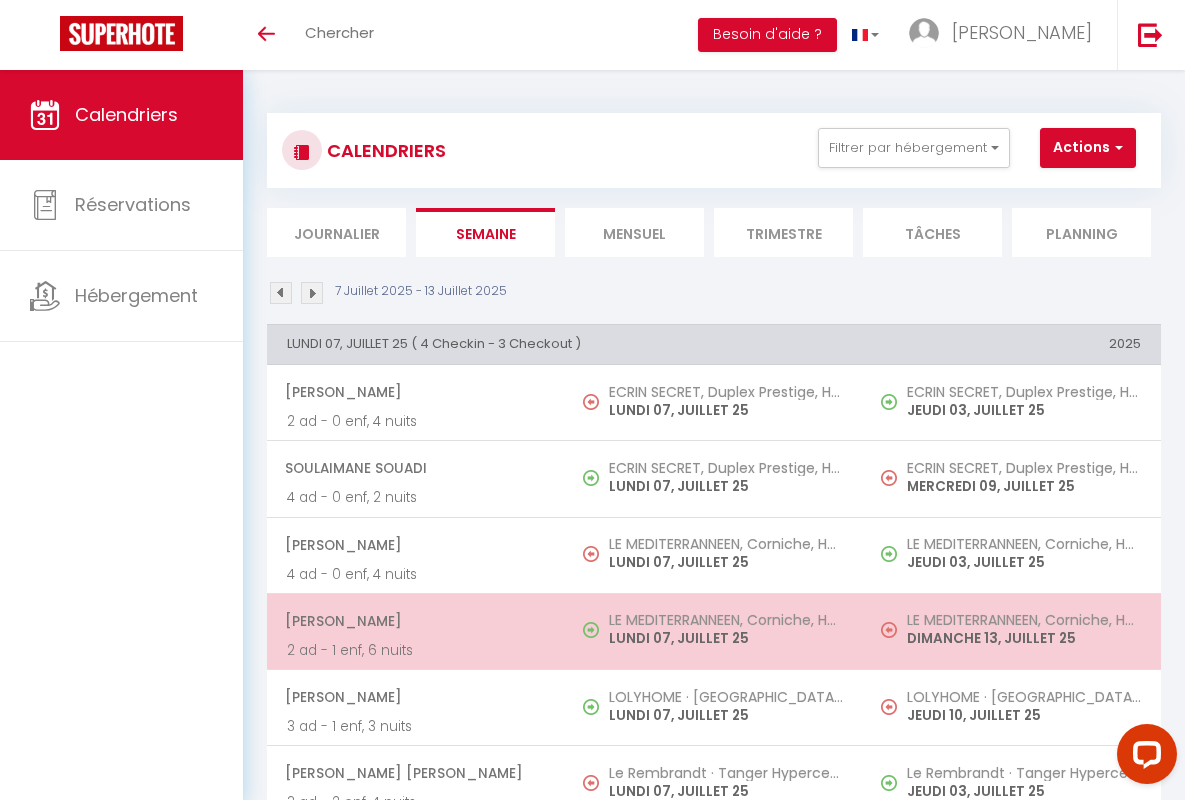 click on "[PERSON_NAME]" at bounding box center [415, 621] 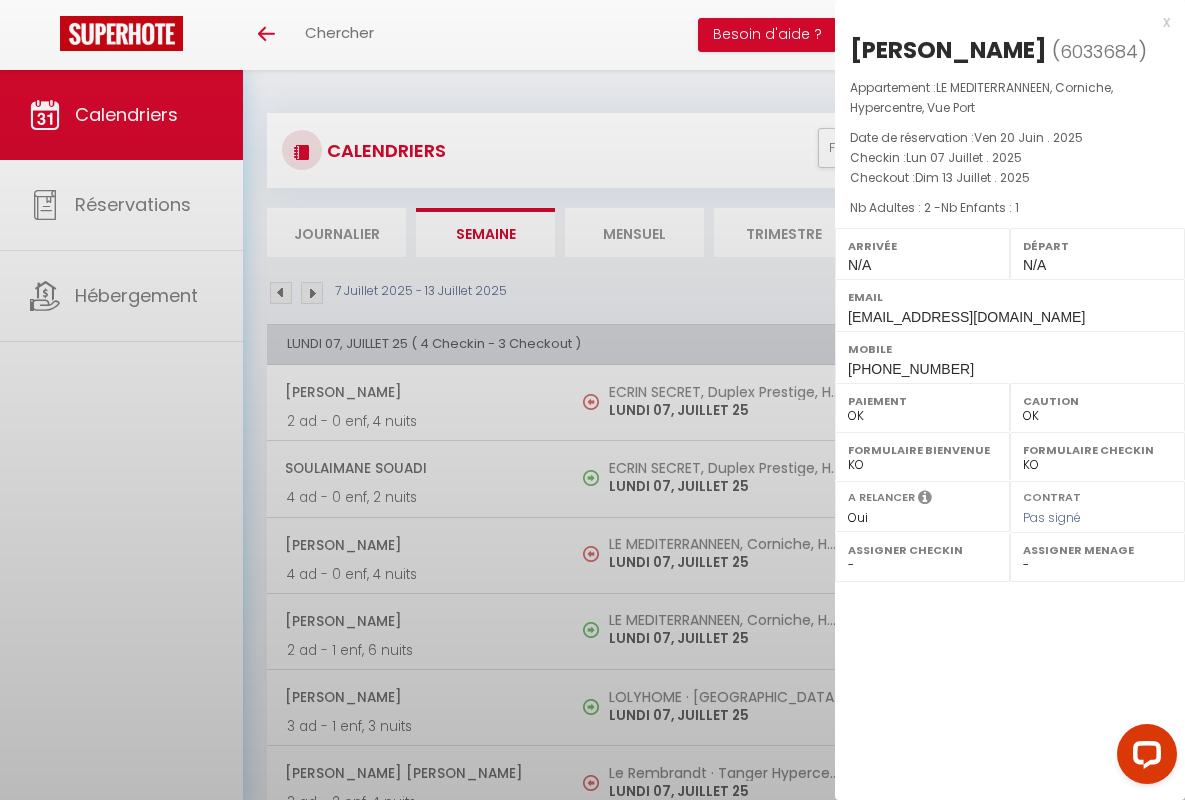 click on "x" at bounding box center [1002, 22] 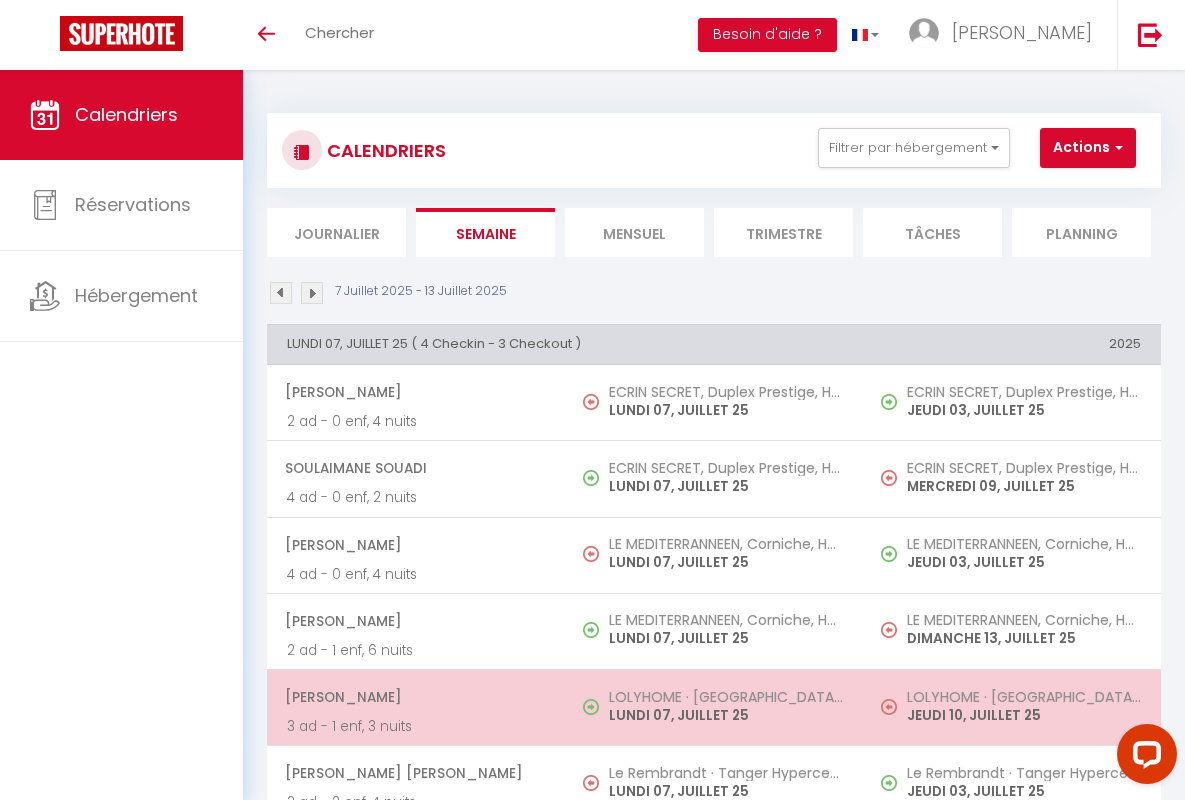 click on "[PERSON_NAME]" at bounding box center [415, 697] 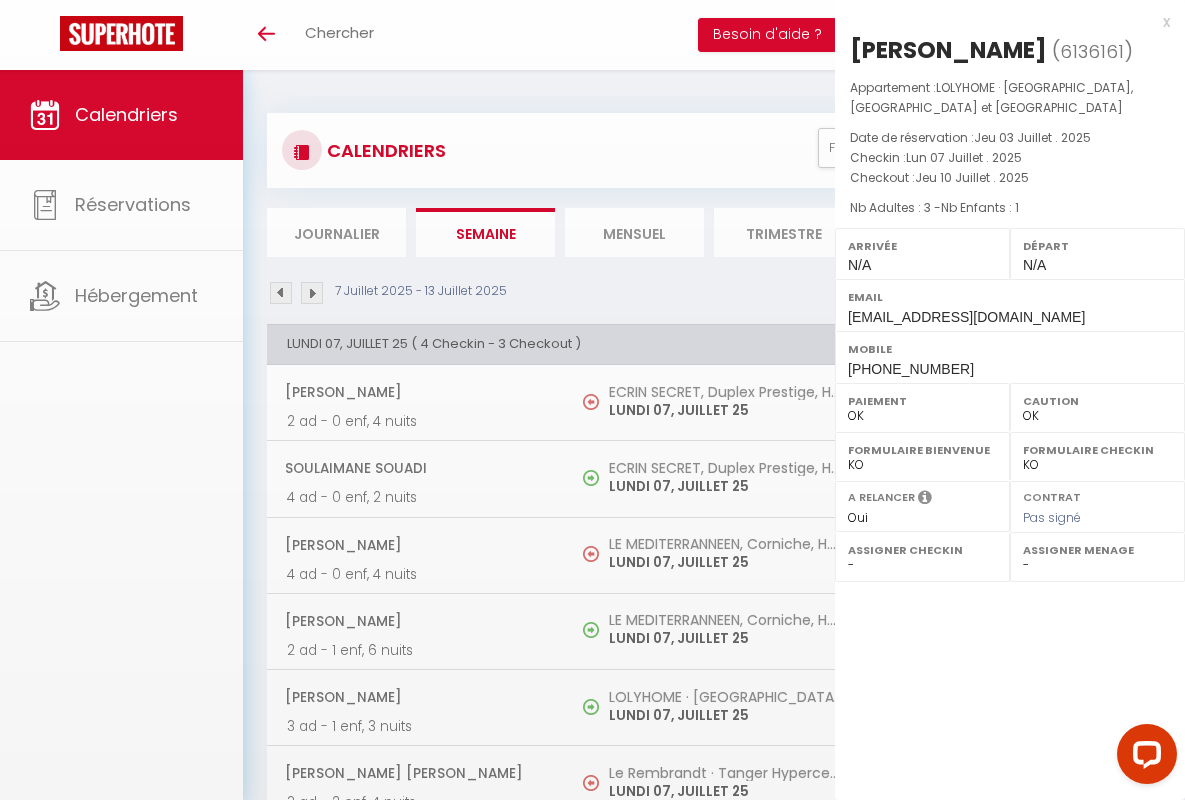 click on "x" at bounding box center [1002, 22] 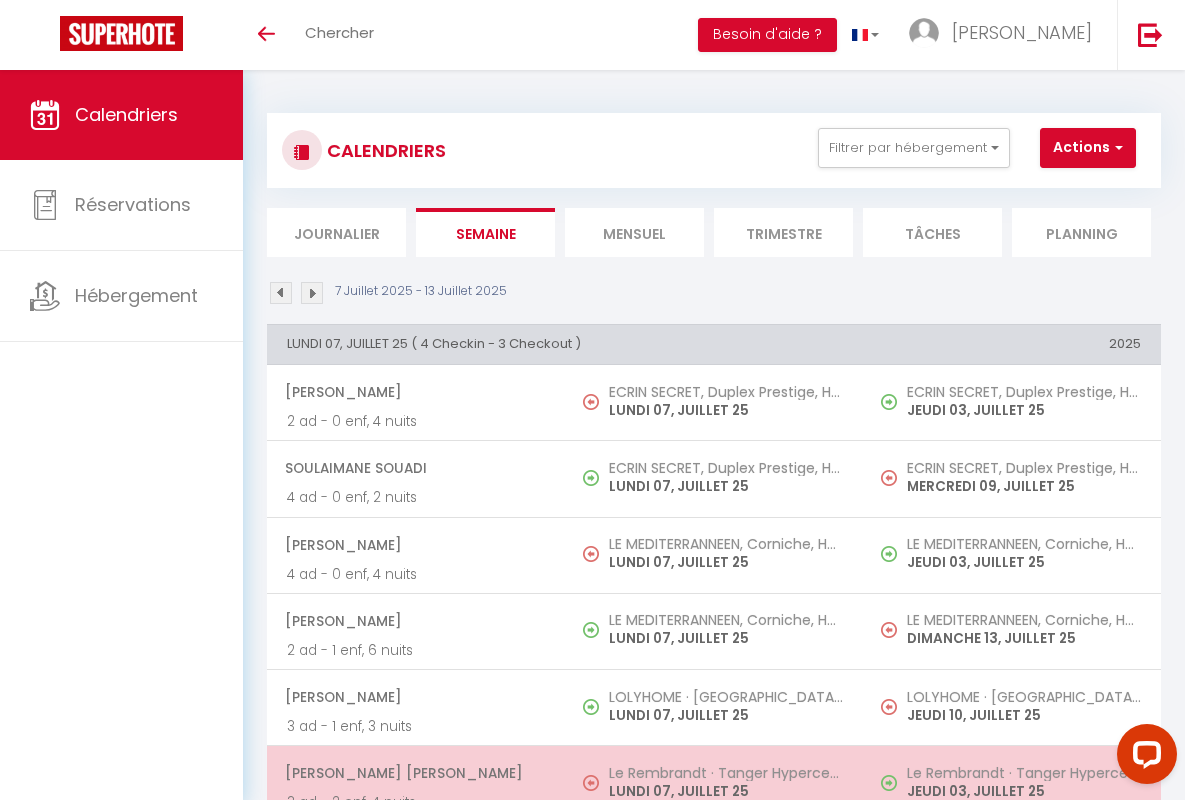 click on "[PERSON_NAME] [PERSON_NAME]" at bounding box center (415, 773) 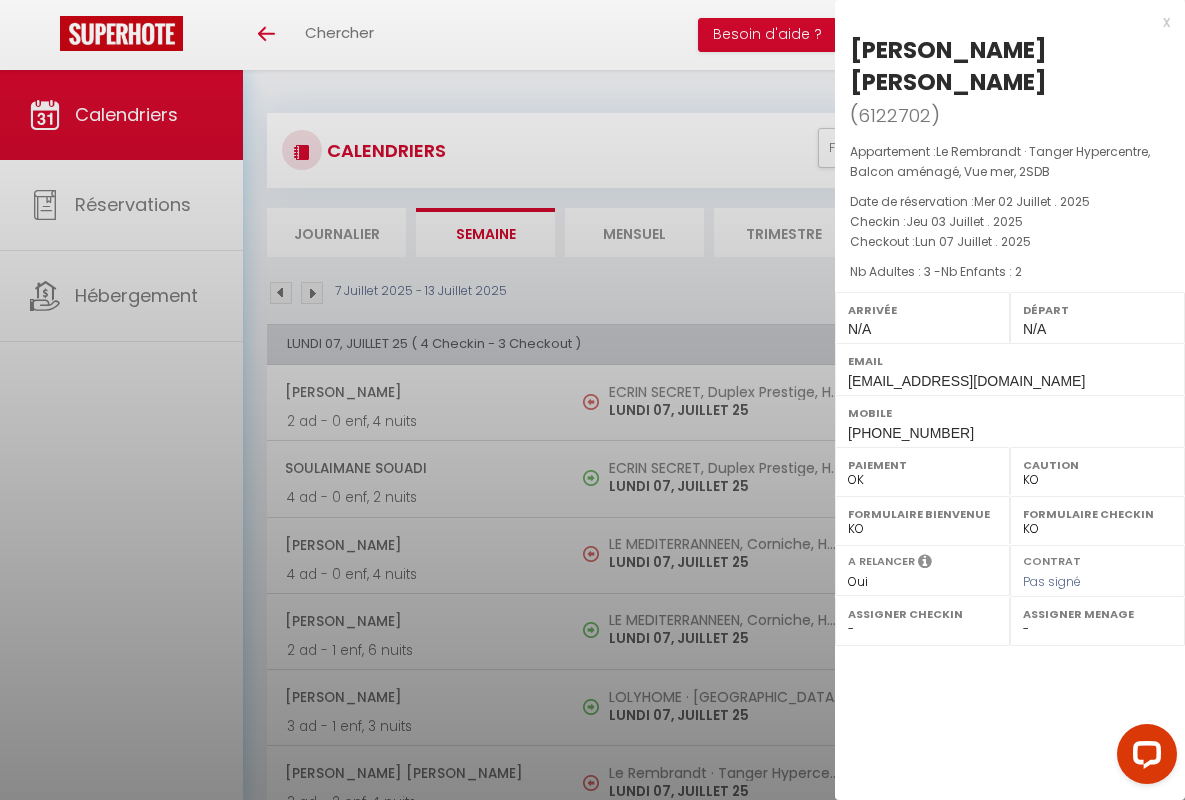 click on "x" at bounding box center [1002, 22] 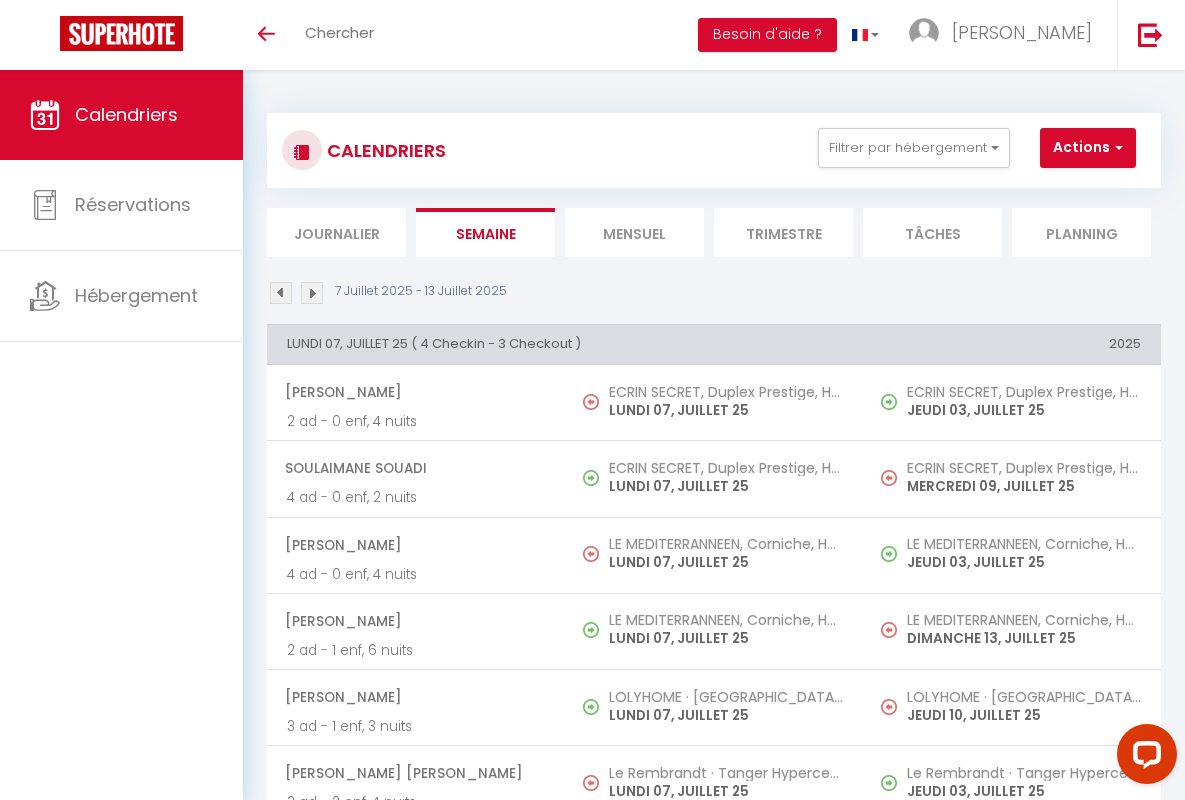 scroll, scrollTop: 449, scrollLeft: 0, axis: vertical 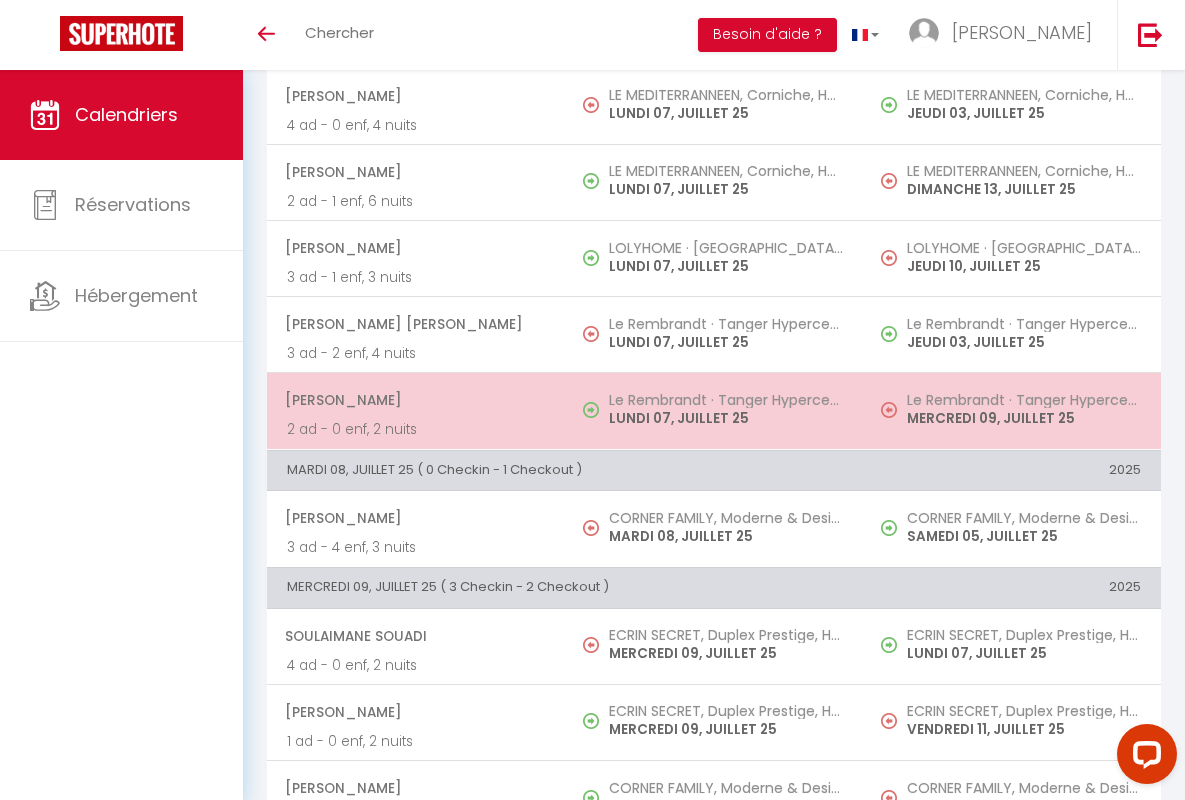 click on "[PERSON_NAME]" at bounding box center (415, 400) 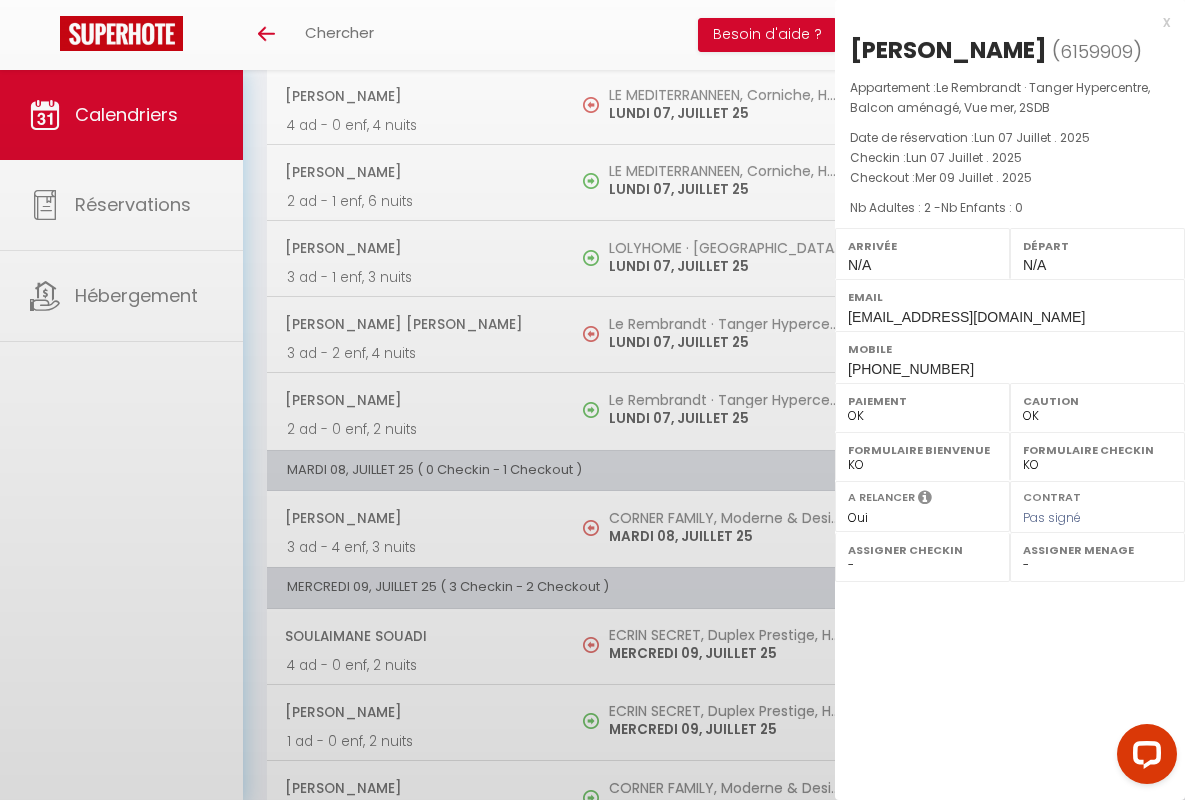 click on "x" at bounding box center [1002, 22] 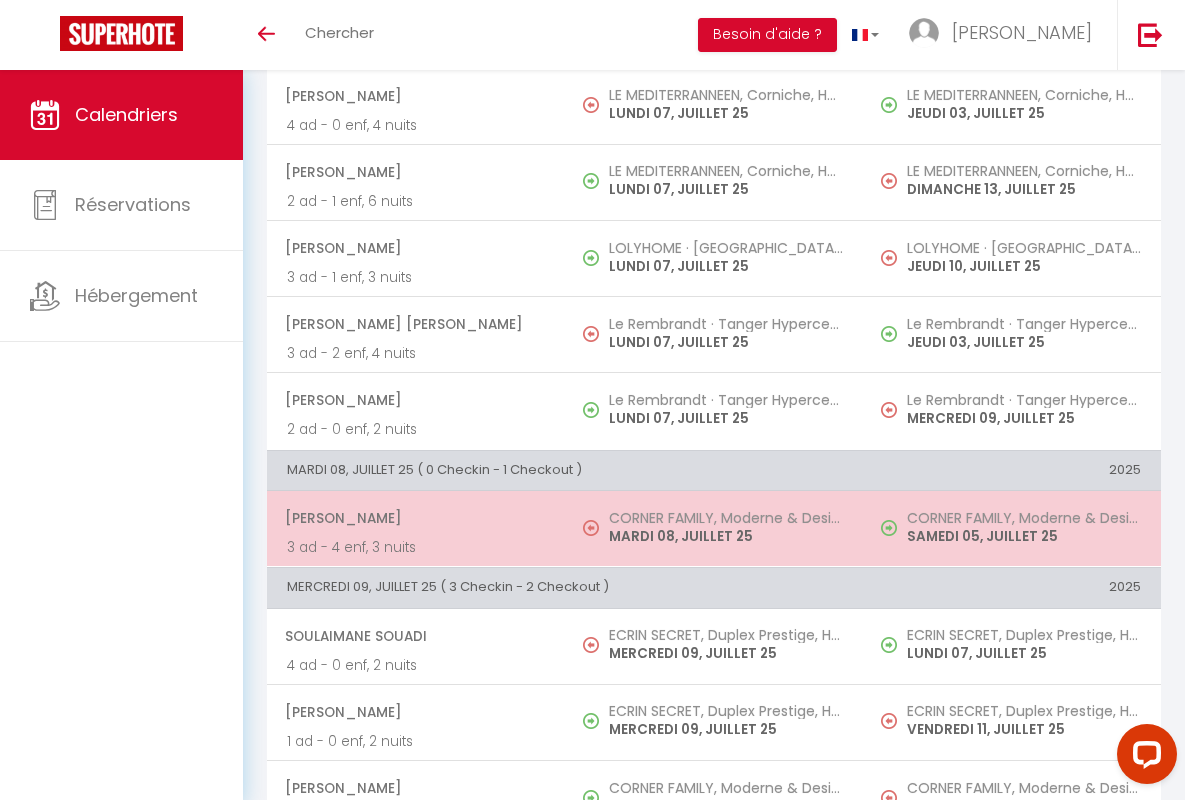 click on "[PERSON_NAME]" at bounding box center (415, 518) 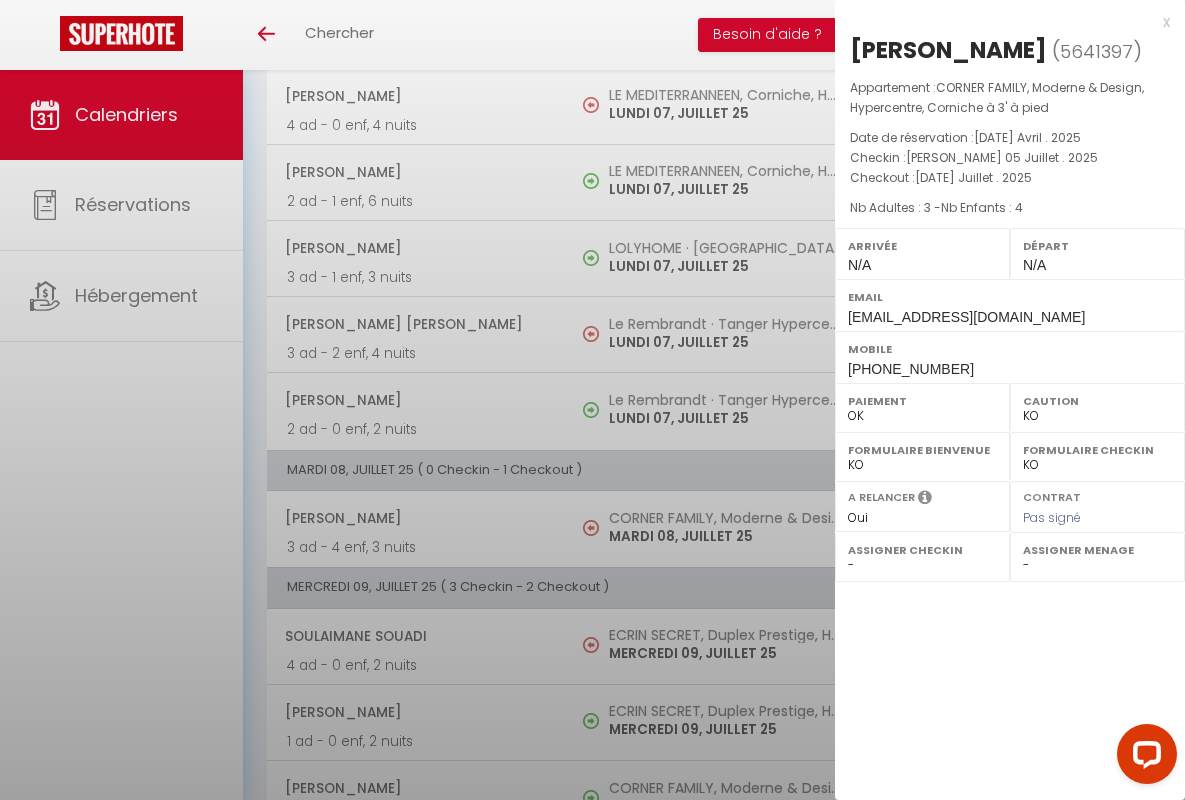 click on "x" at bounding box center (1002, 22) 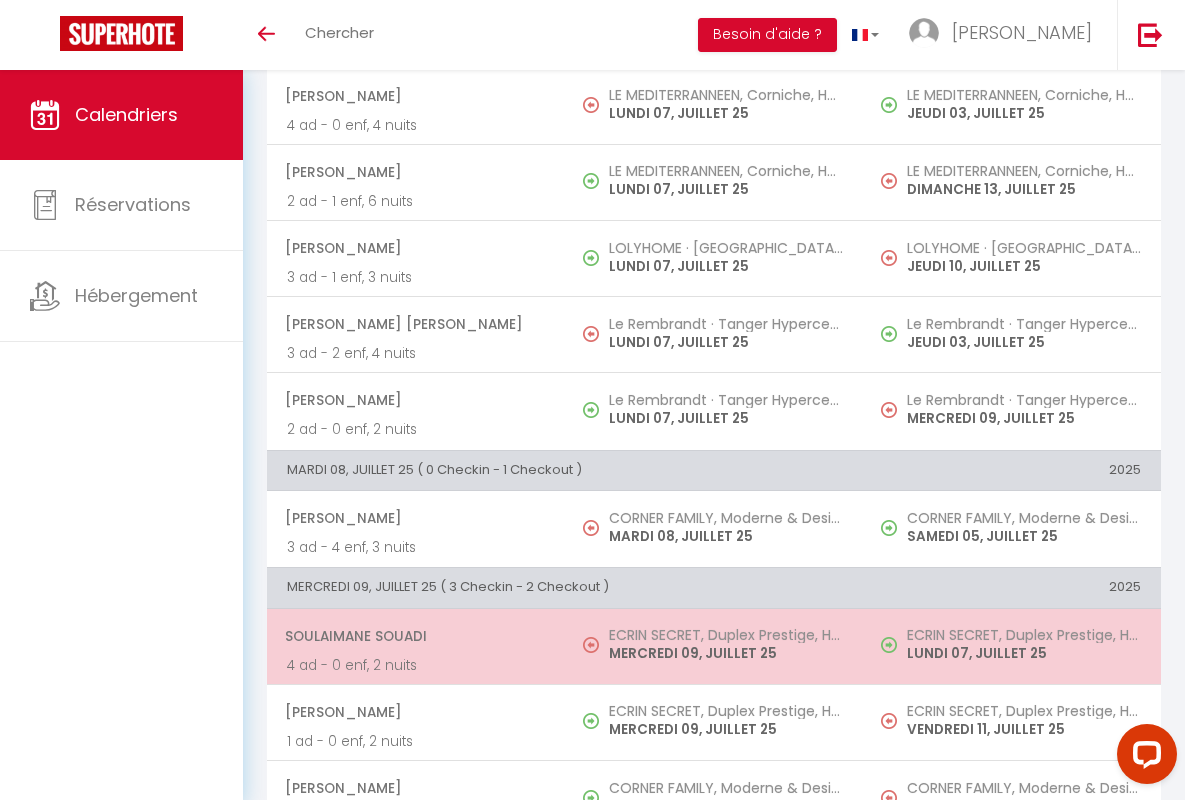 click on "Soulaimane Souadi" at bounding box center [415, 636] 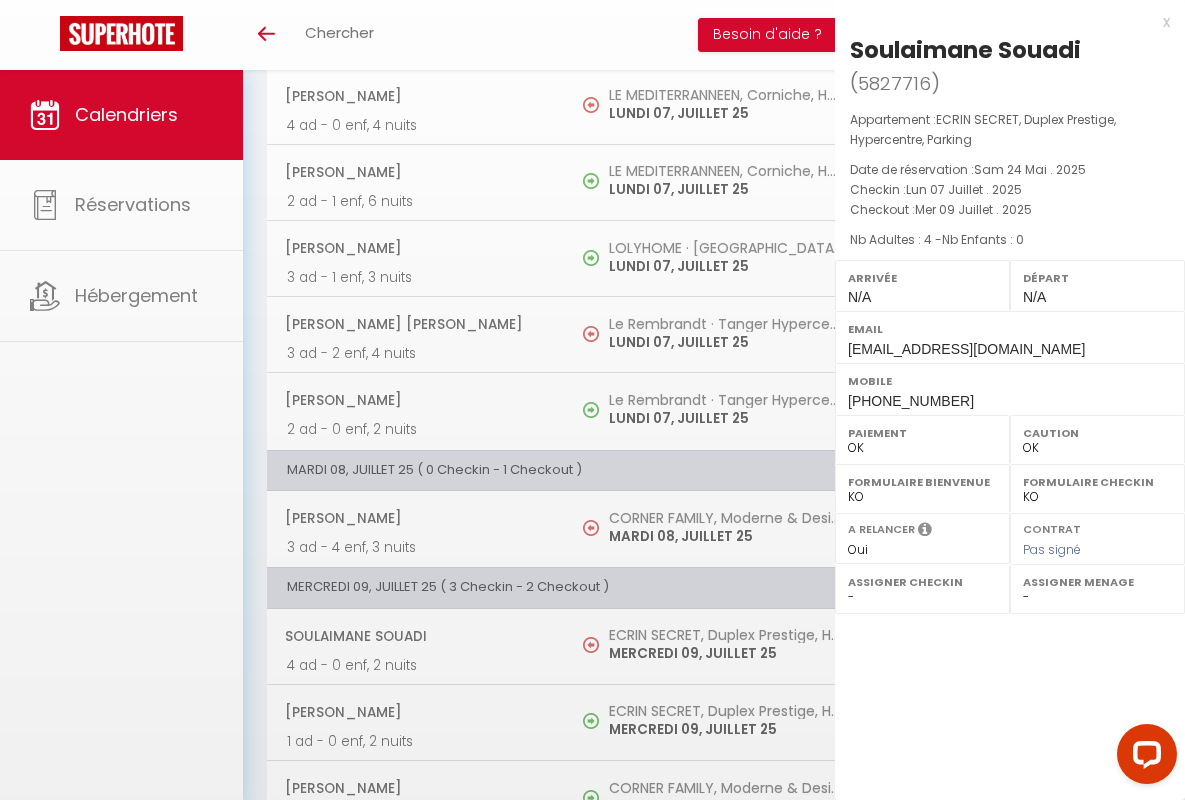 click on "x" at bounding box center [1002, 22] 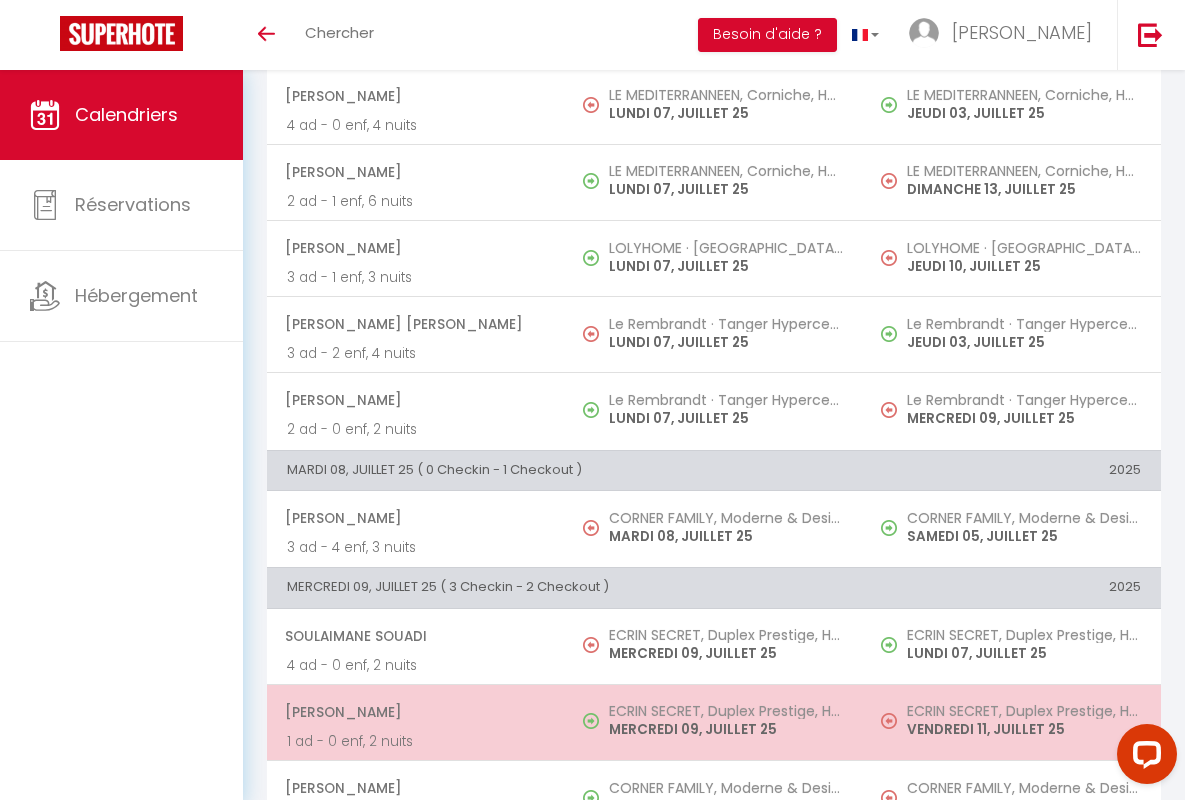 click on "[PERSON_NAME]" at bounding box center (415, 712) 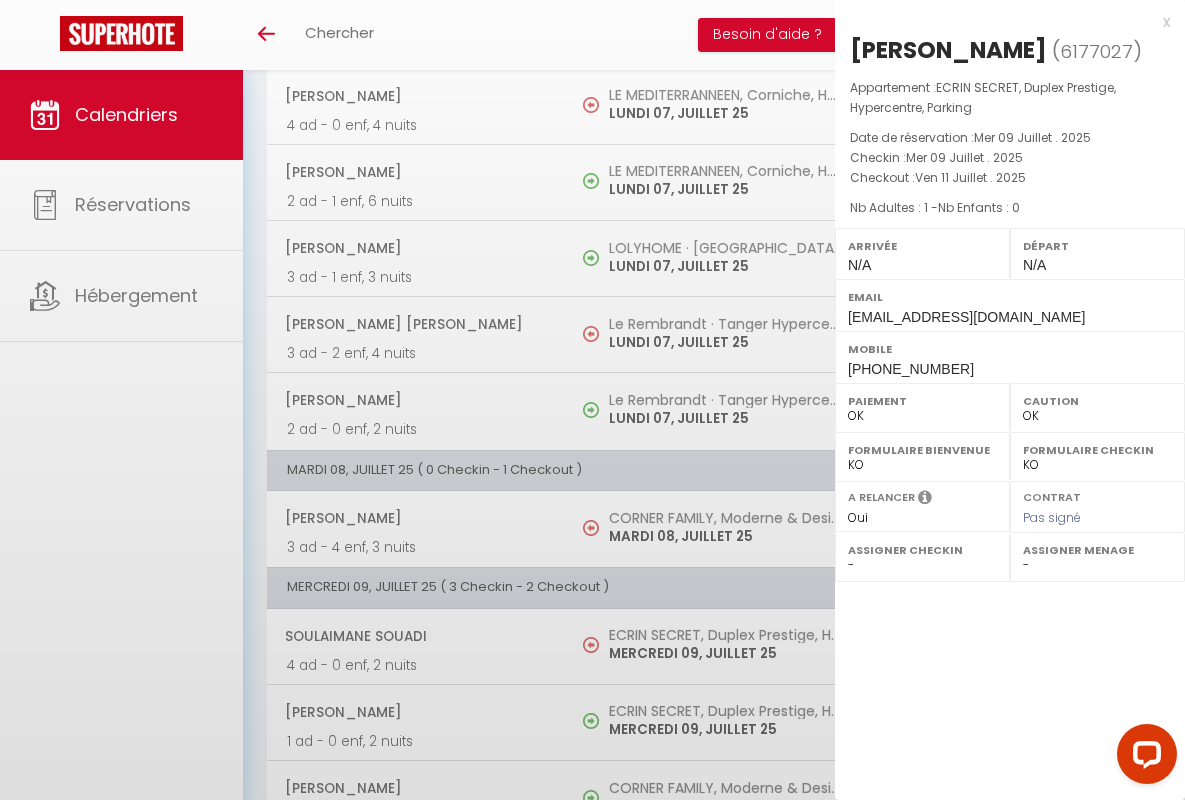 click on "x" at bounding box center [1002, 22] 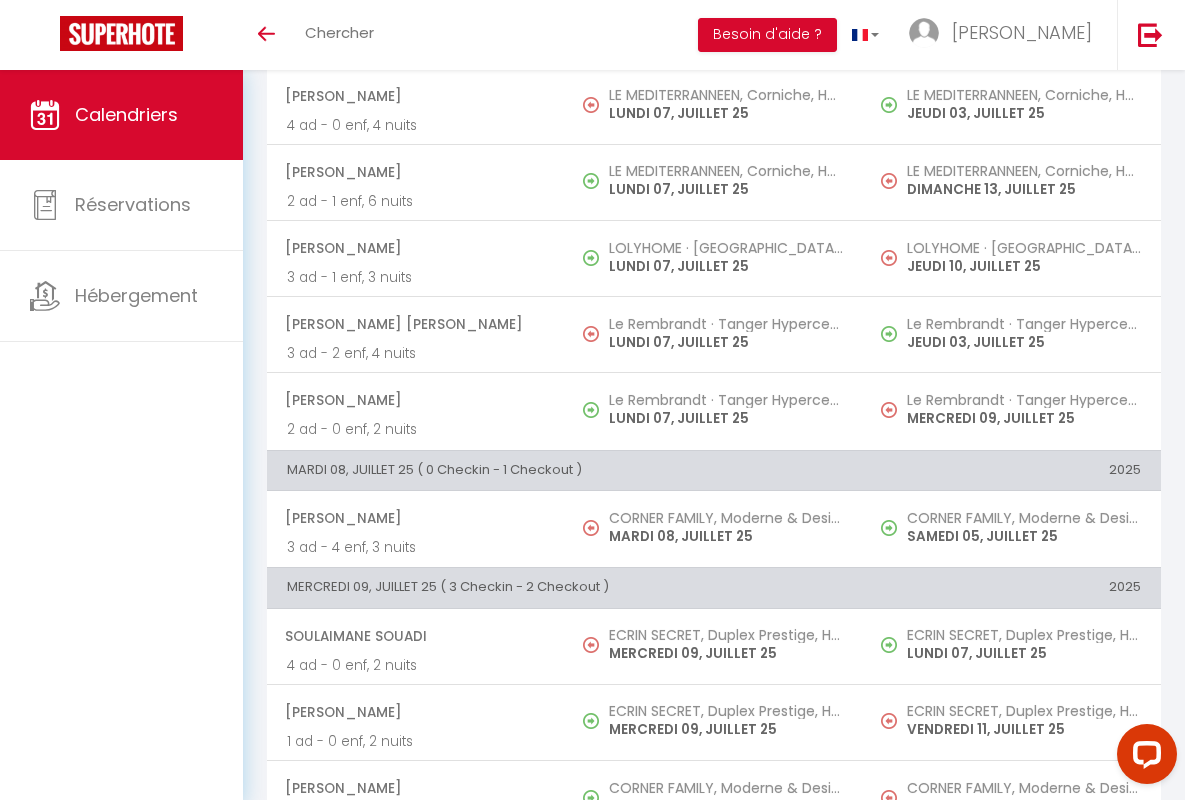 scroll, scrollTop: 456, scrollLeft: 0, axis: vertical 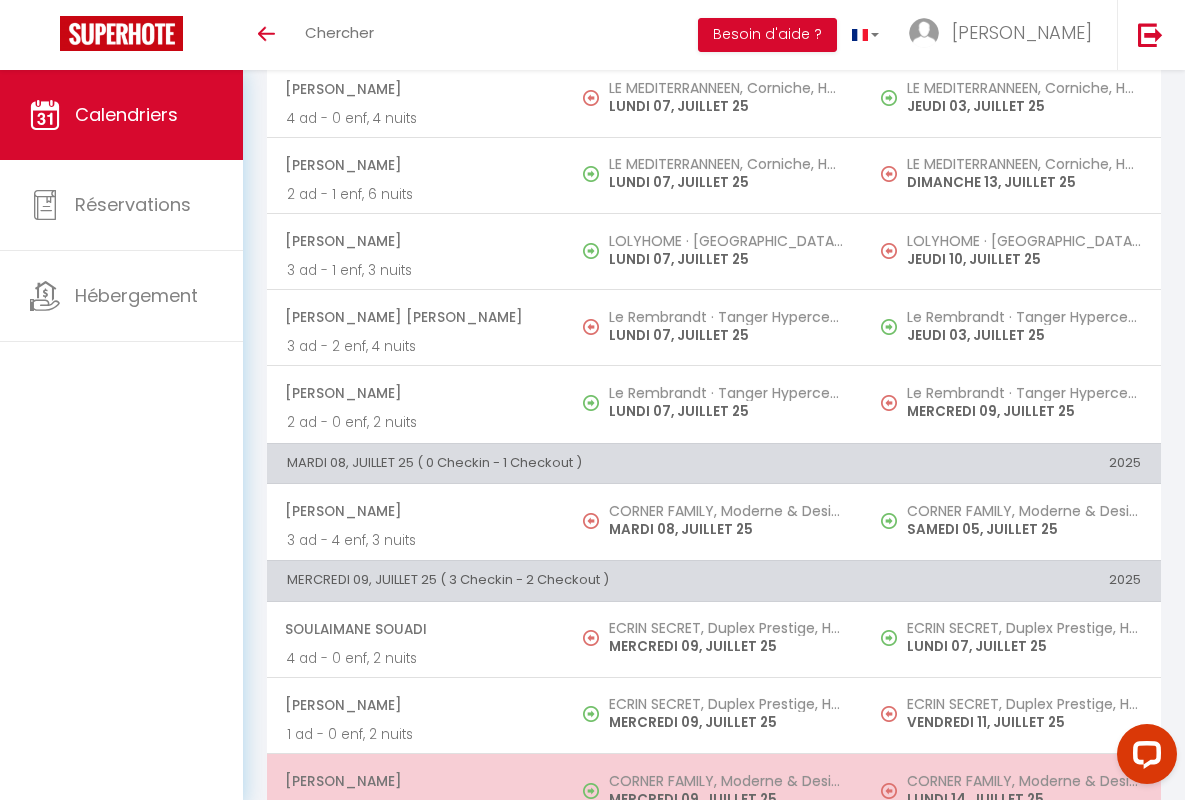 click on "[PERSON_NAME]" at bounding box center (415, 781) 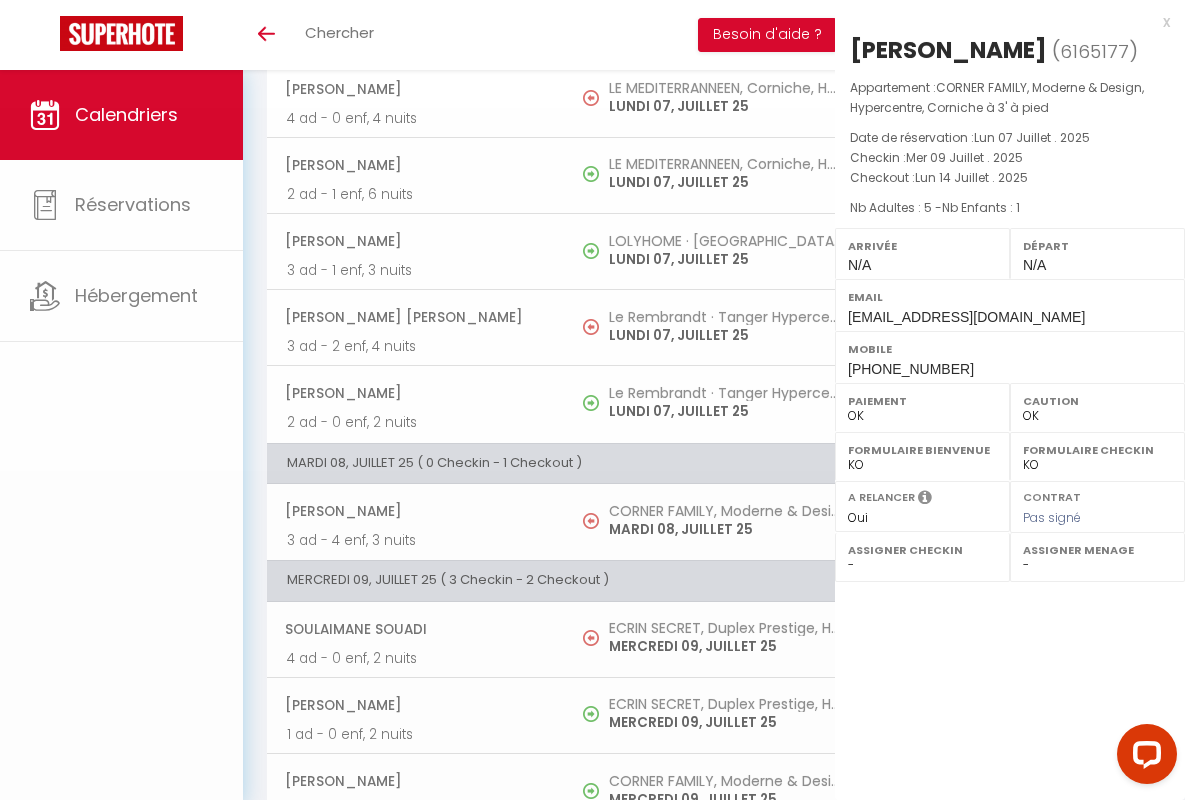 click on "x" at bounding box center (1002, 22) 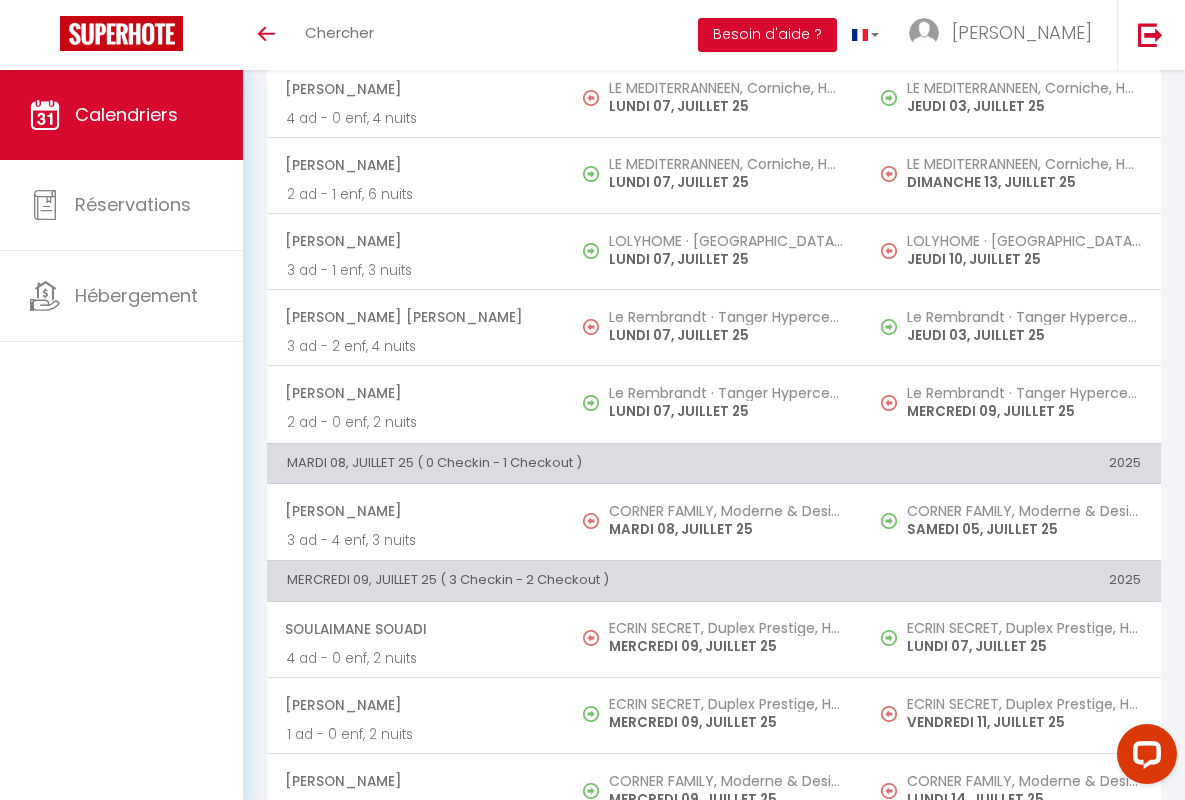 scroll, scrollTop: 913, scrollLeft: 0, axis: vertical 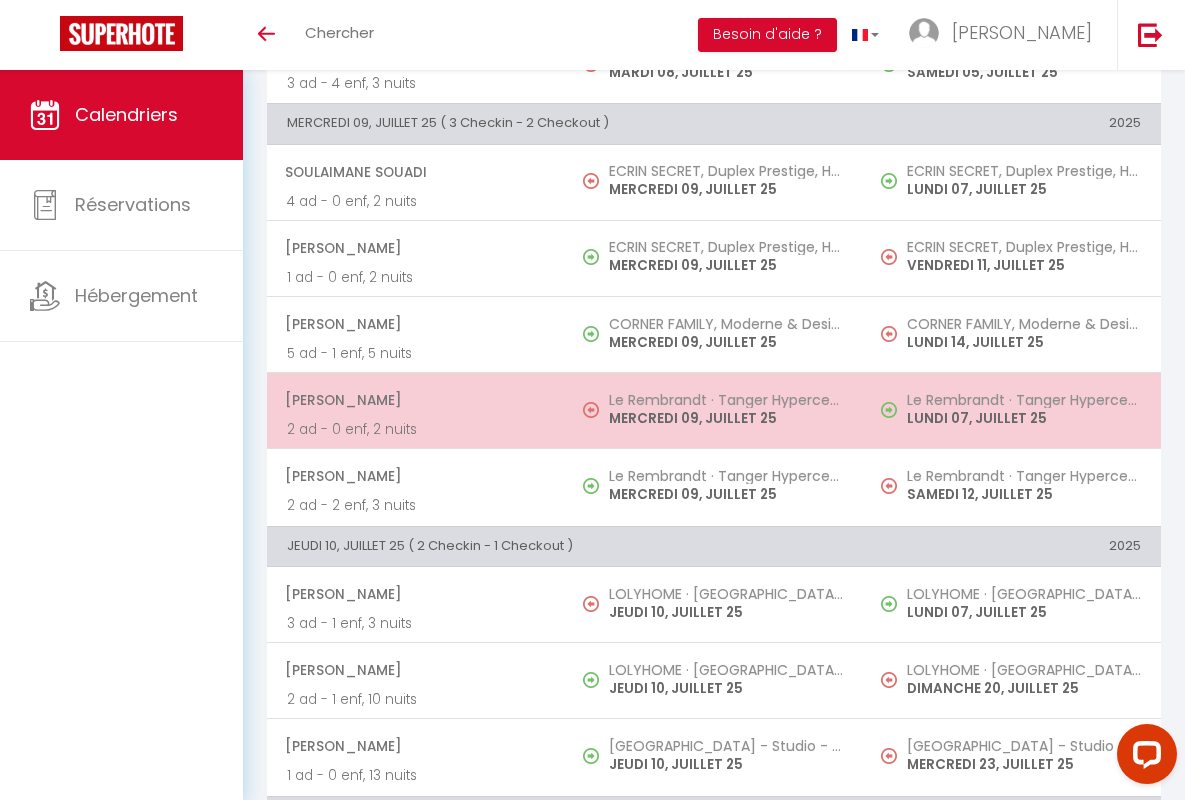 click on "[PERSON_NAME]" at bounding box center [415, 400] 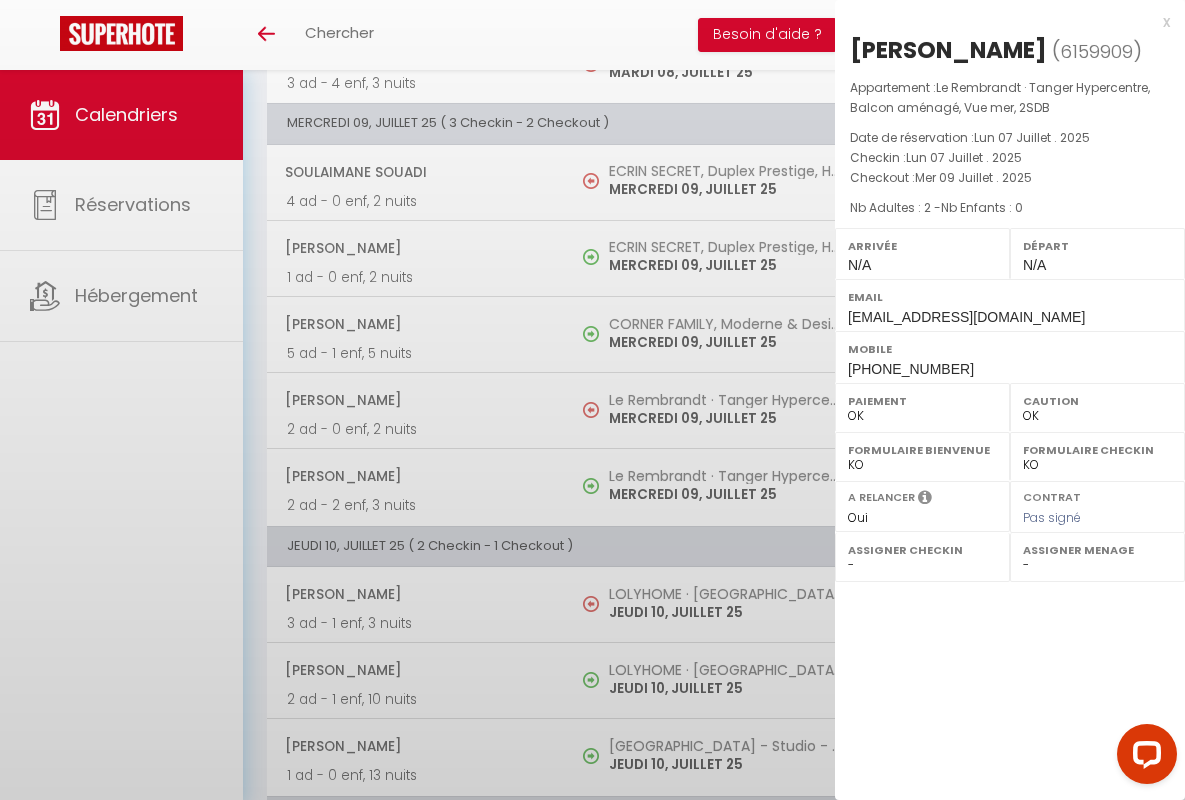 click on "x" at bounding box center [1002, 22] 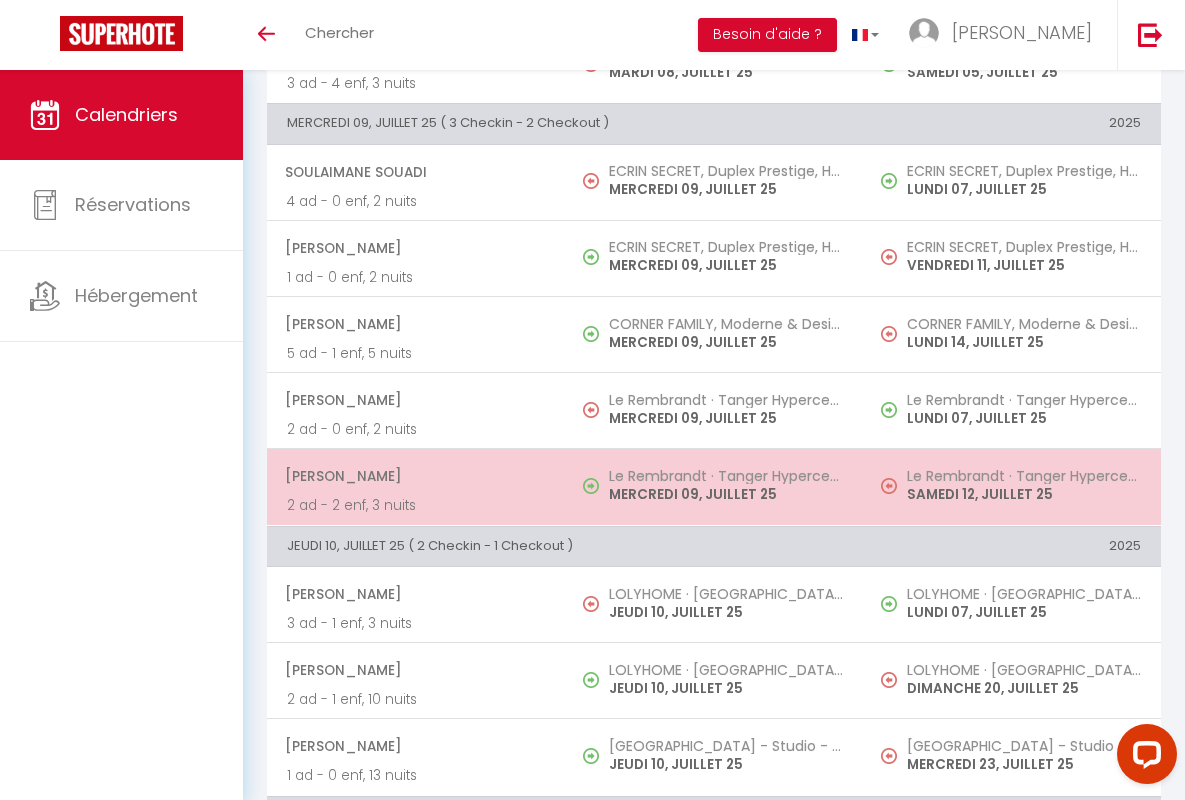 click on "[PERSON_NAME]" at bounding box center [415, 476] 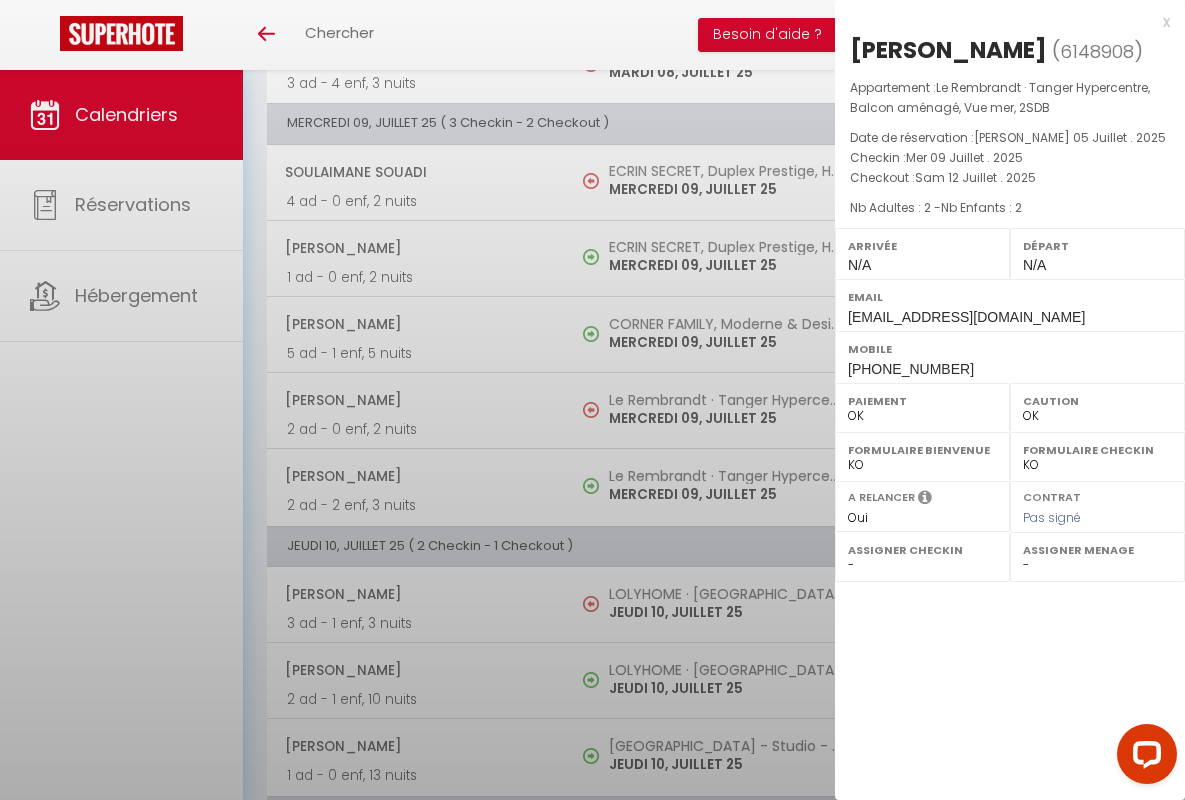 click on "x" at bounding box center (1002, 22) 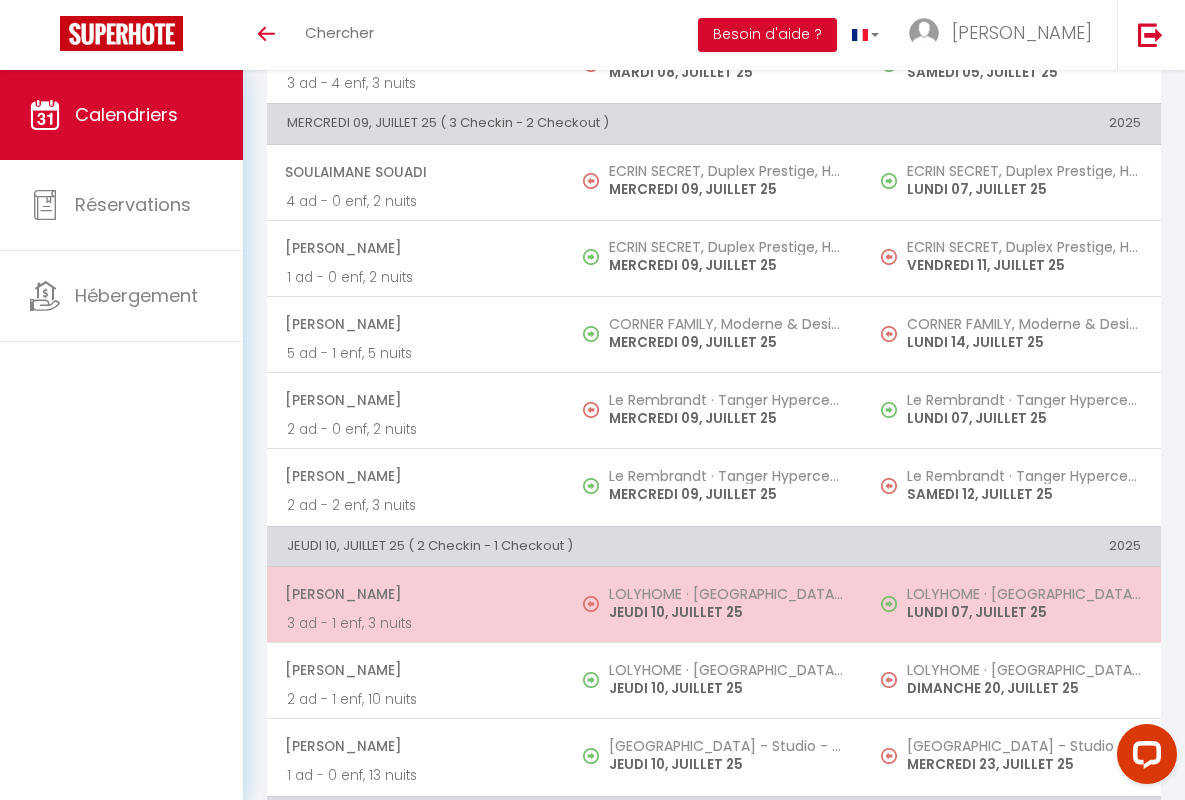 click on "[PERSON_NAME]" at bounding box center (415, 594) 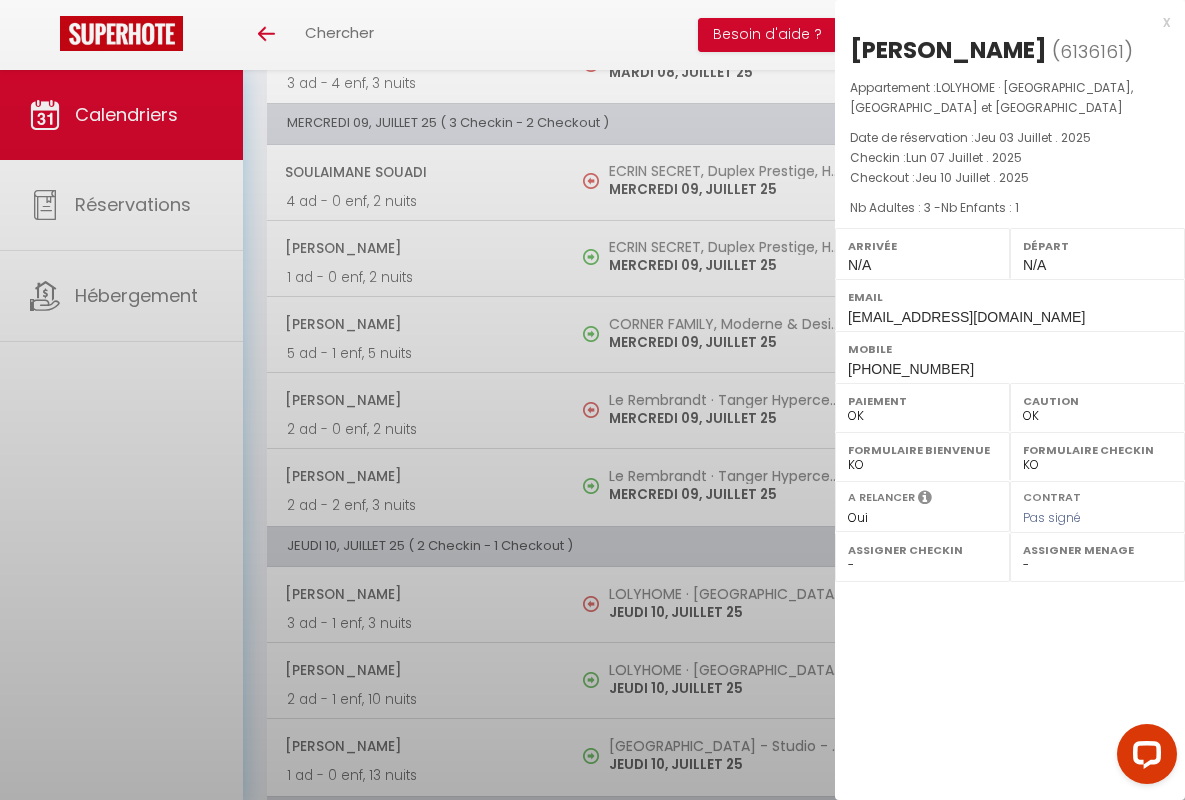 click on "x" at bounding box center (1002, 22) 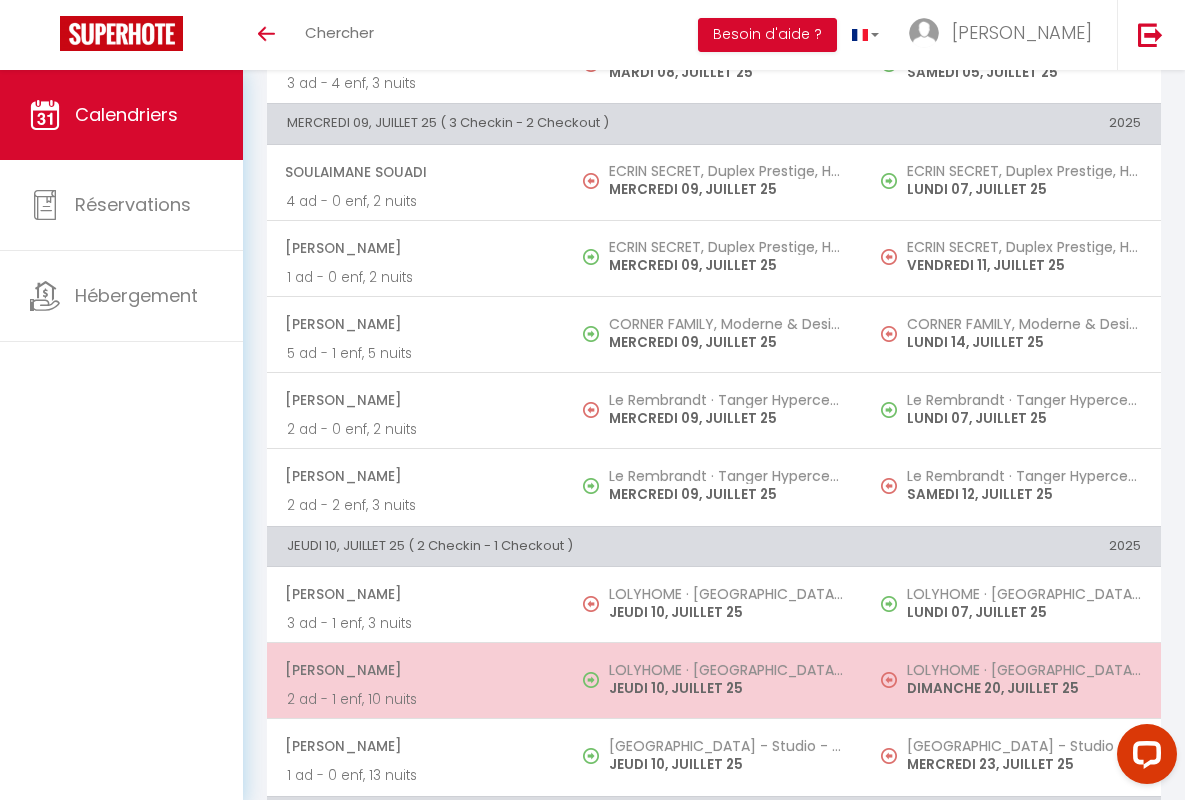 click on "[PERSON_NAME]" at bounding box center (415, 670) 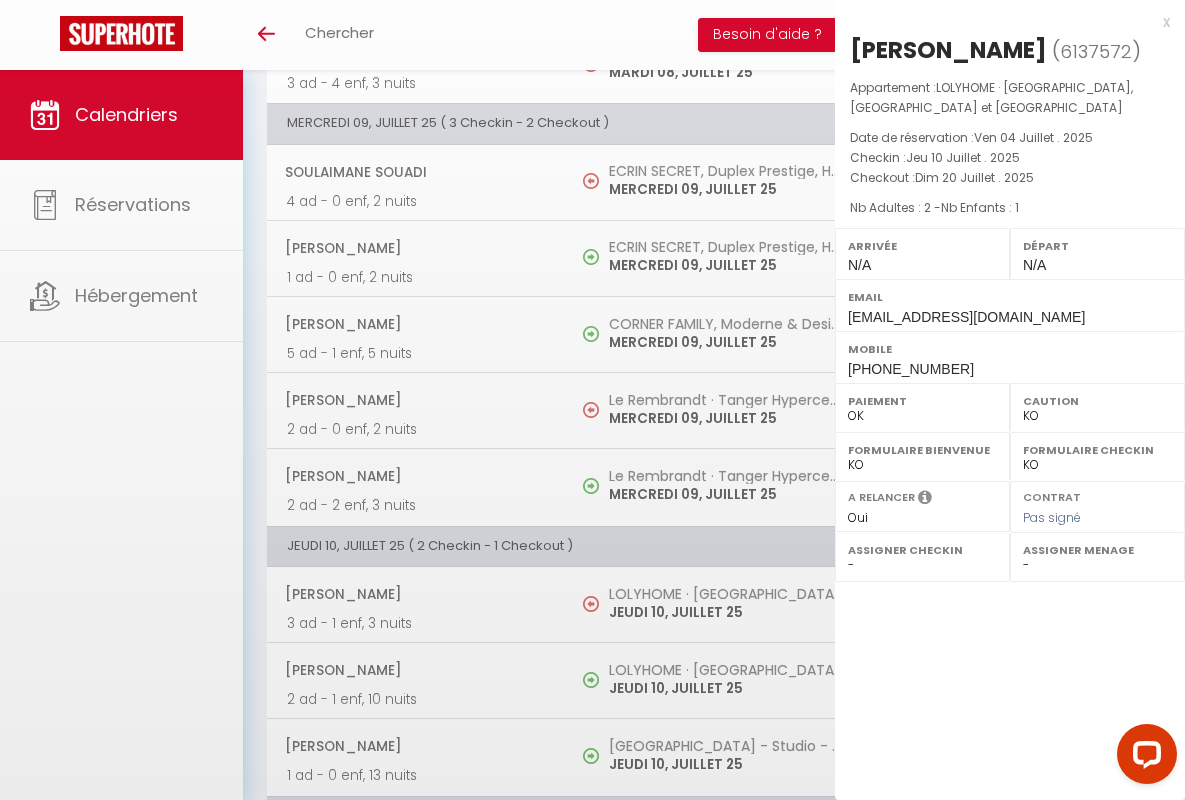 click on "x" at bounding box center (1002, 22) 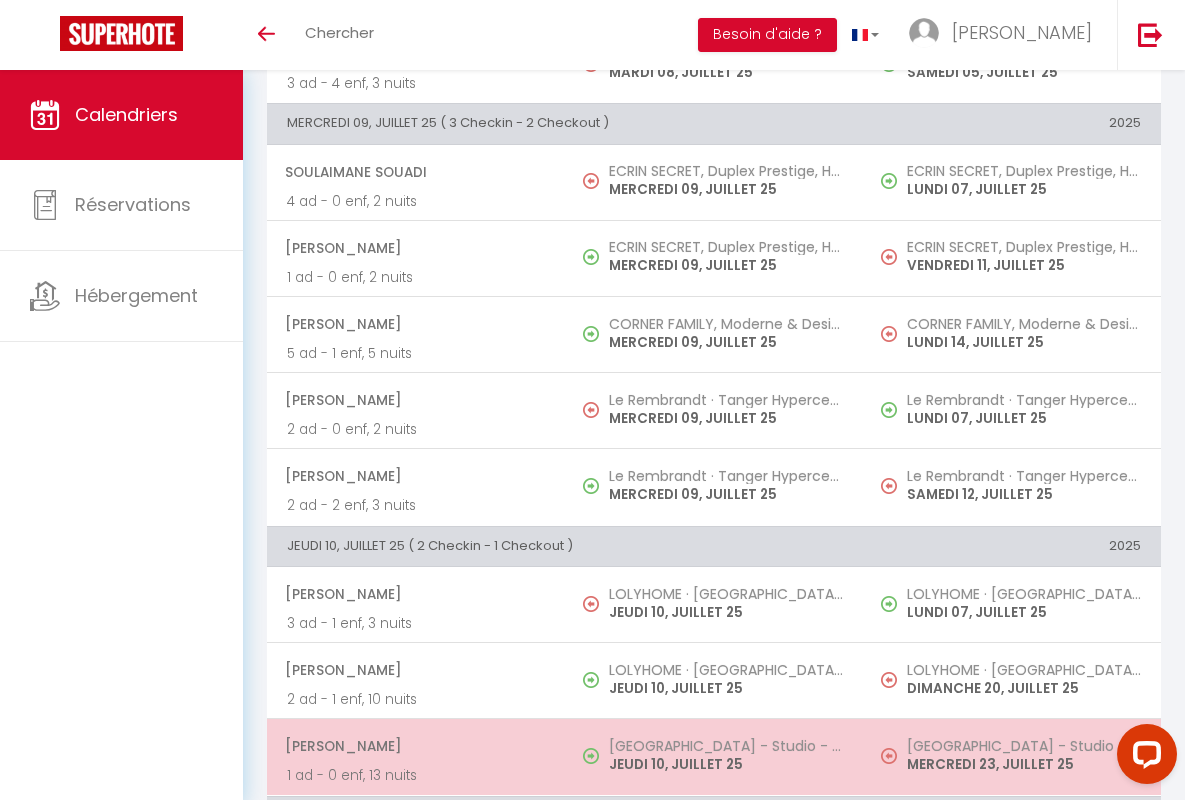 click on "[PERSON_NAME]" at bounding box center [415, 746] 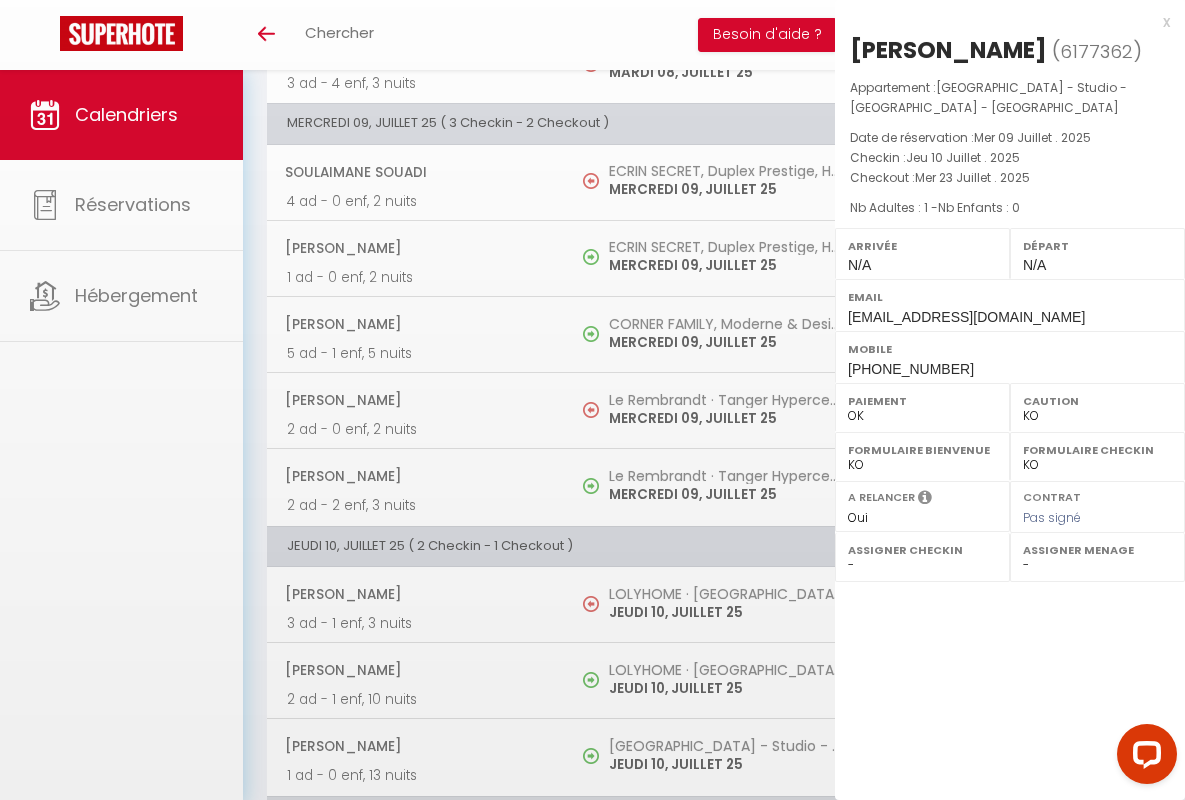 click on "x" at bounding box center [1002, 22] 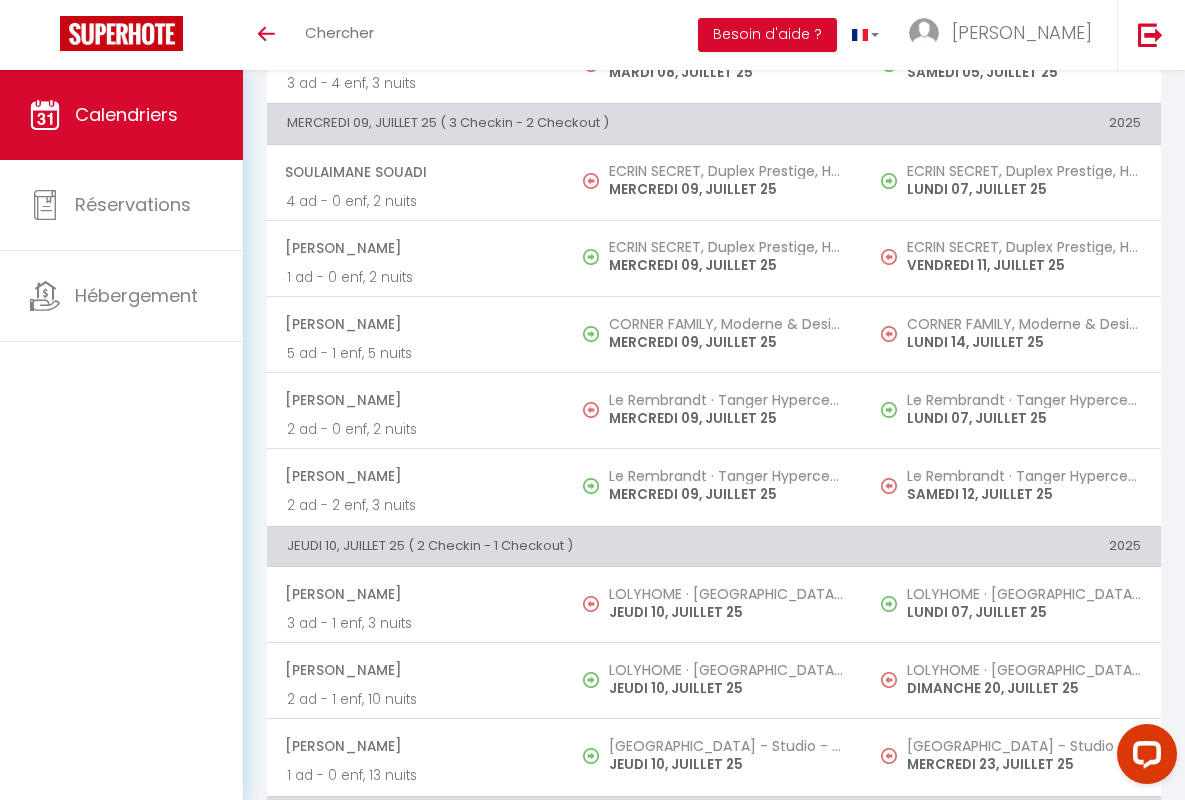 scroll, scrollTop: 1377, scrollLeft: 0, axis: vertical 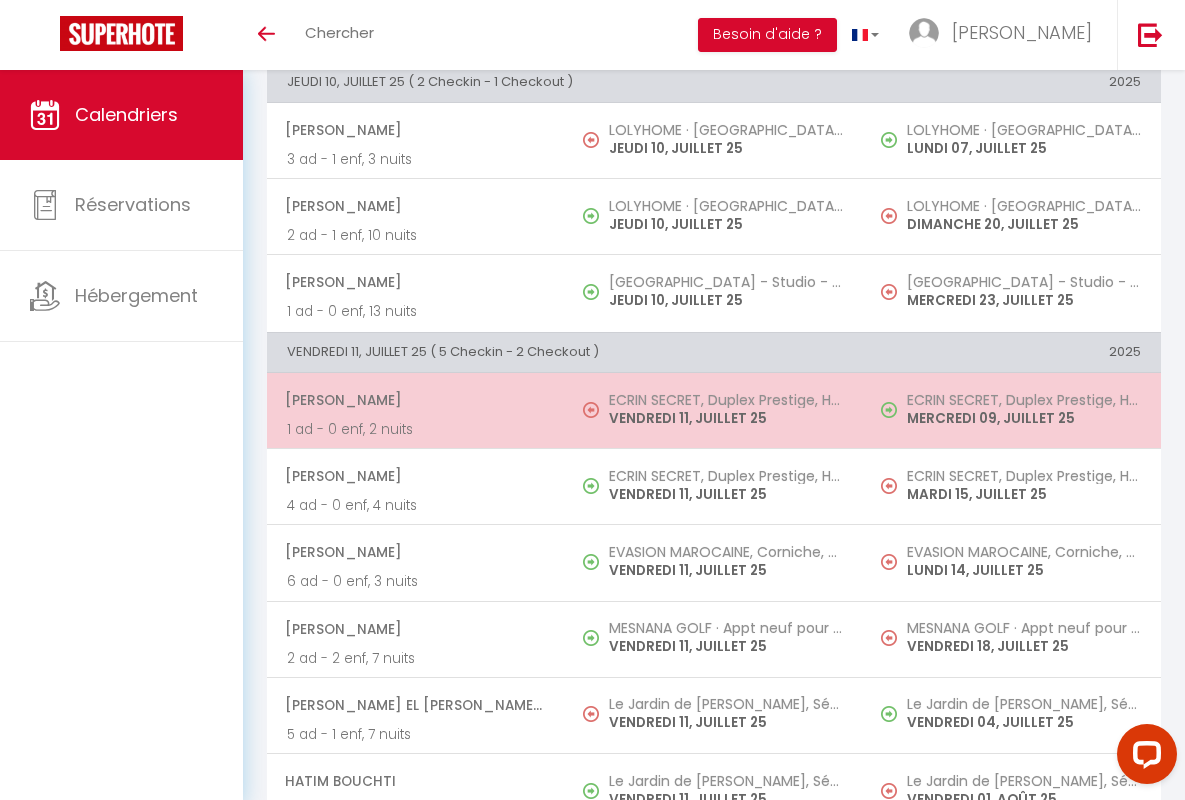 click on "[PERSON_NAME]" at bounding box center (415, 400) 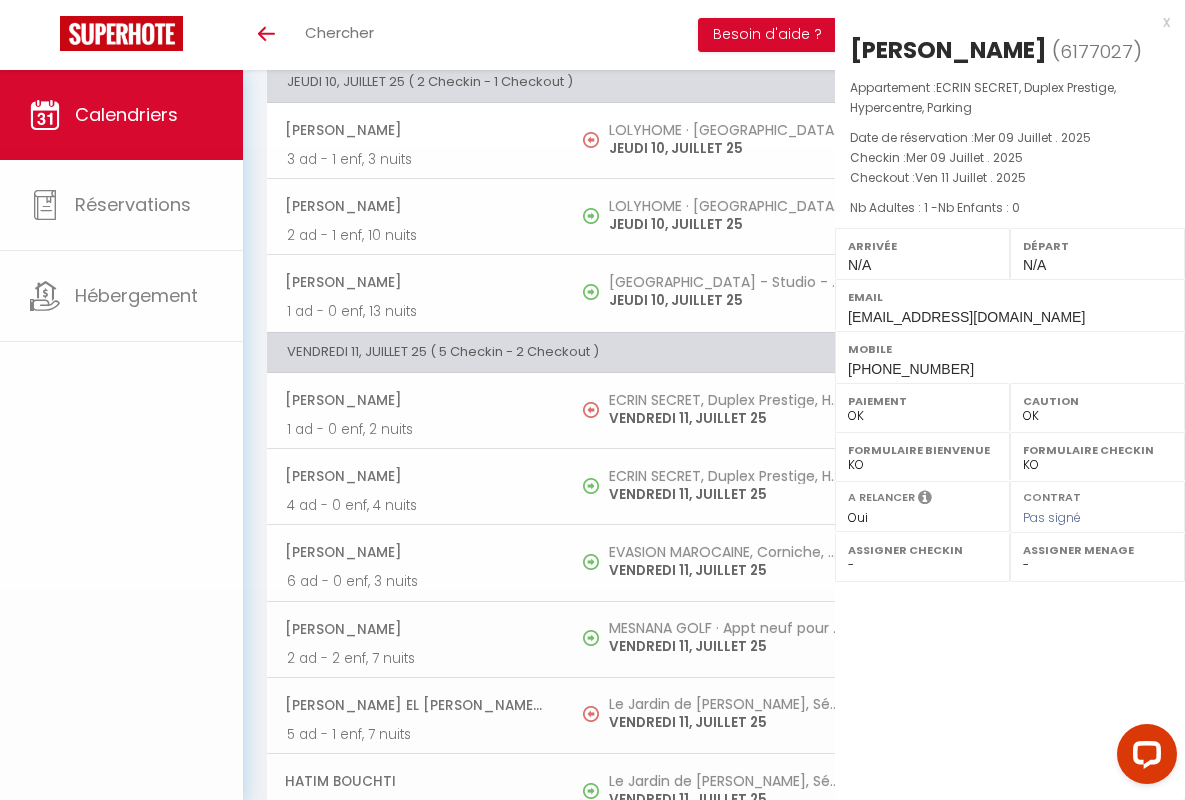 click on "x" at bounding box center [1002, 22] 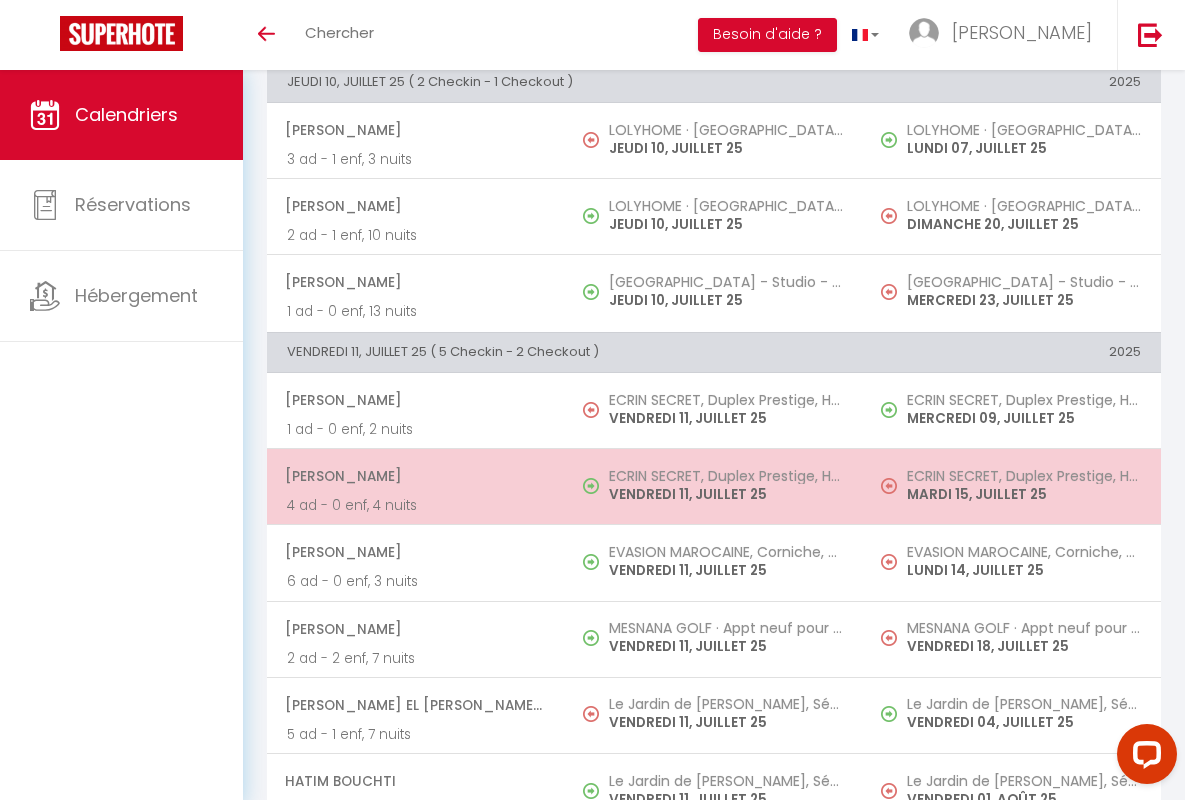 click on "[PERSON_NAME]" at bounding box center [415, 476] 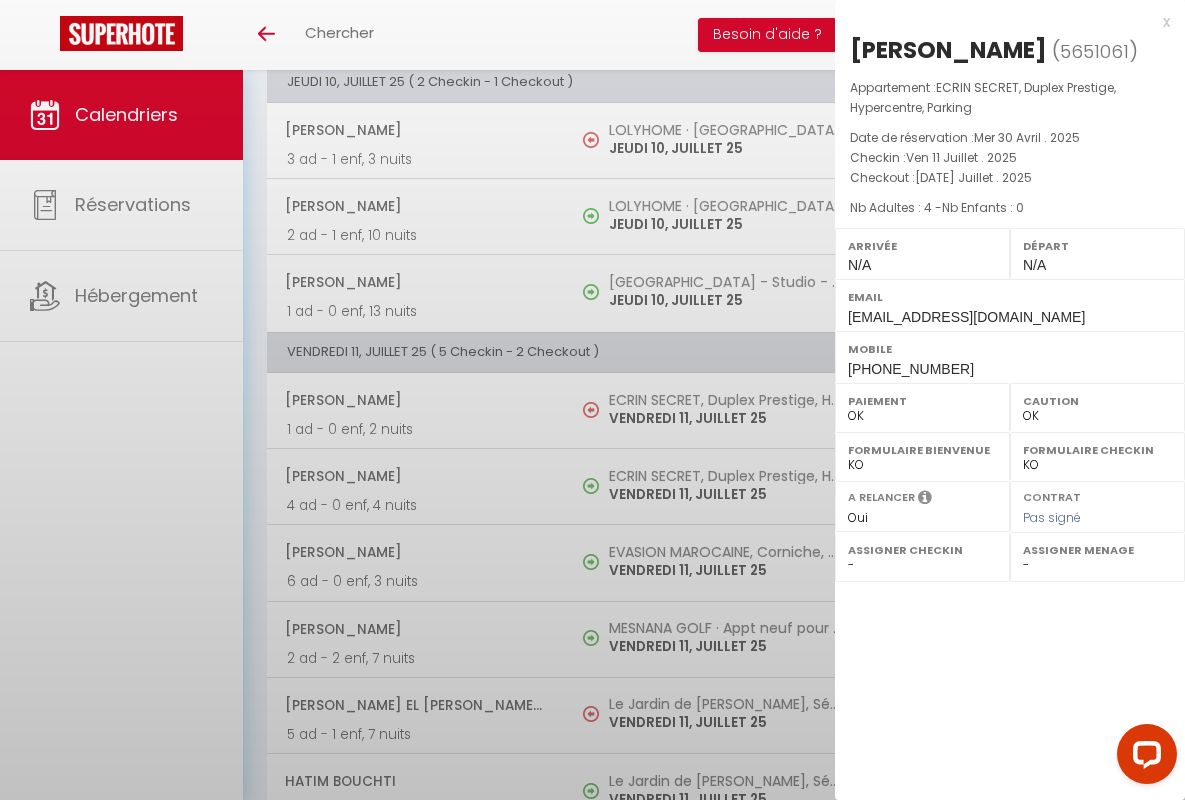 click on "x" at bounding box center [1002, 22] 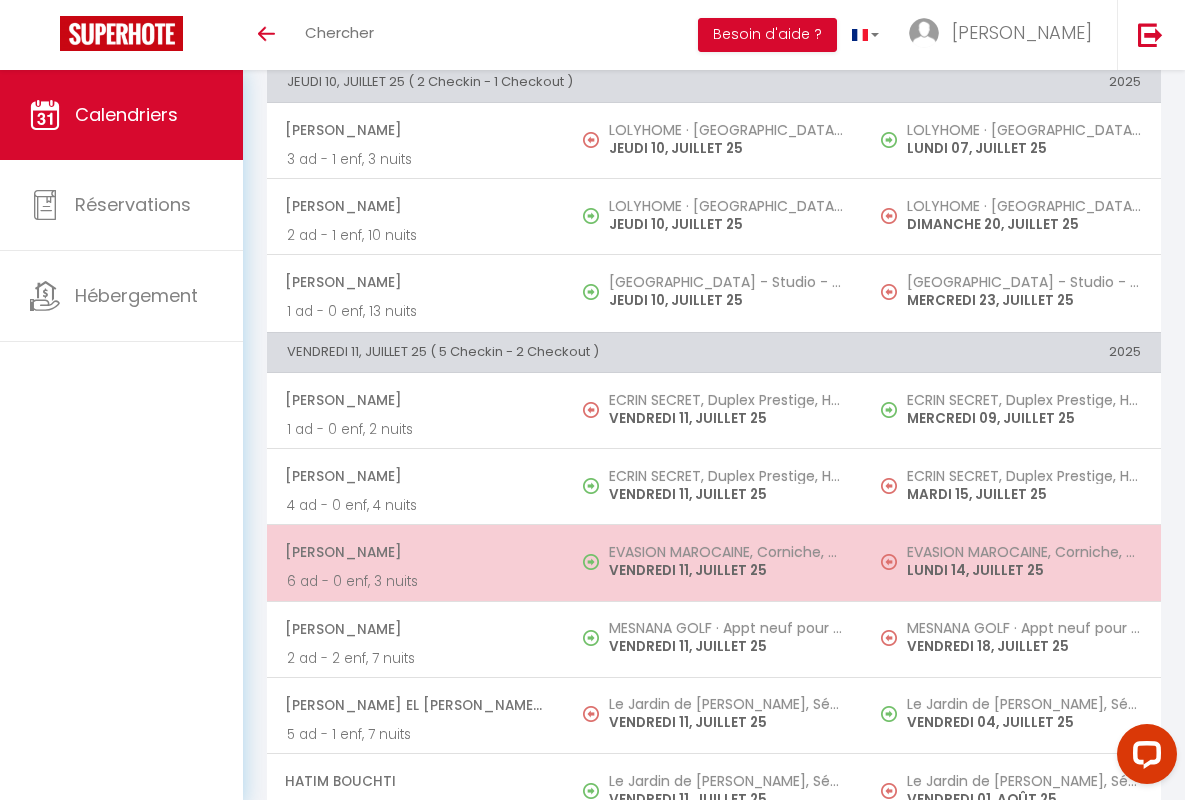 click on "[PERSON_NAME]" at bounding box center (415, 552) 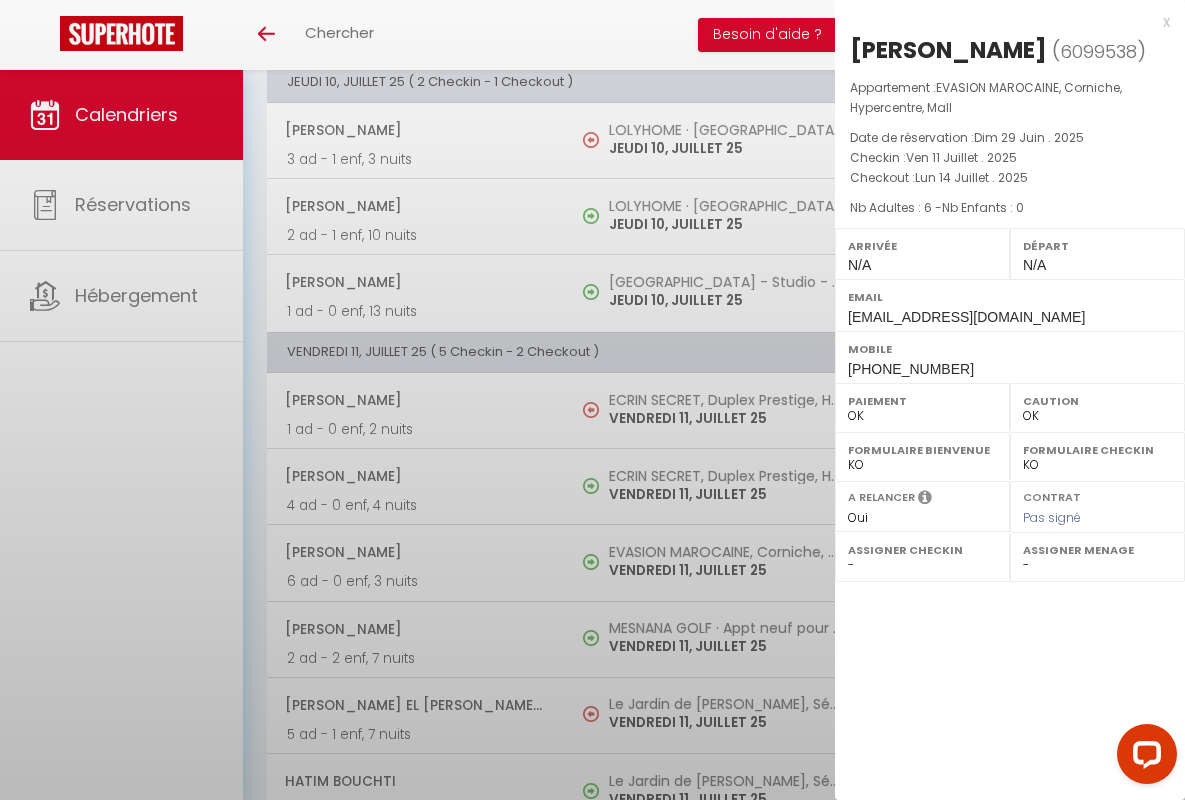 click on "x" at bounding box center (1002, 22) 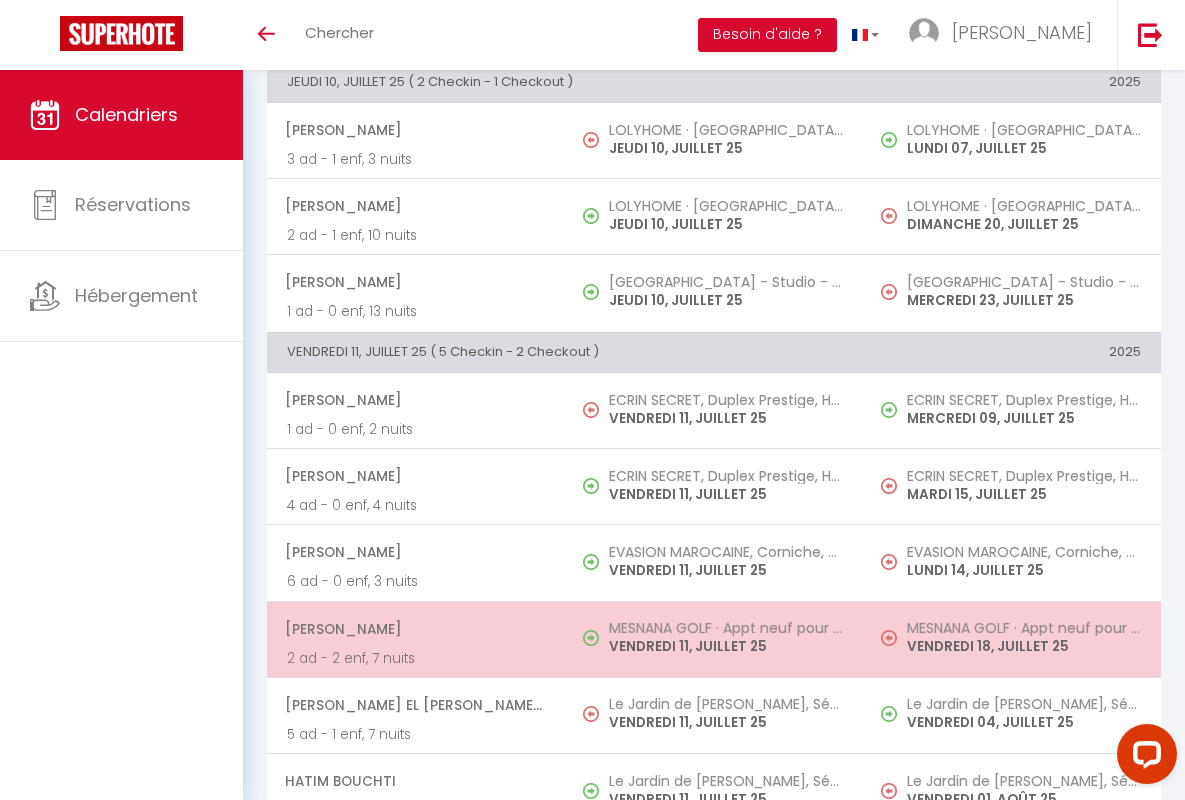 click on "[PERSON_NAME]" at bounding box center (415, 629) 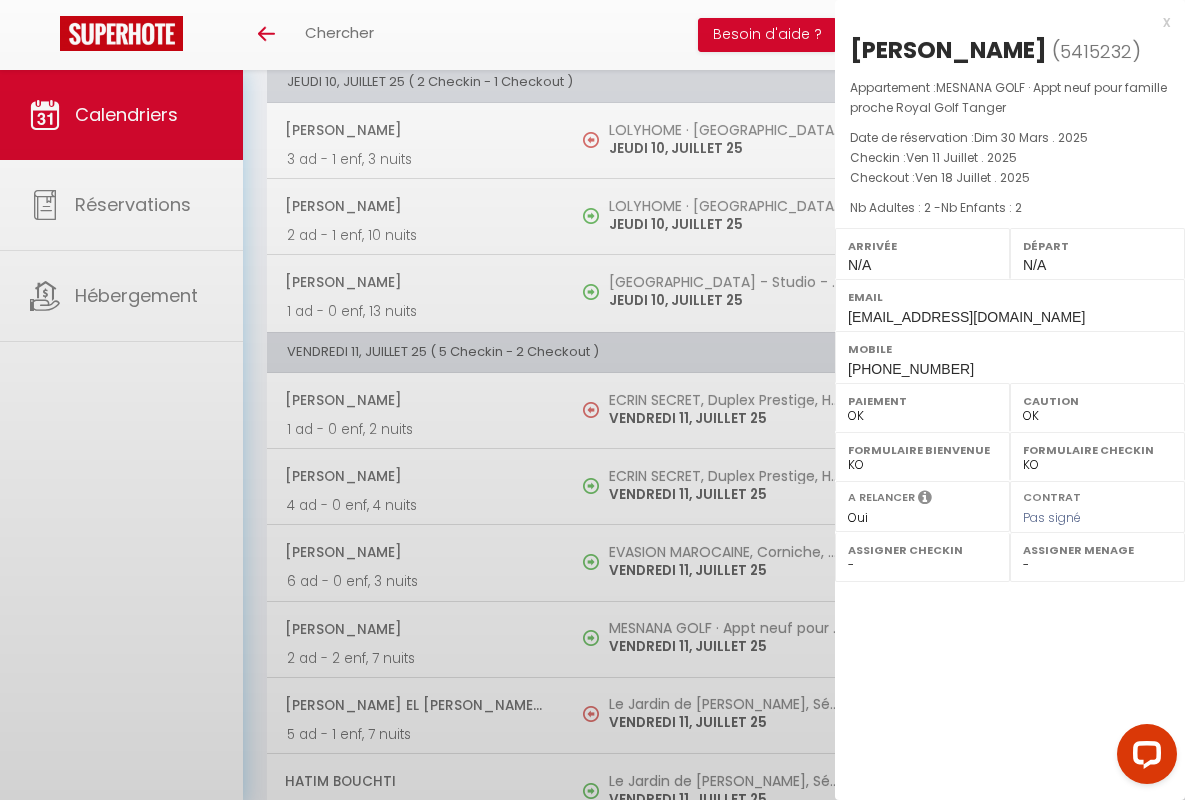 click on "x" at bounding box center (1002, 22) 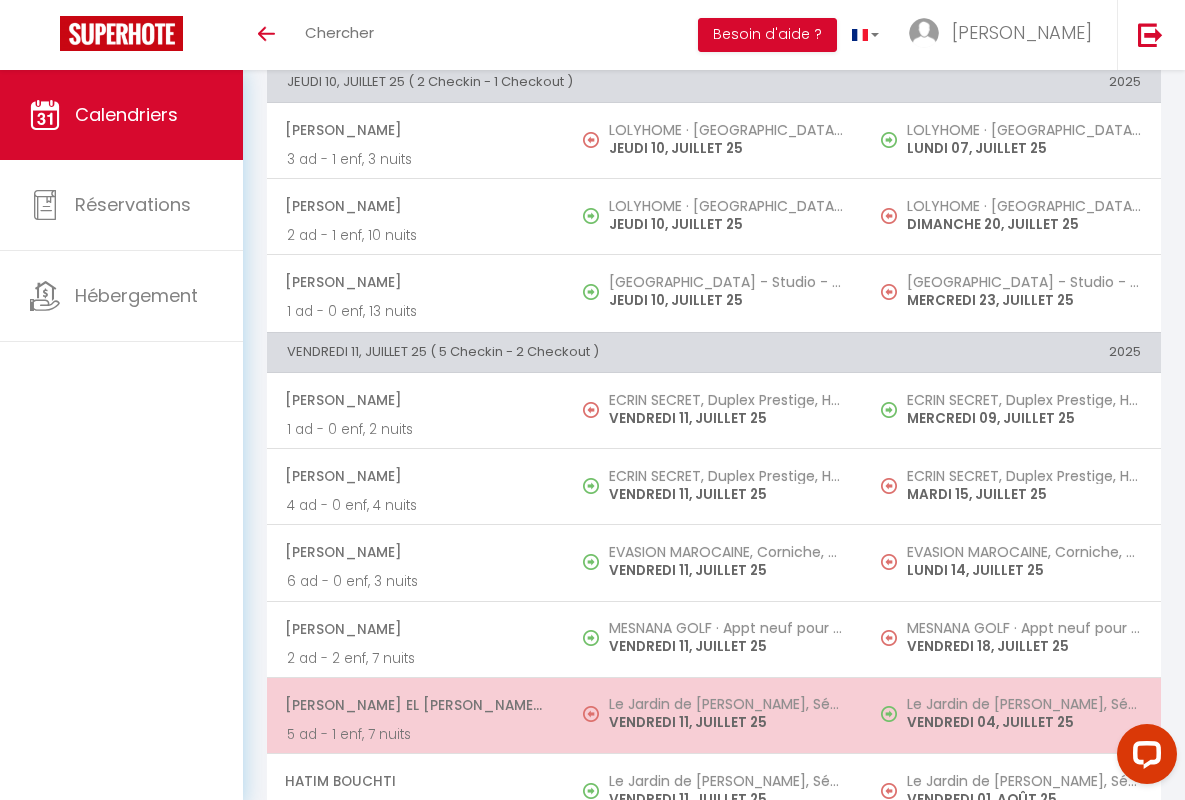 click on "[PERSON_NAME] El [PERSON_NAME] Serroukh" at bounding box center [415, 705] 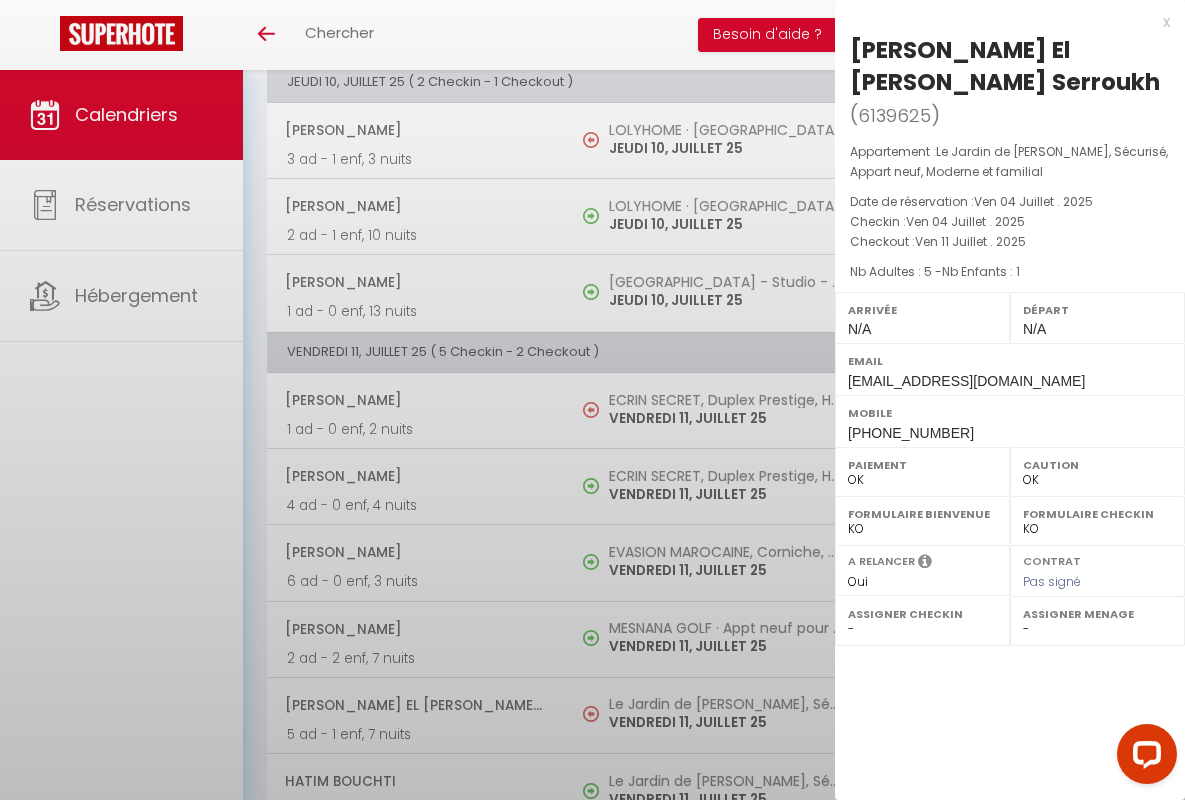click on "x" at bounding box center [1002, 22] 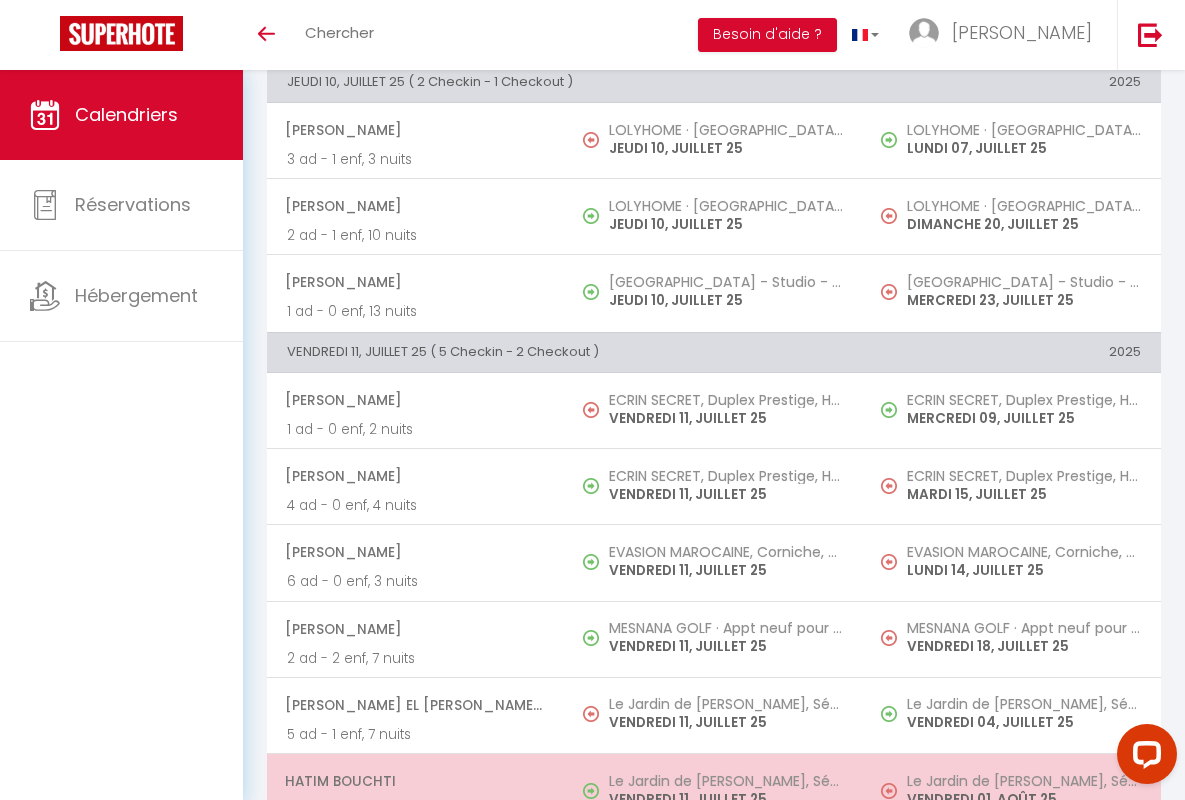 click on "Hatim Bouchti" at bounding box center (415, 781) 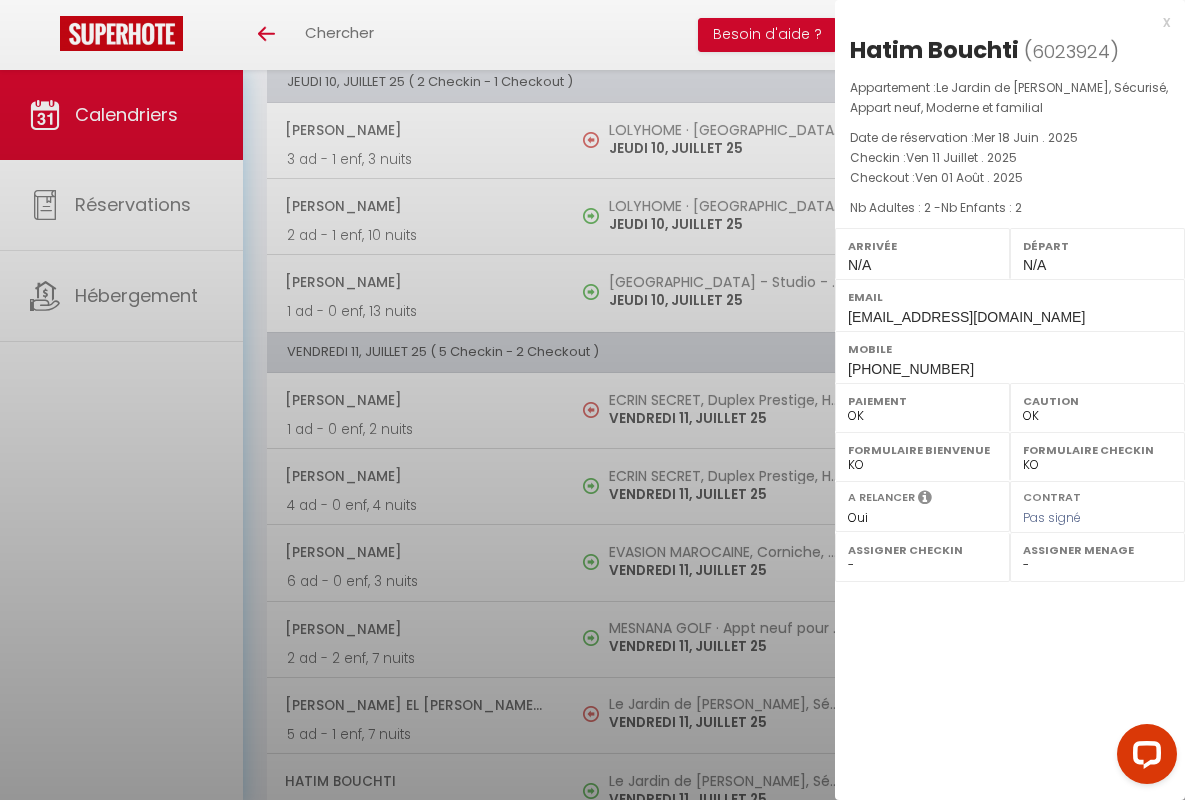 click on "x" at bounding box center [1002, 22] 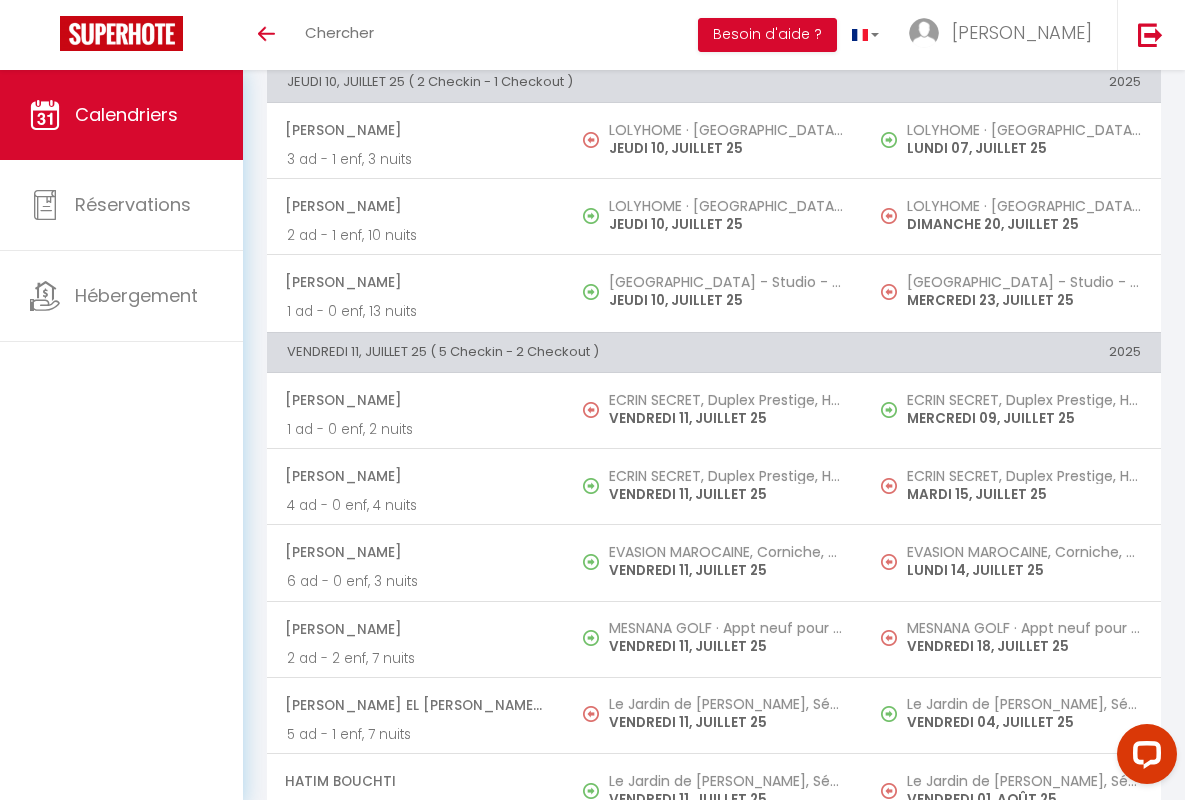 scroll, scrollTop: 1834, scrollLeft: 0, axis: vertical 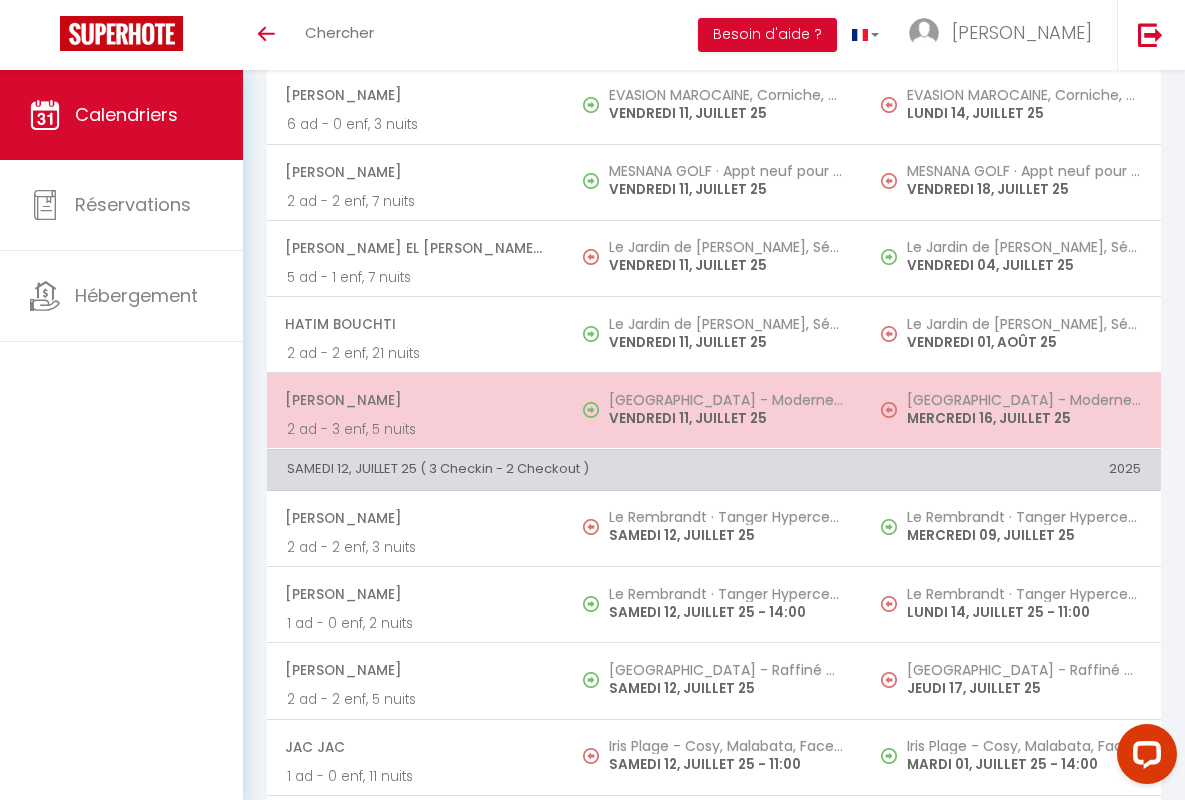 click on "[PERSON_NAME]" at bounding box center (415, 400) 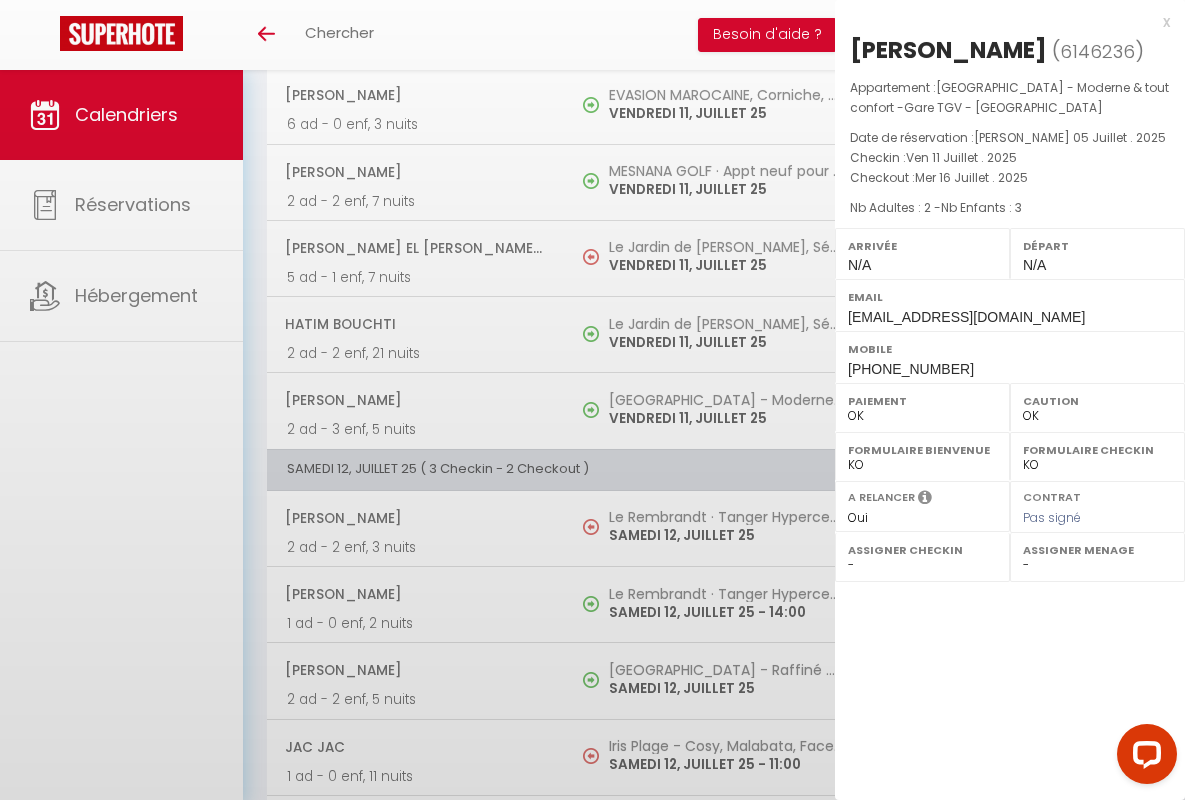 click on "x" at bounding box center (1002, 22) 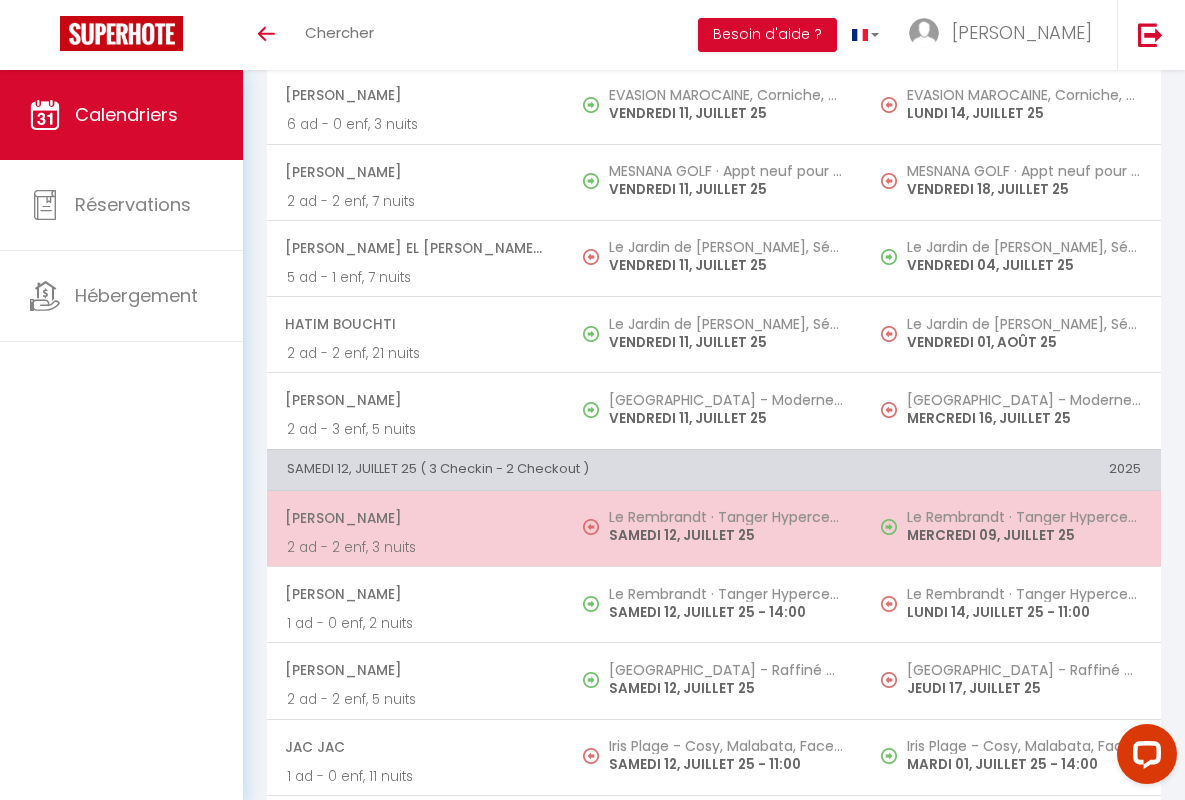 click on "[PERSON_NAME]" at bounding box center [415, 518] 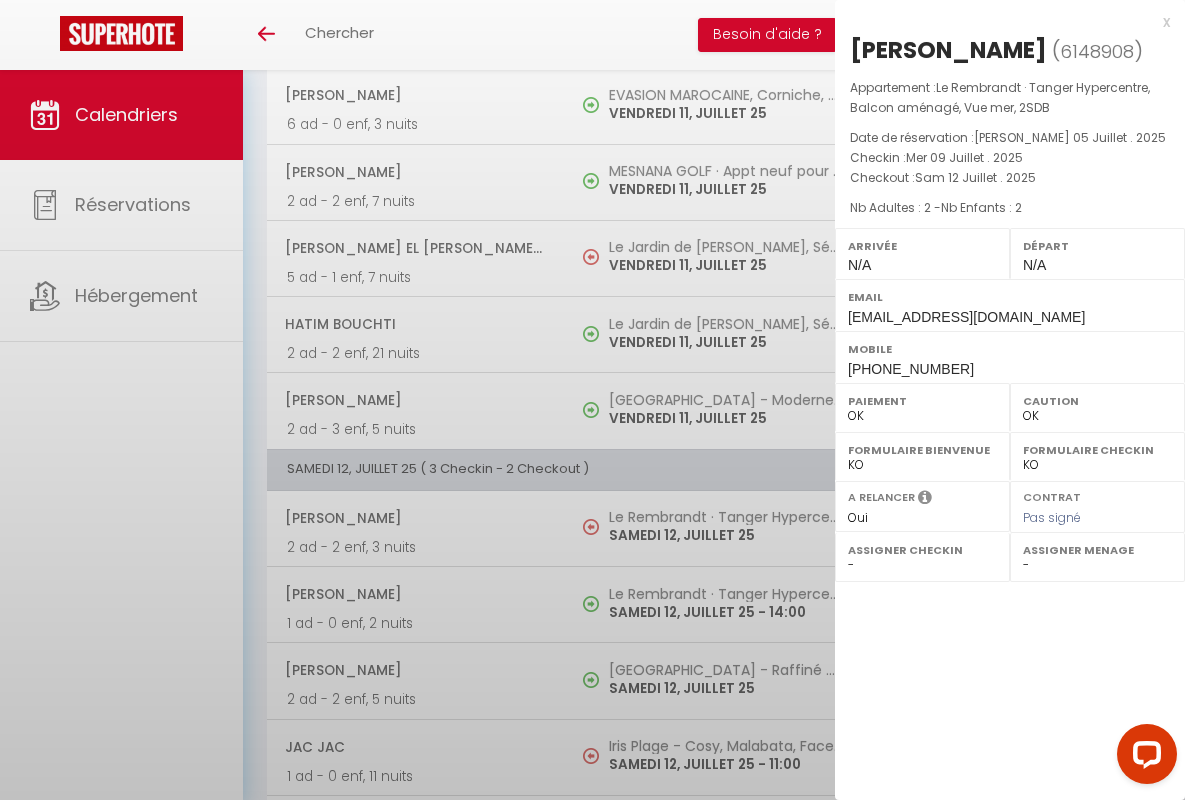 click on "x" at bounding box center (1002, 22) 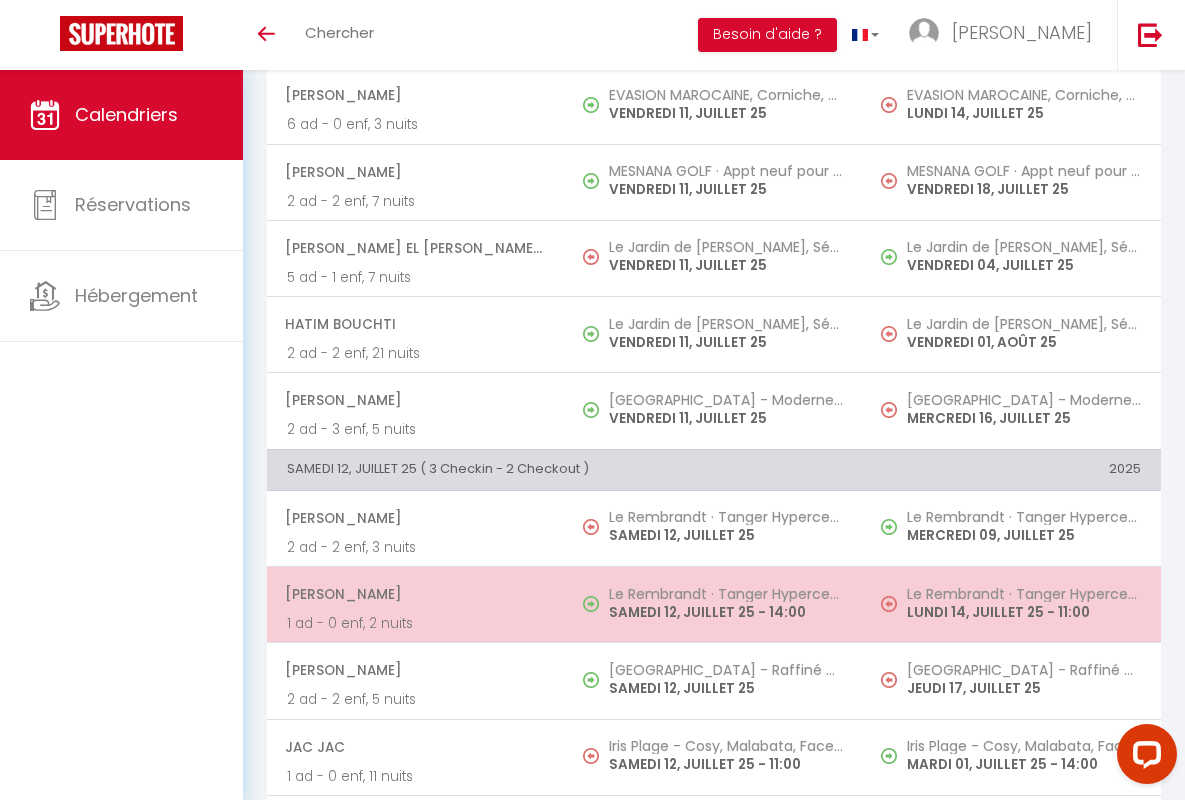 click on "[PERSON_NAME]" at bounding box center (415, 594) 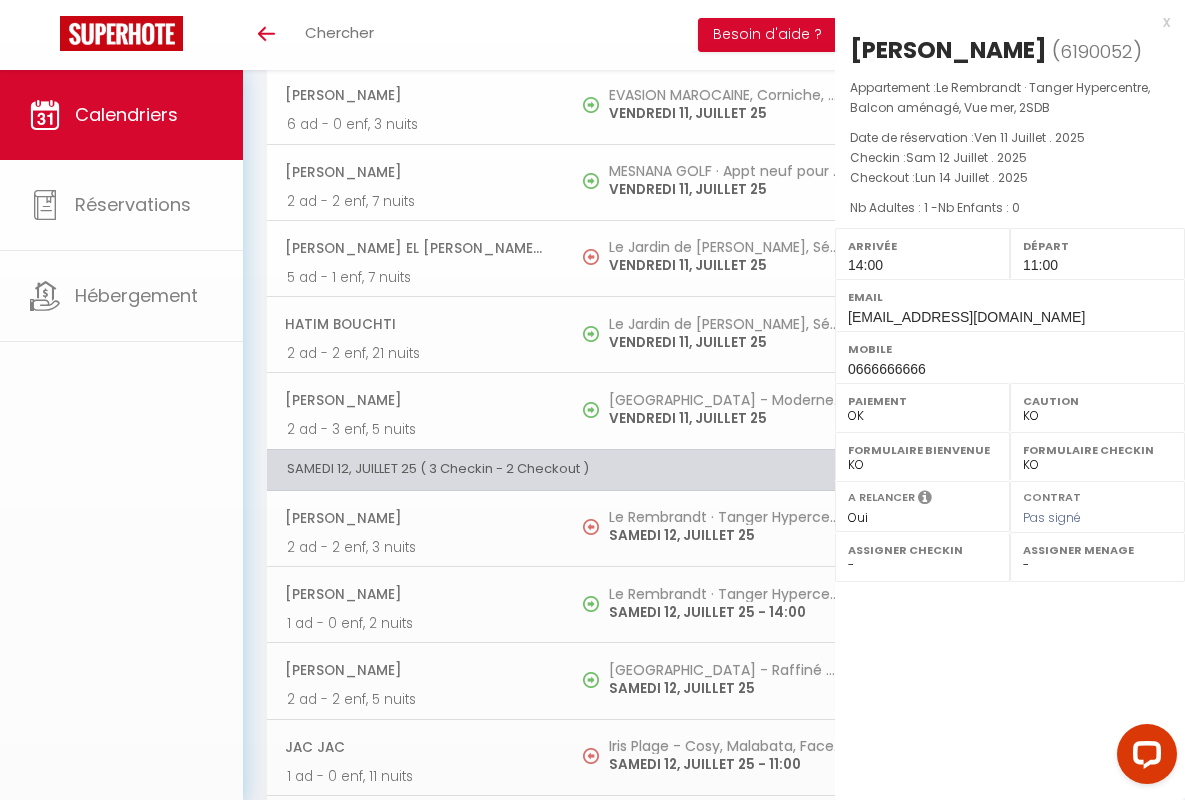 click on "x" at bounding box center (1002, 22) 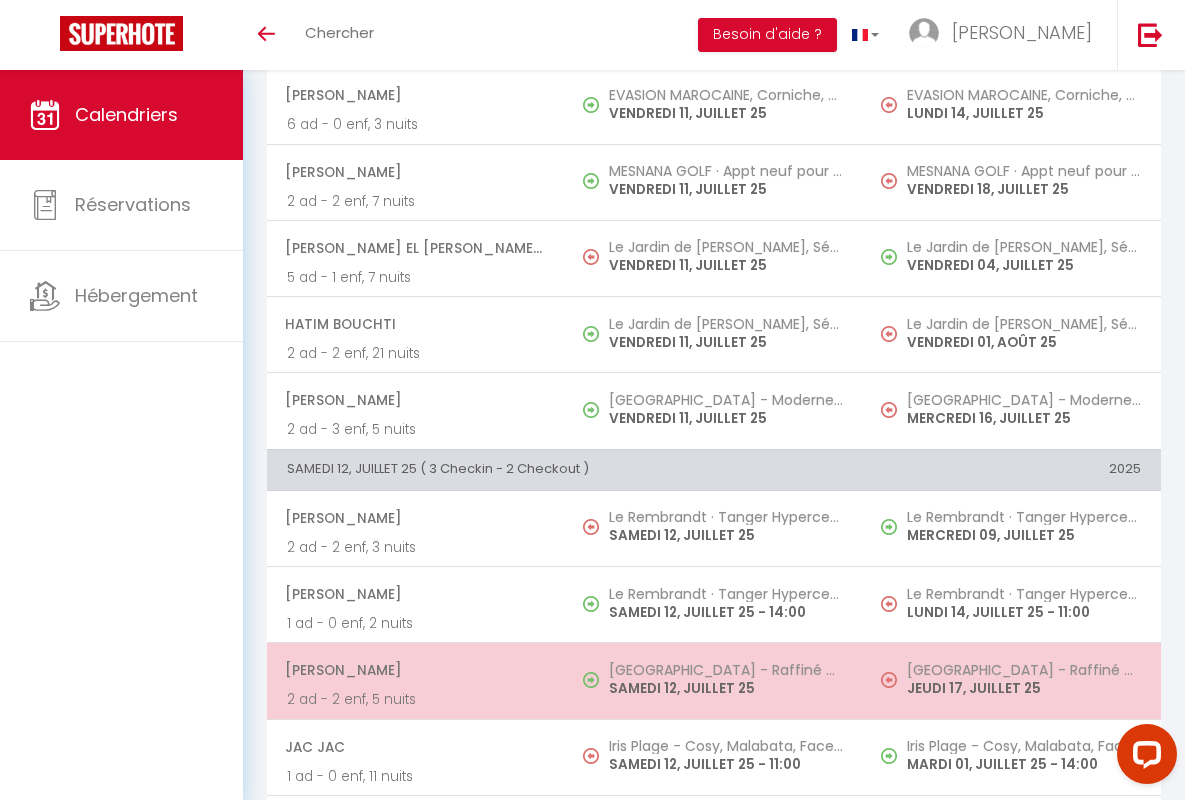click on "[PERSON_NAME]" at bounding box center (415, 670) 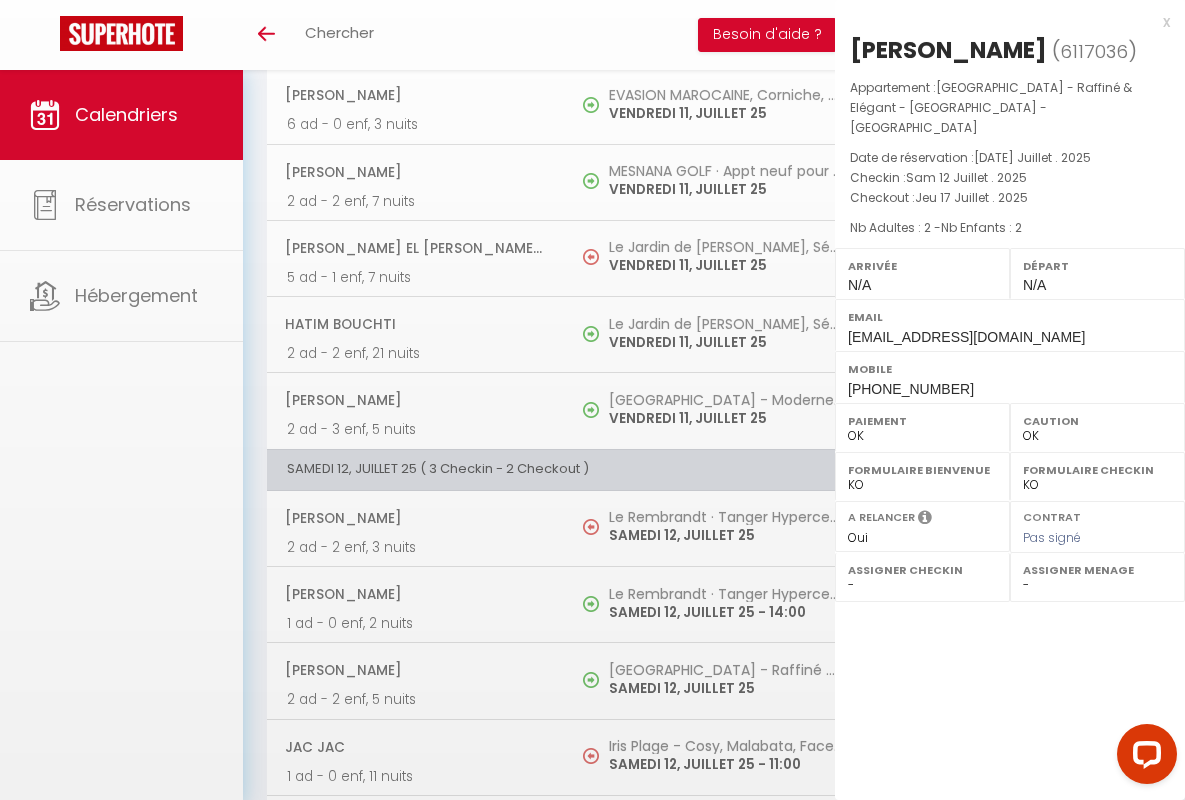 click on "x" at bounding box center (1002, 22) 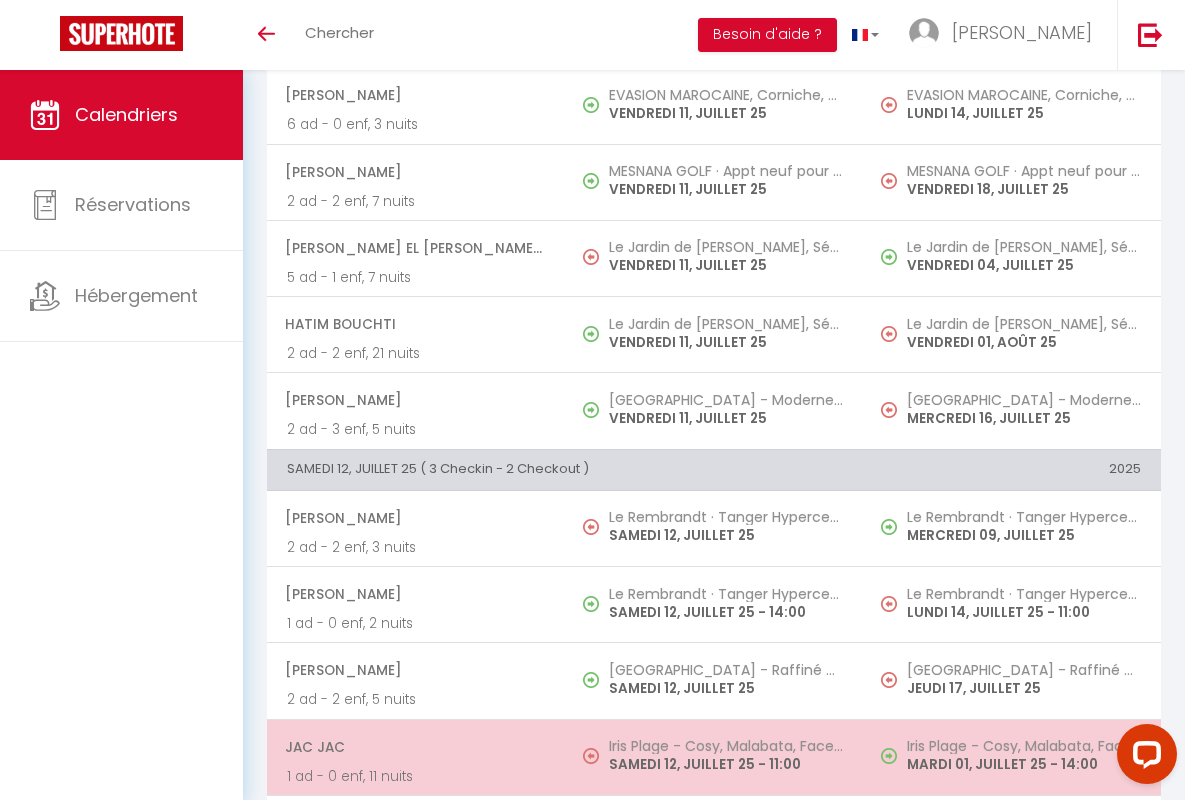 click on "JAC JAC" at bounding box center [415, 747] 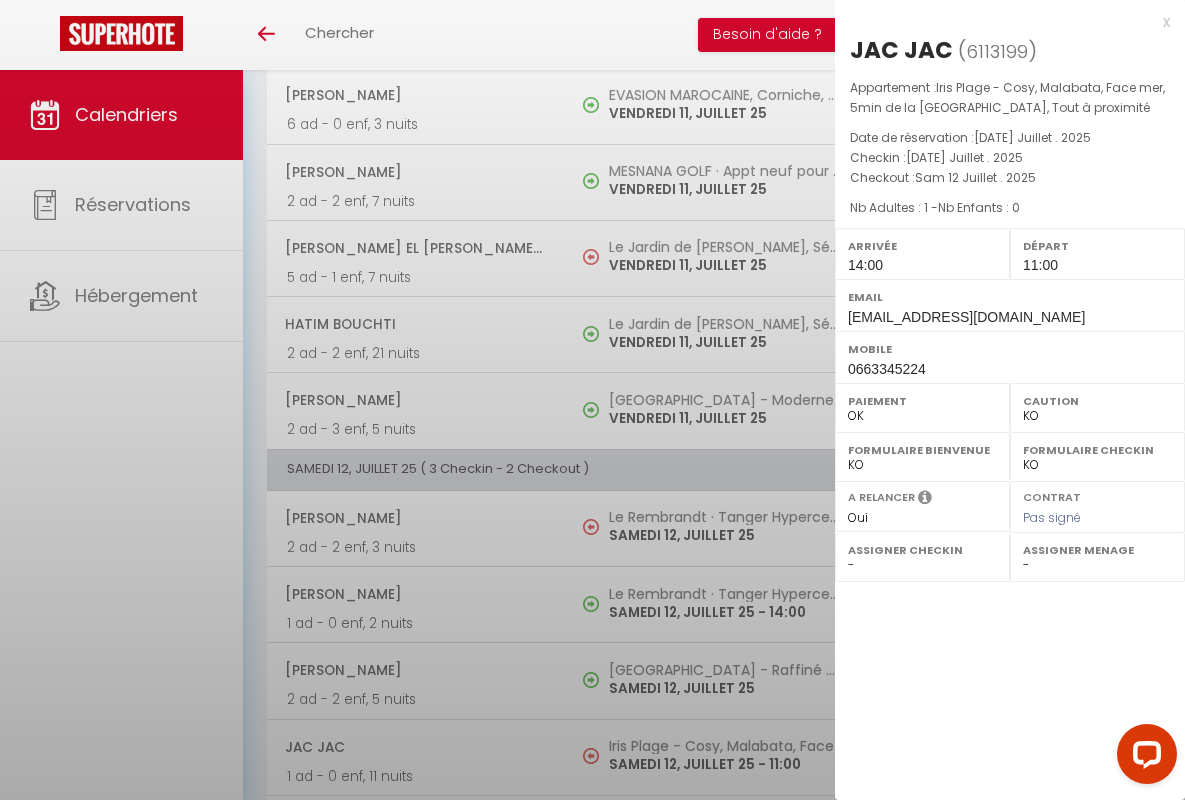click on "x" at bounding box center [1002, 22] 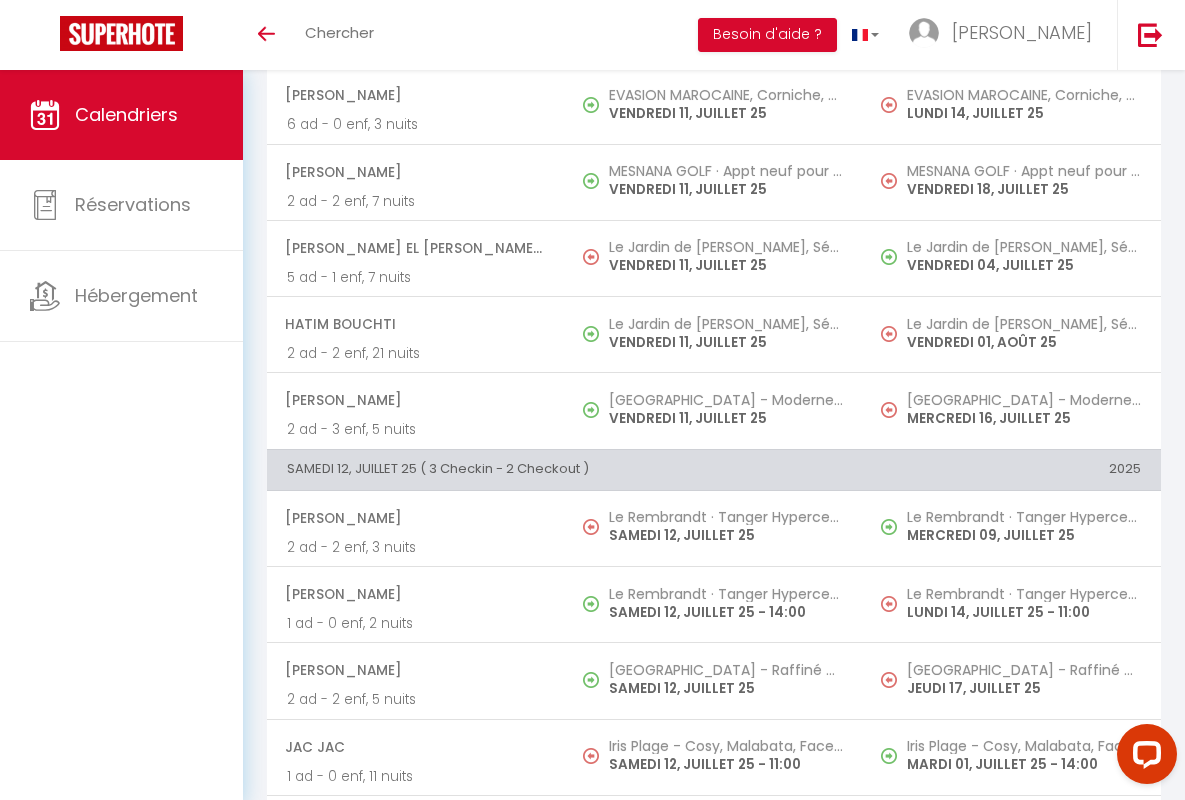 scroll, scrollTop: 2139, scrollLeft: 0, axis: vertical 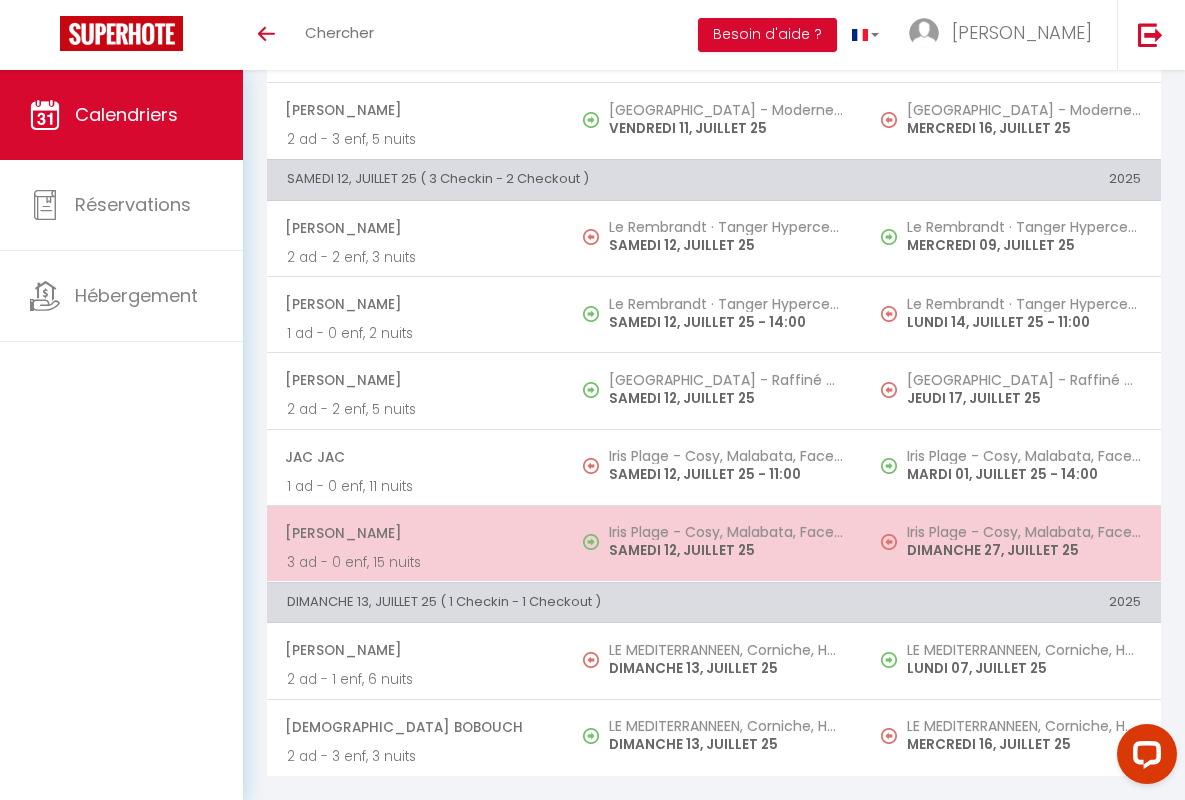 click on "[PERSON_NAME]" at bounding box center (415, 533) 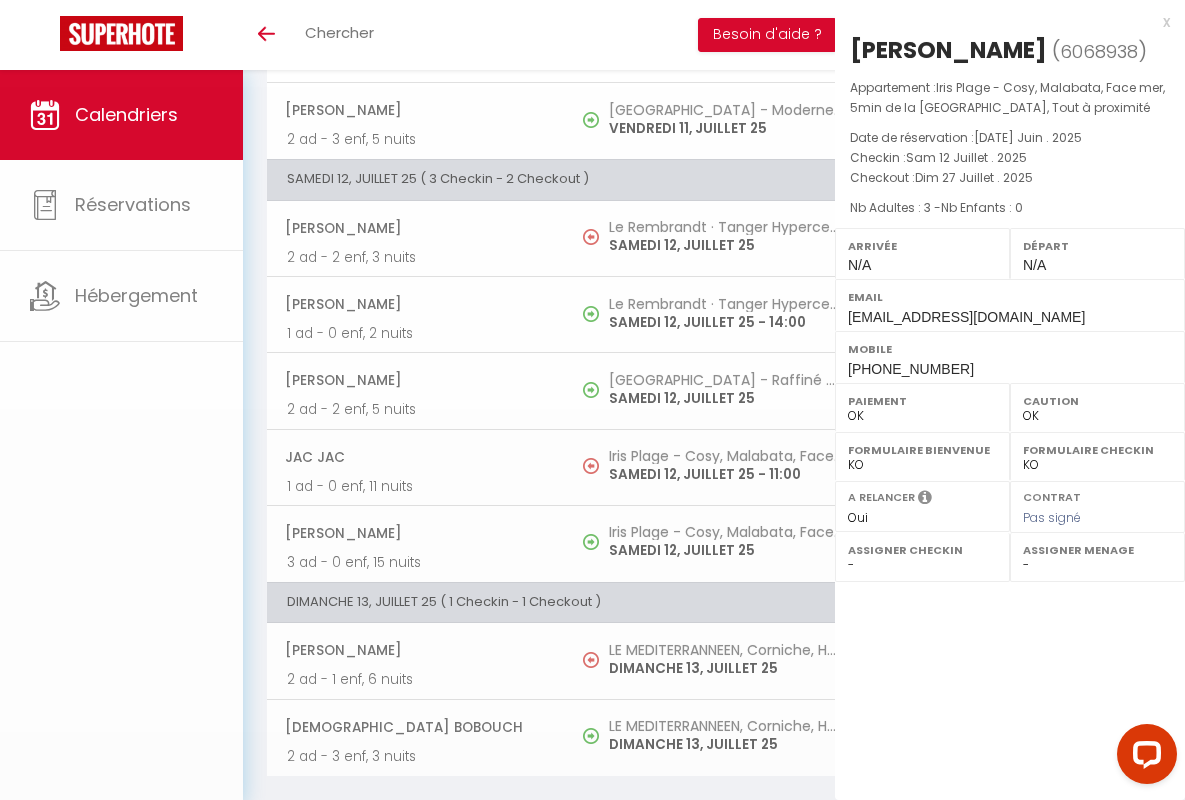 click on "x" at bounding box center [1002, 22] 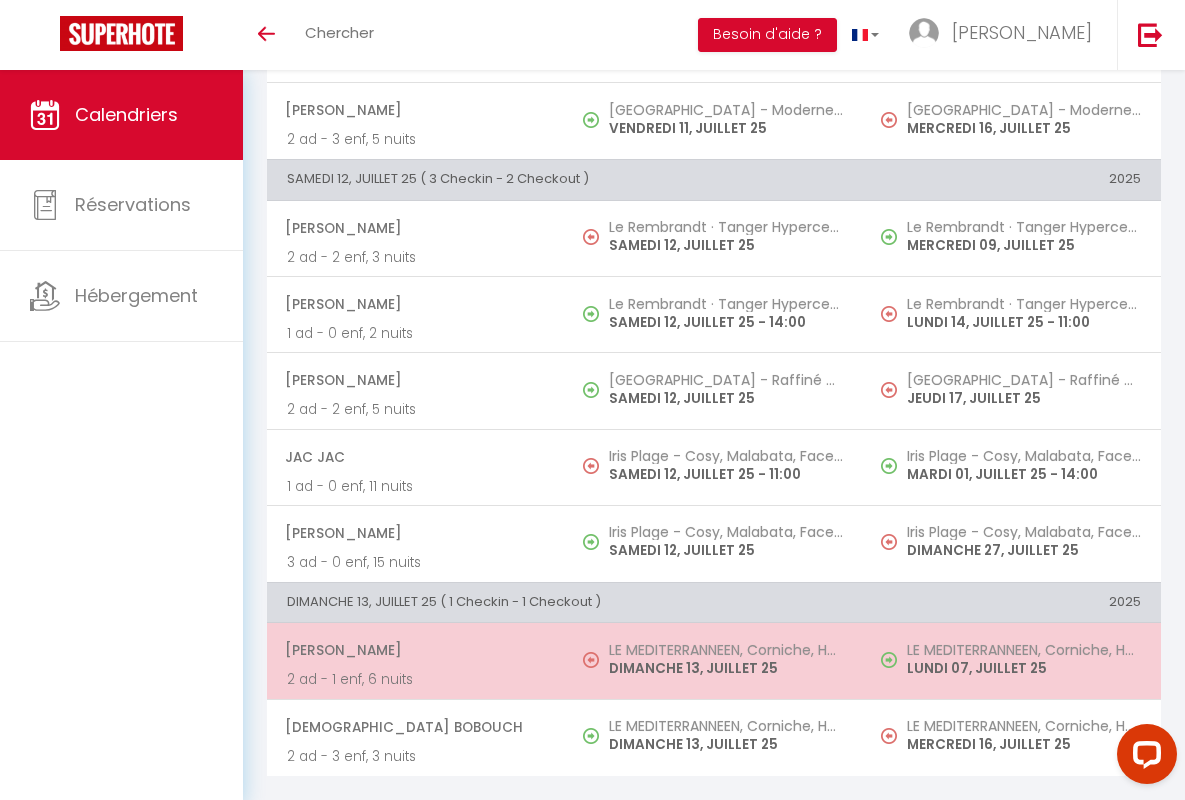 click on "[PERSON_NAME]" at bounding box center (415, 650) 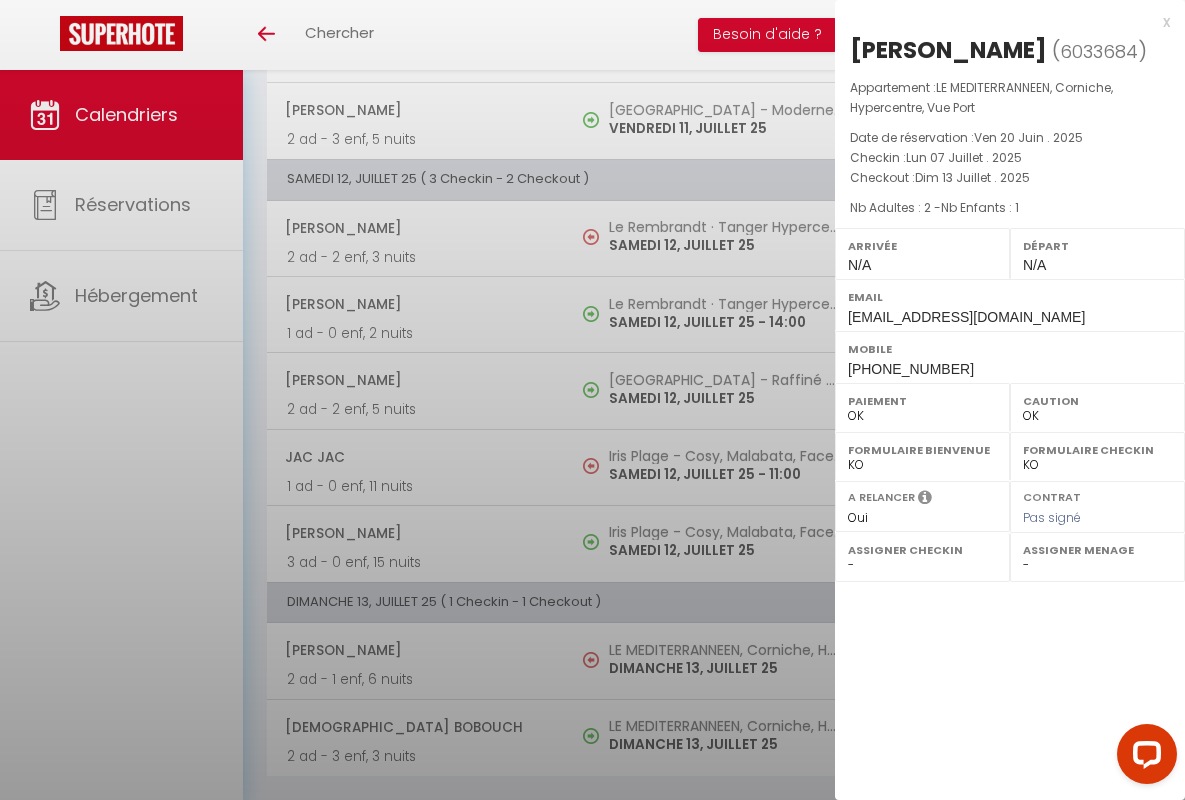 click on "x" at bounding box center (1002, 22) 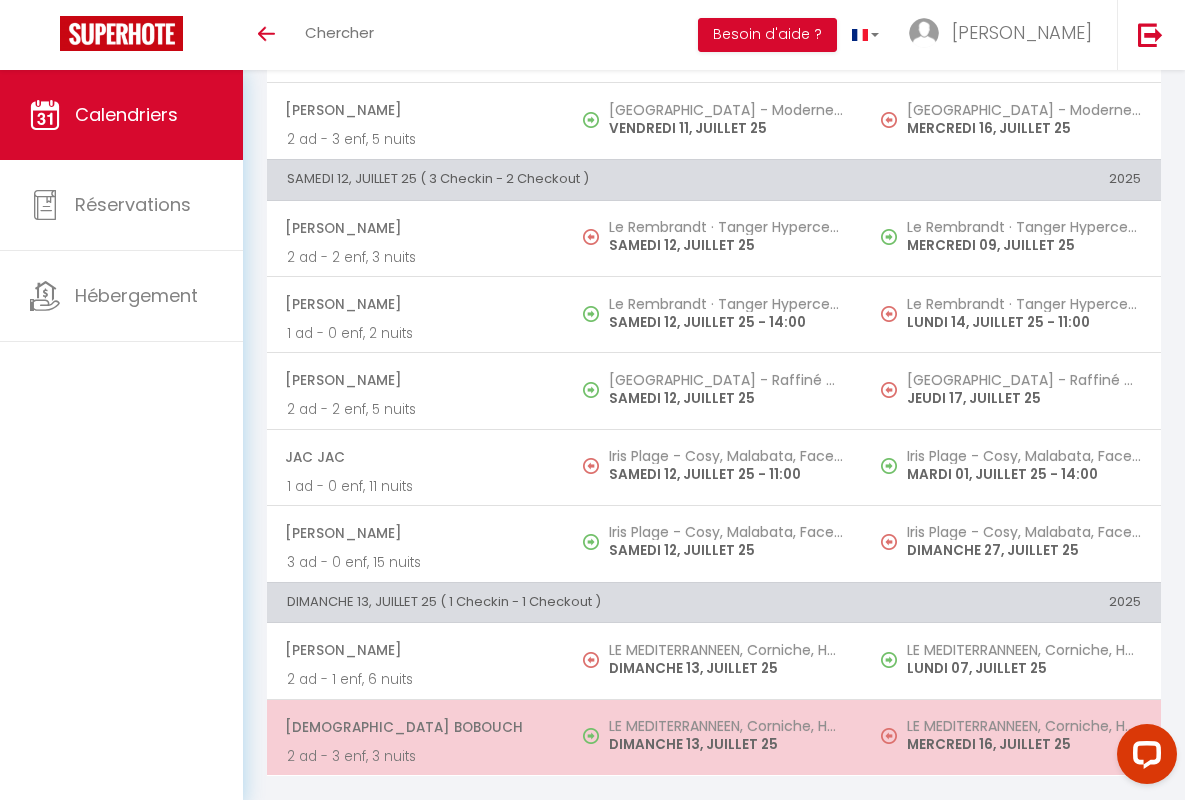 click on "[DEMOGRAPHIC_DATA] Bobouch" at bounding box center [415, 727] 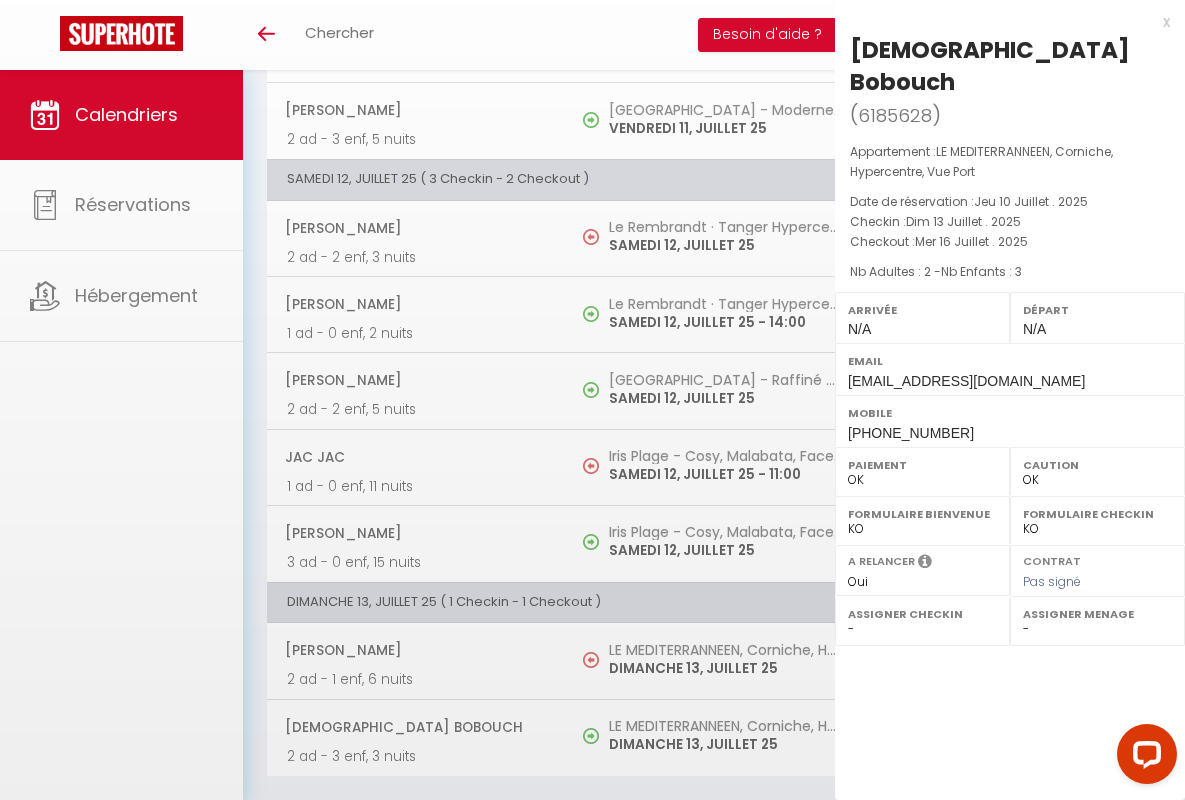 click on "x" at bounding box center [1002, 22] 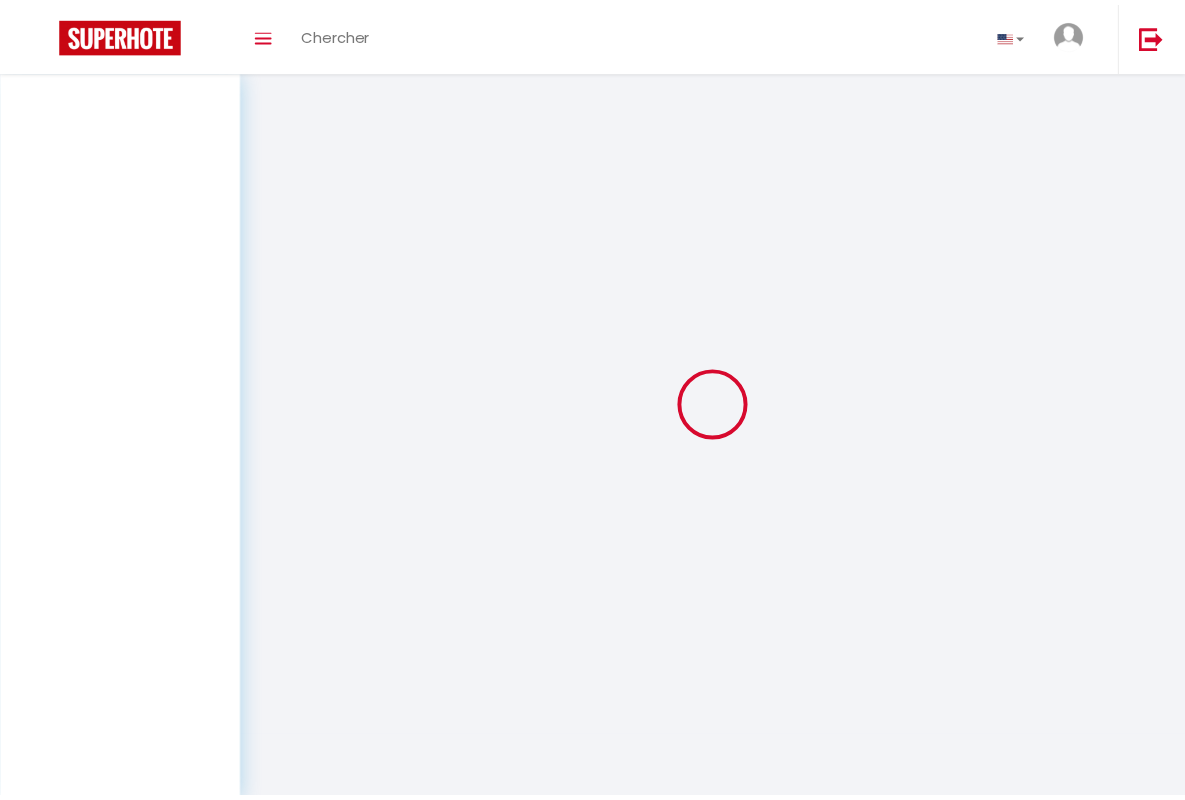 scroll, scrollTop: 0, scrollLeft: 0, axis: both 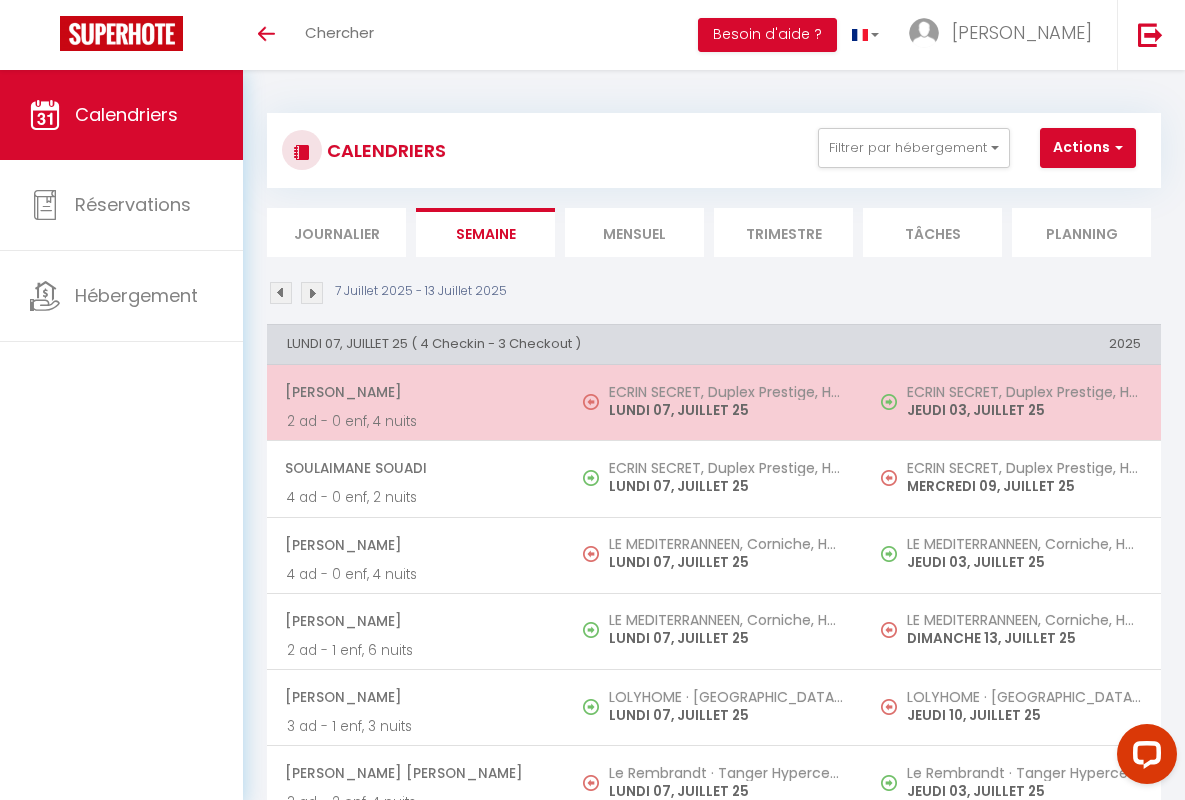 click on "[PERSON_NAME]" at bounding box center [415, 392] 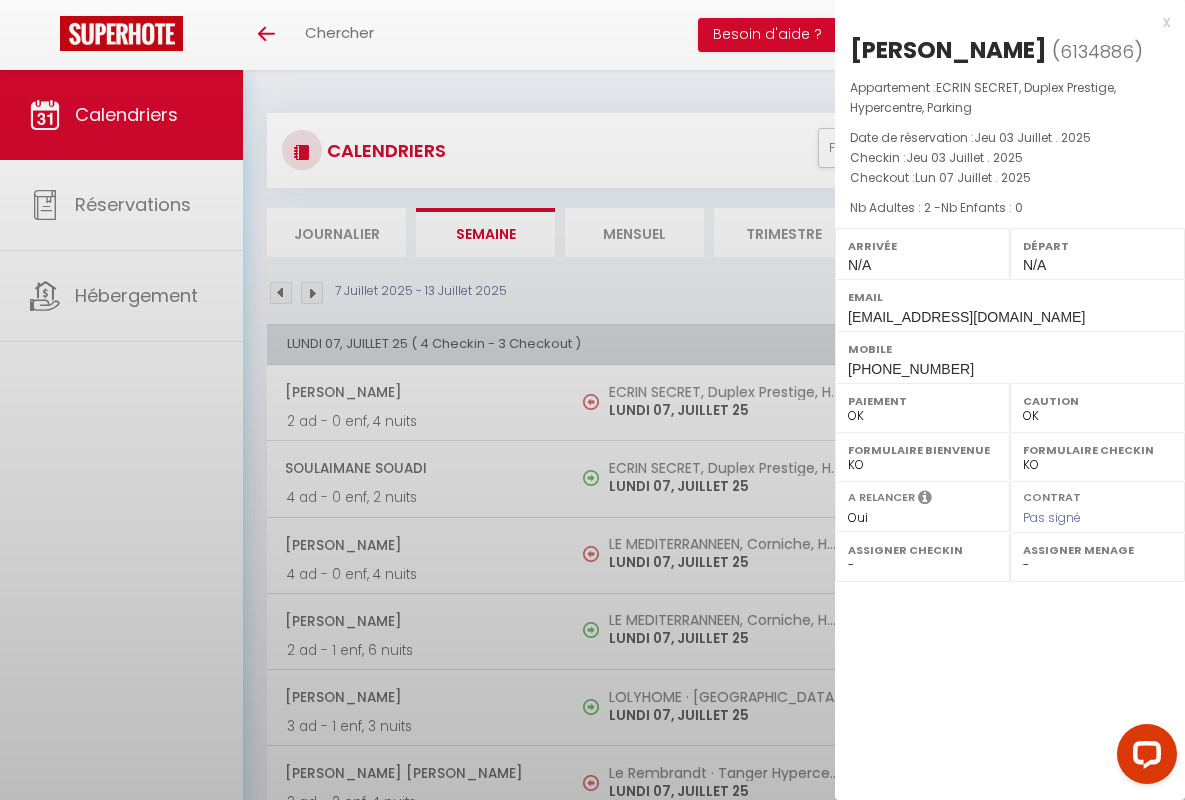 click on "x" at bounding box center (1002, 22) 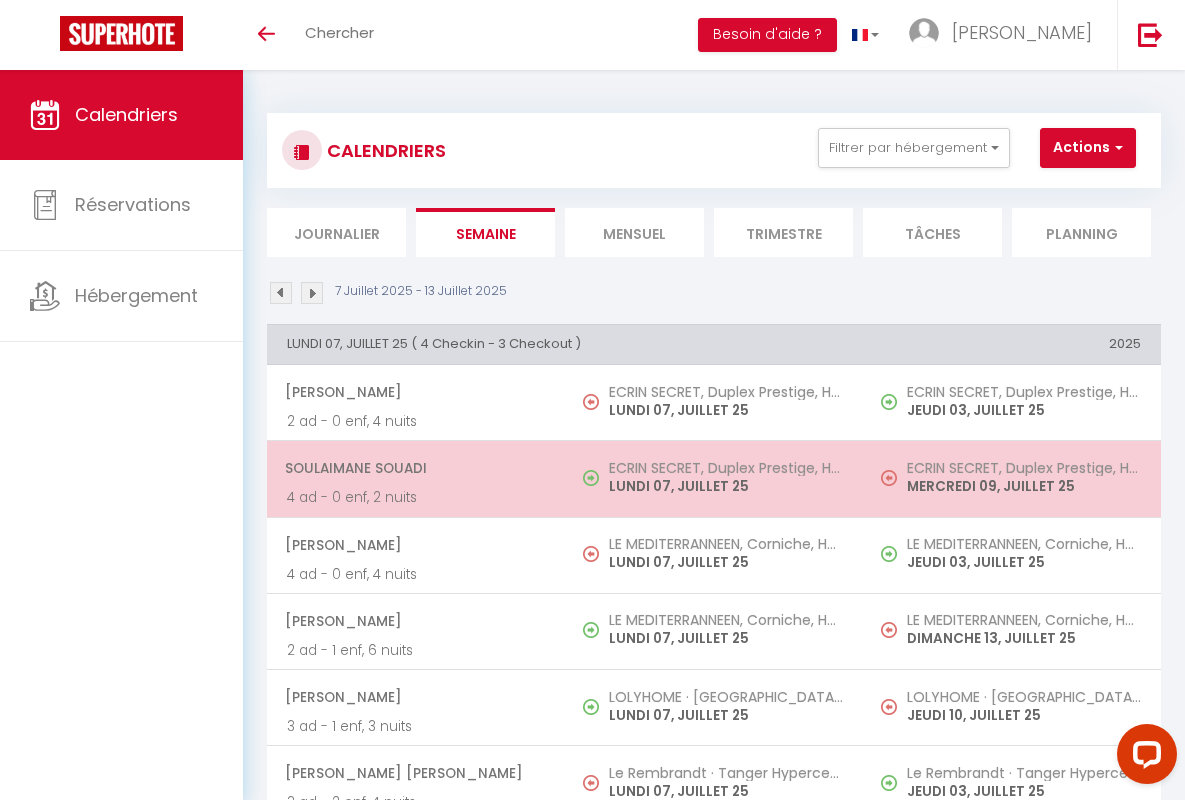 click on "Soulaimane Souadi" at bounding box center (415, 468) 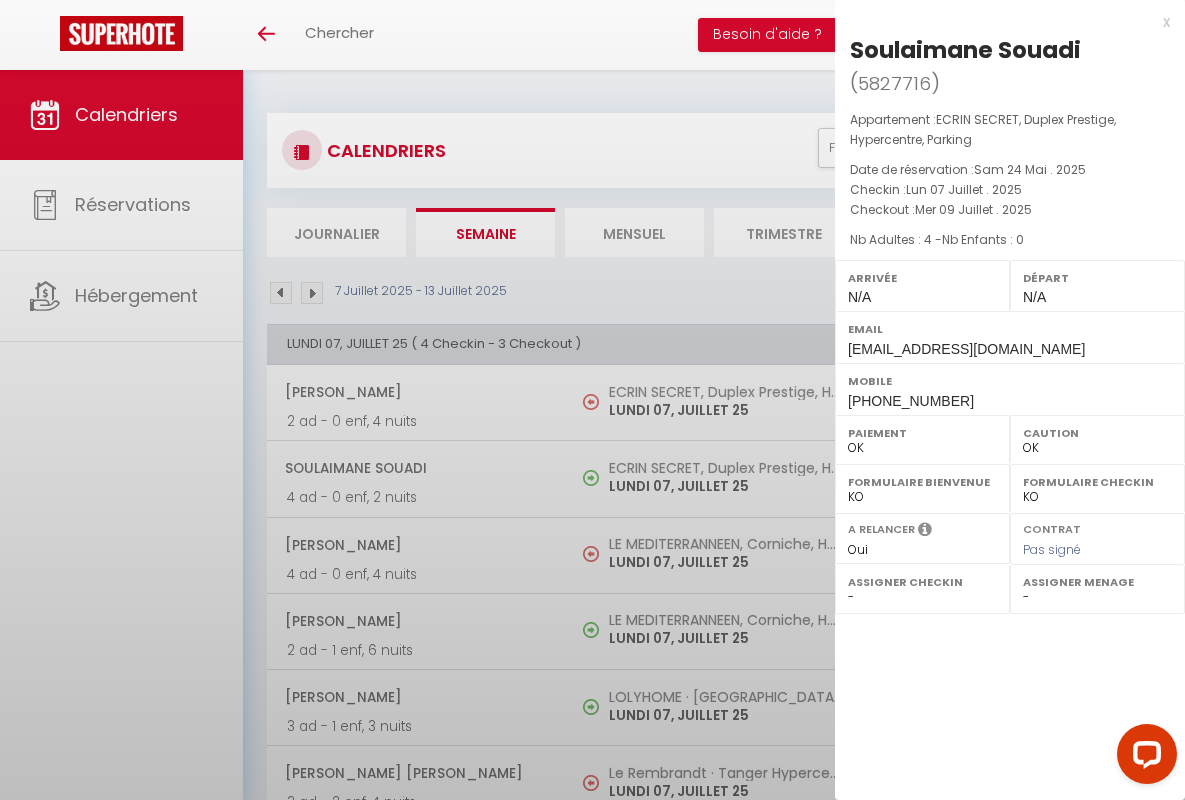 click on "x" at bounding box center (1002, 22) 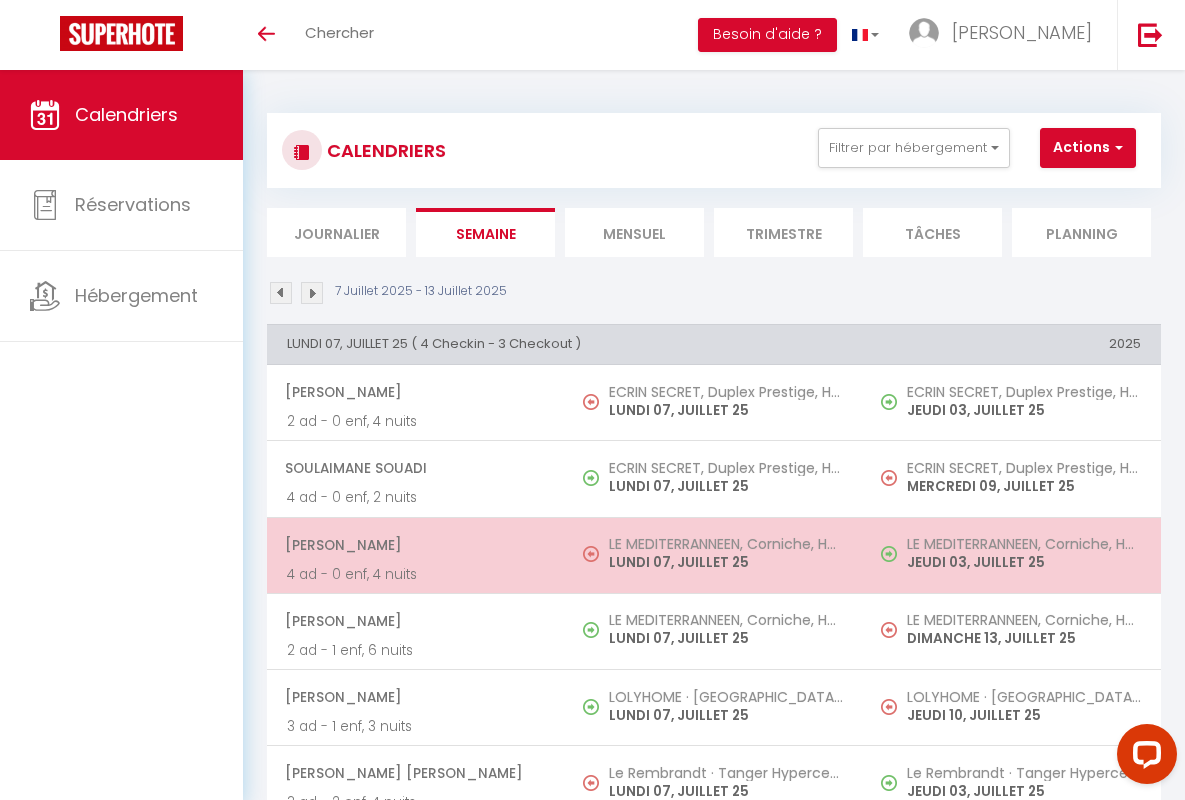 click on "[PERSON_NAME]" at bounding box center (415, 545) 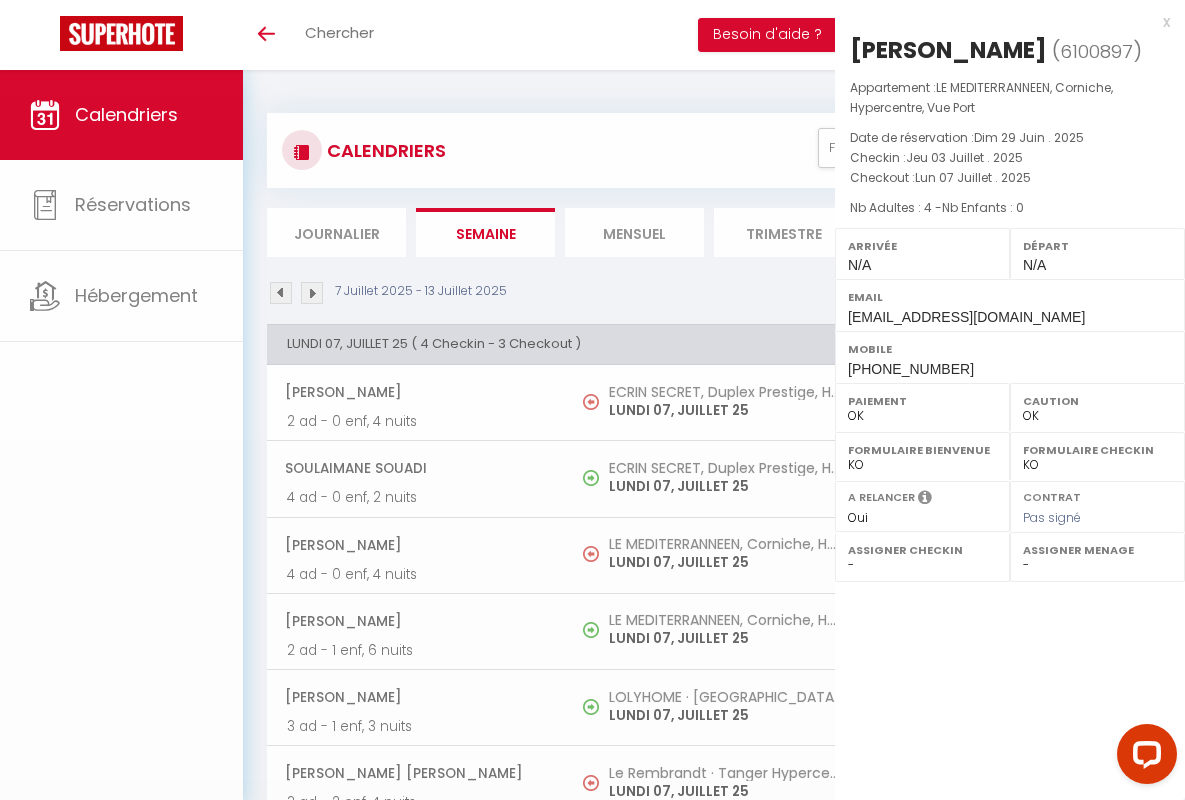 click on "x" at bounding box center [1002, 22] 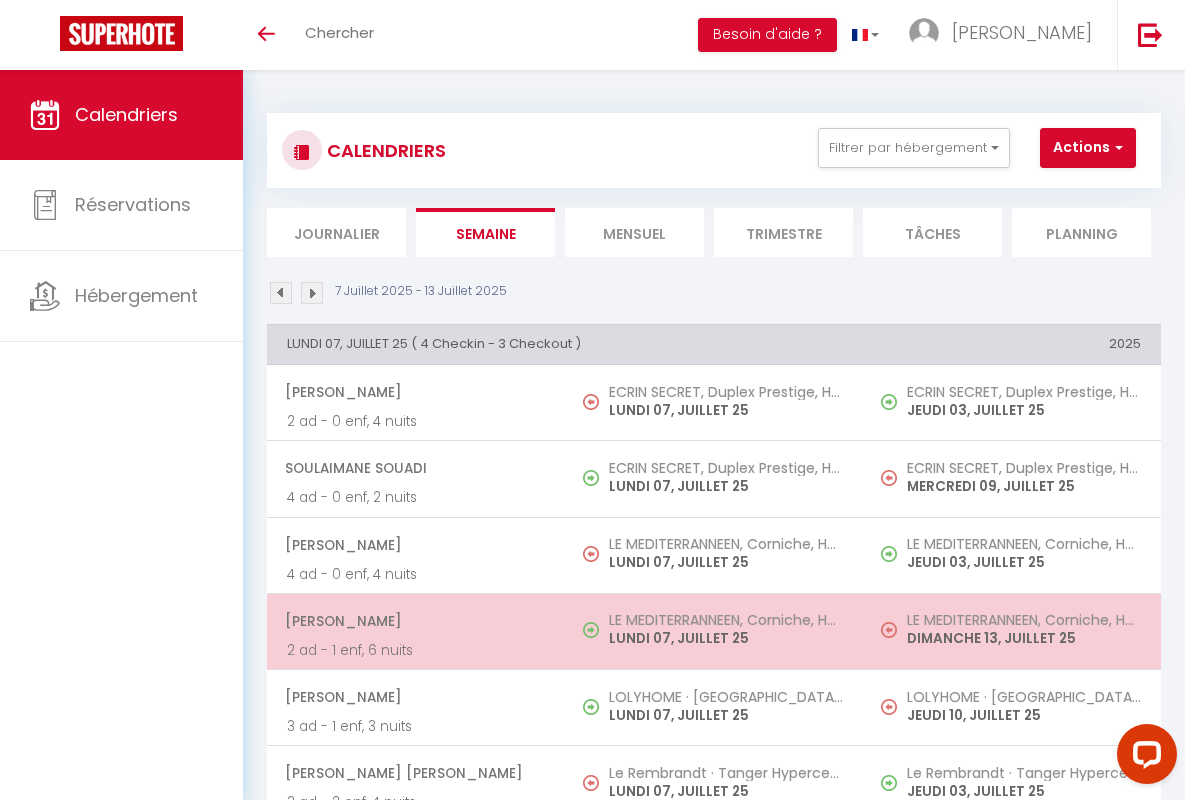 click on "[PERSON_NAME]" at bounding box center [415, 621] 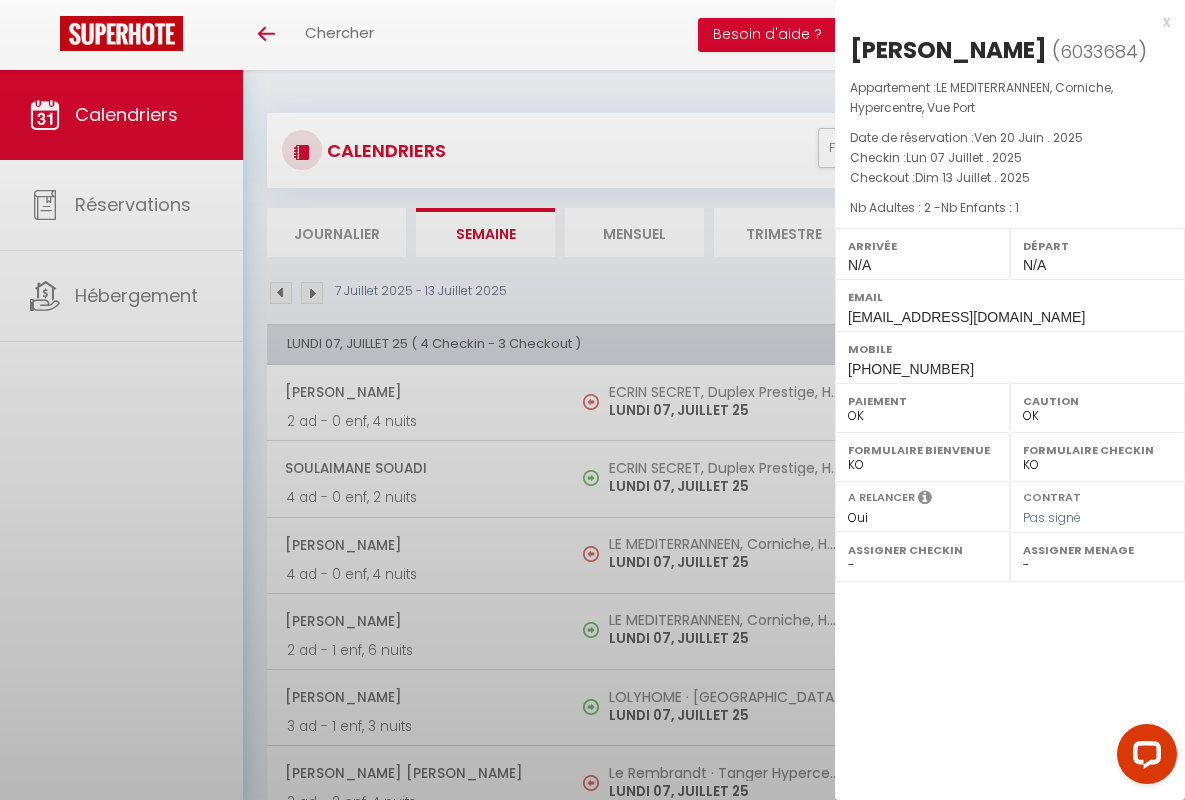 click on "x" at bounding box center (1002, 22) 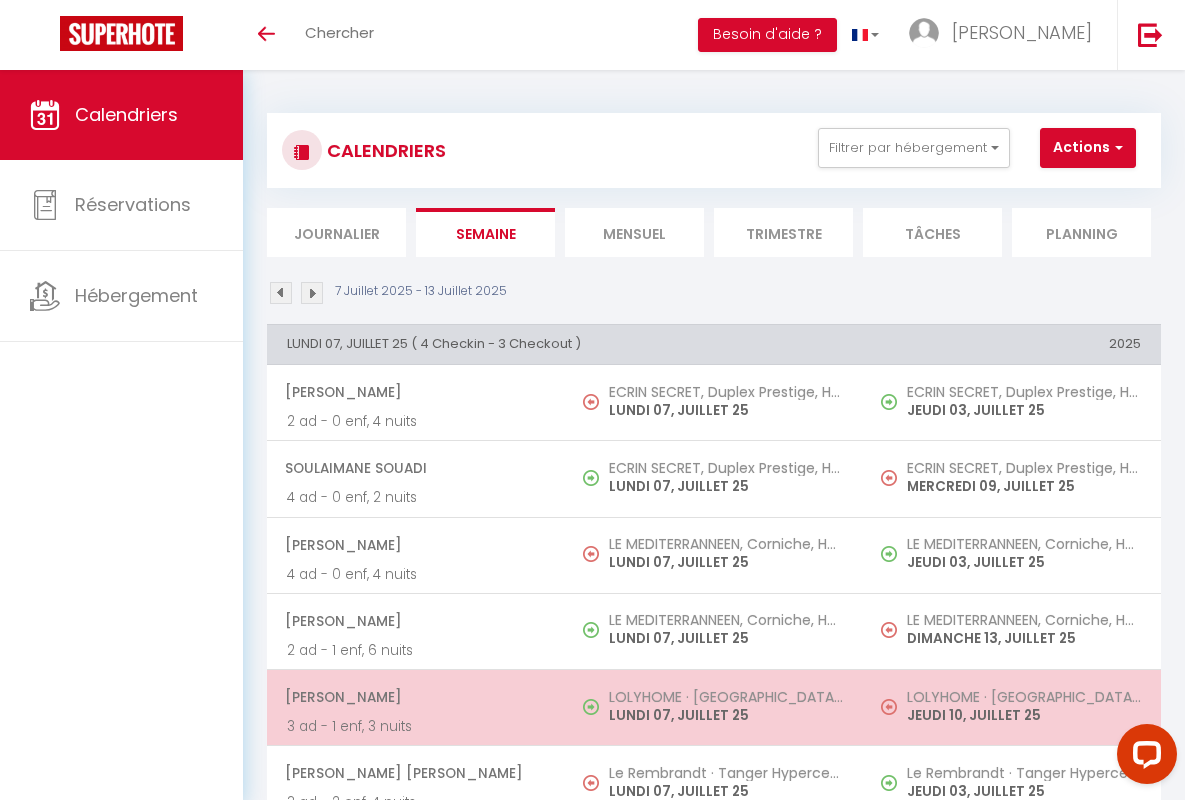click on "[PERSON_NAME]" at bounding box center [415, 697] 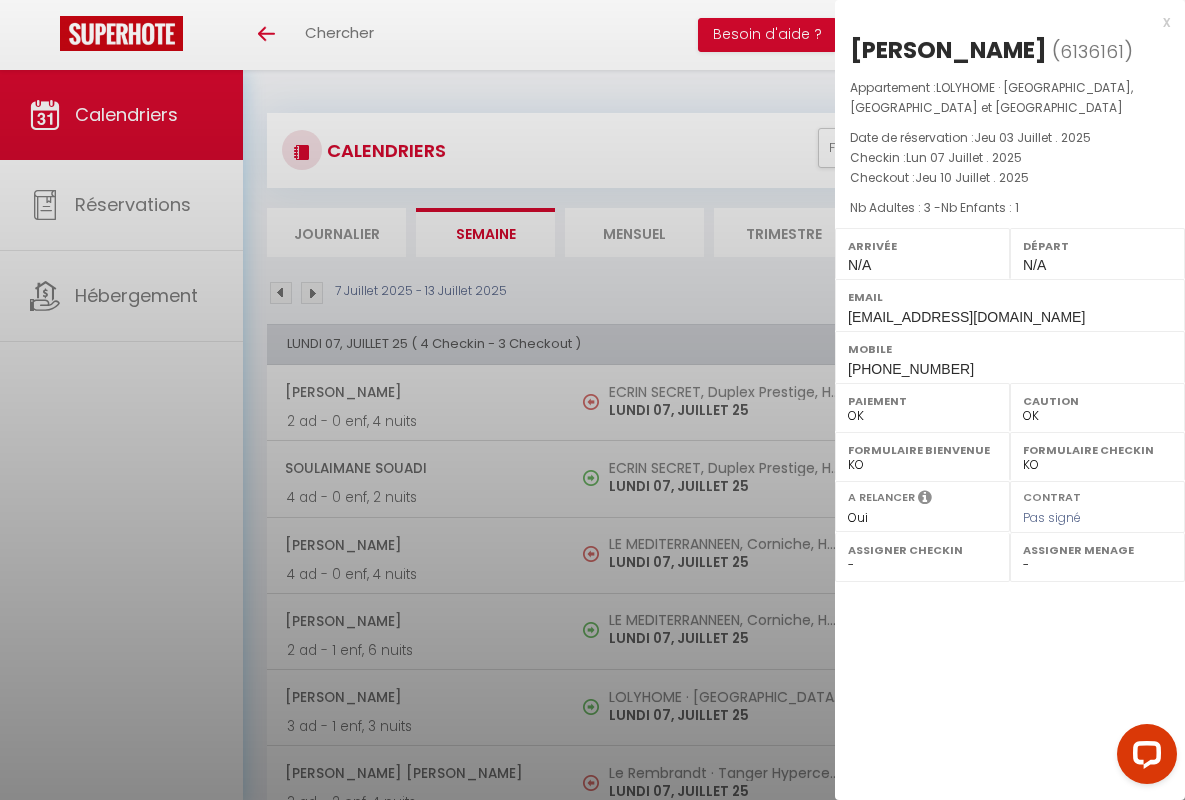 click on "x" at bounding box center [1002, 22] 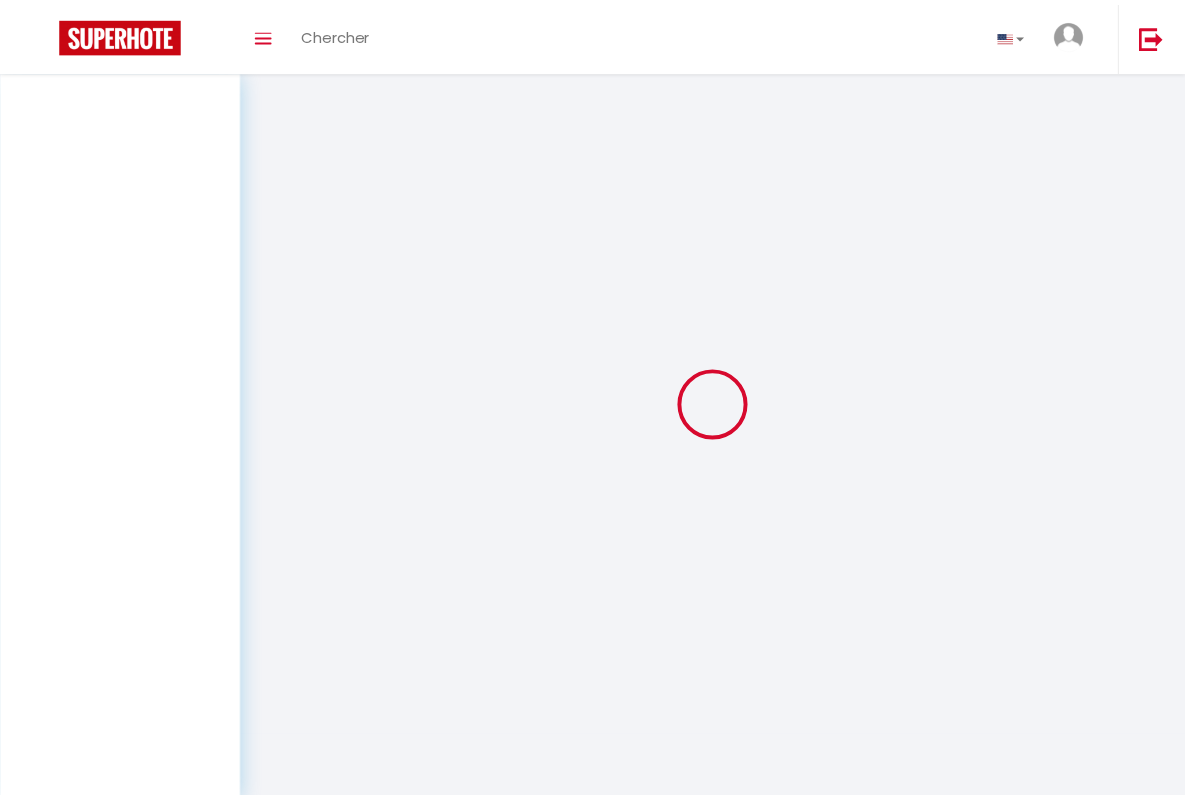 scroll, scrollTop: 0, scrollLeft: 0, axis: both 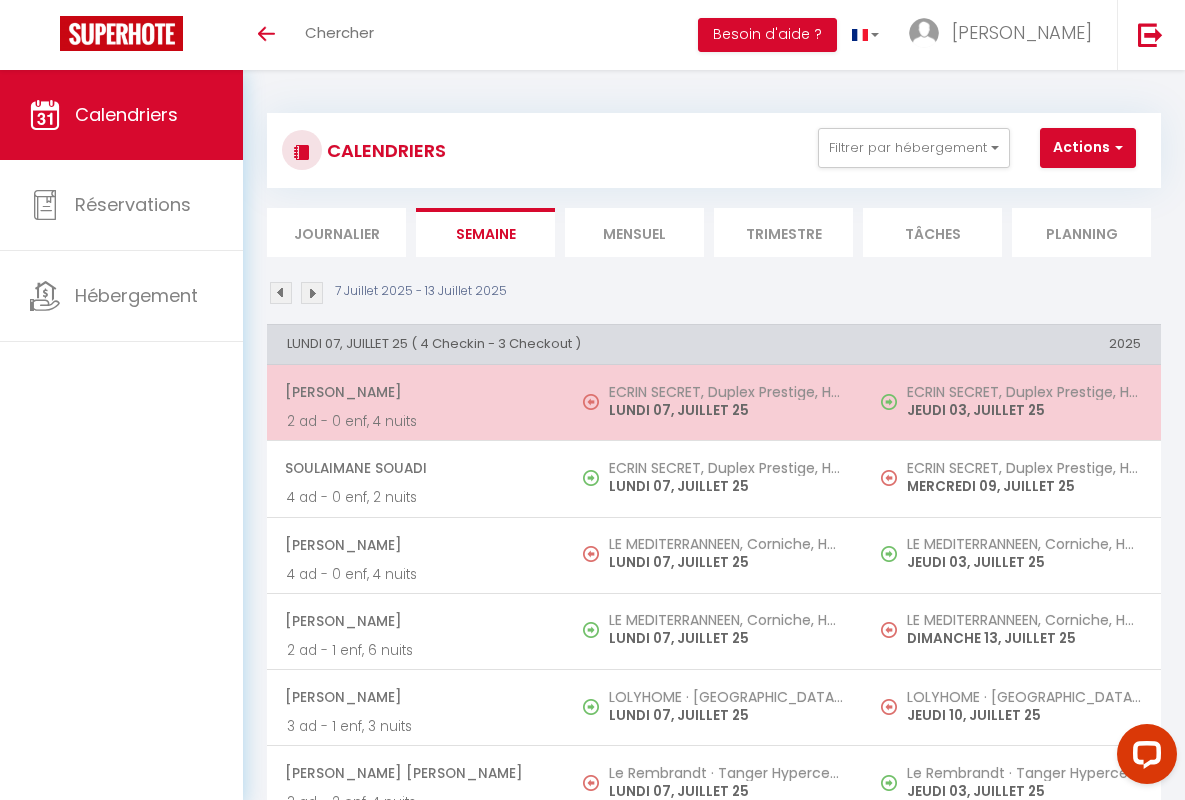 click on "[PERSON_NAME]" at bounding box center [415, 392] 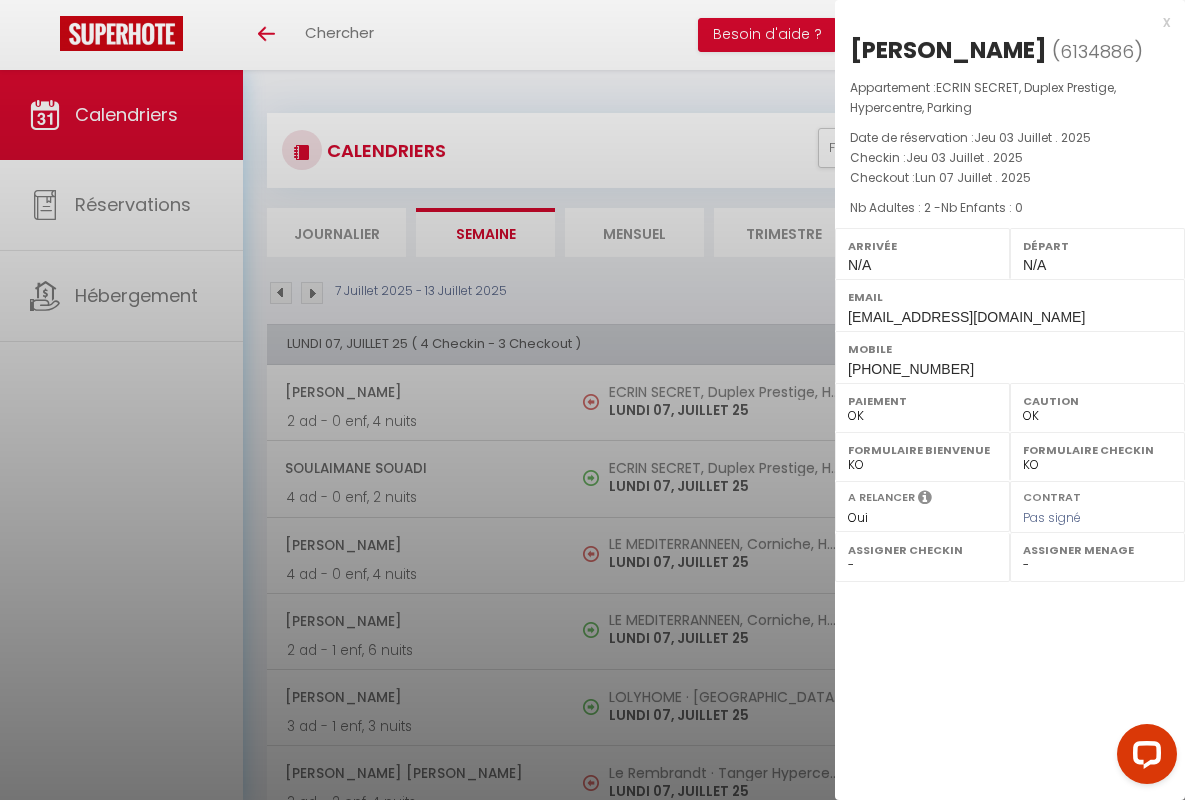 click on "x" at bounding box center [1002, 22] 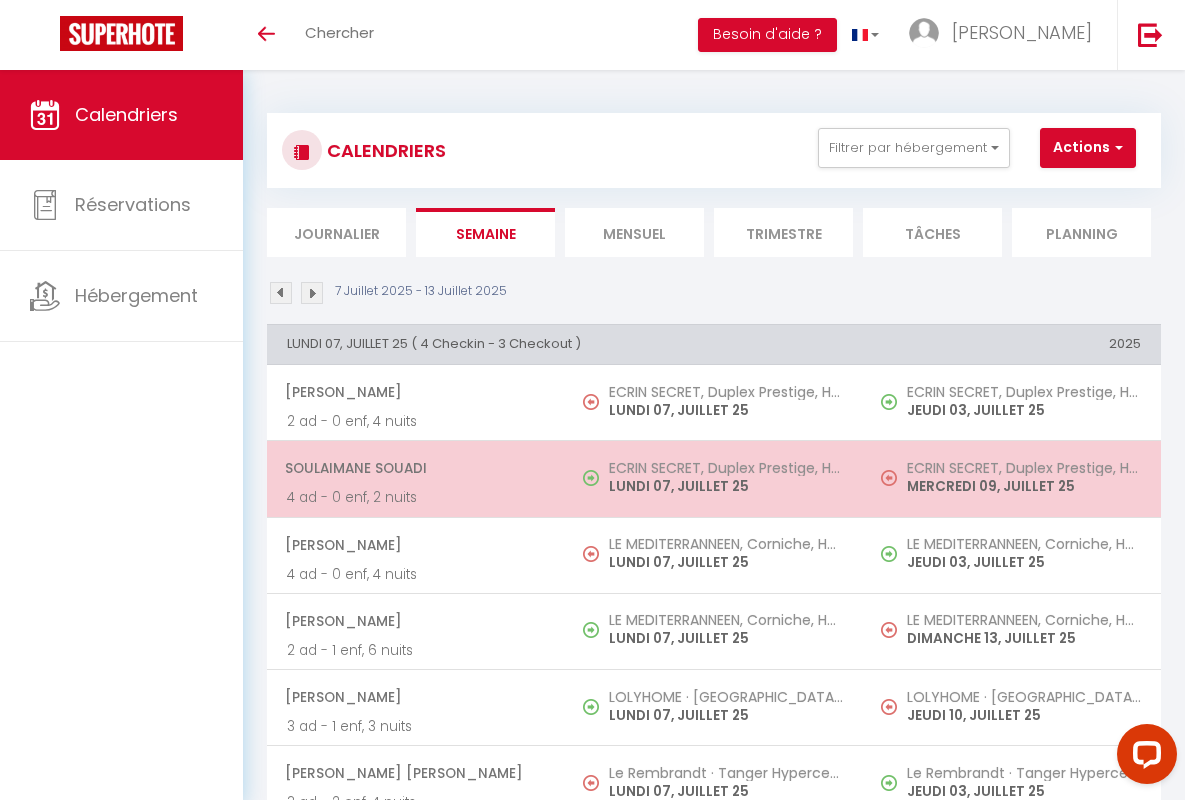 click on "Soulaimane Souadi" at bounding box center [415, 468] 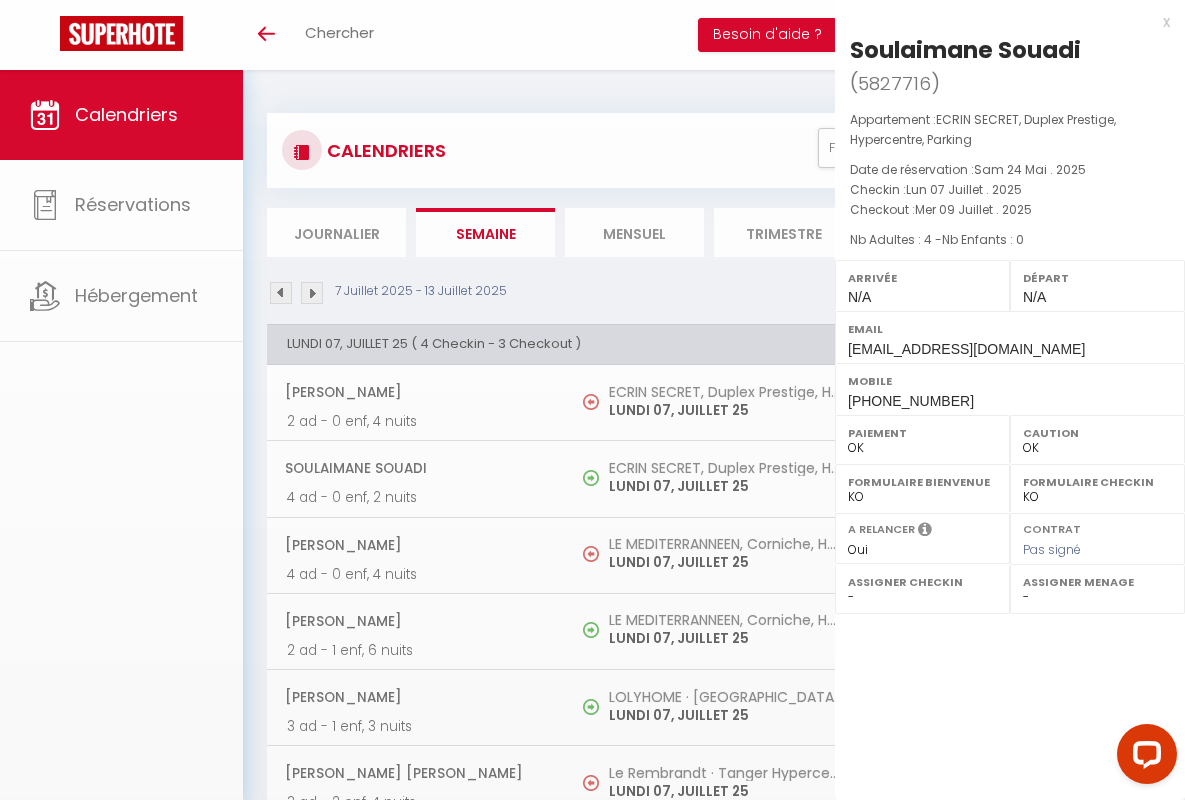 click on "x" at bounding box center (1002, 22) 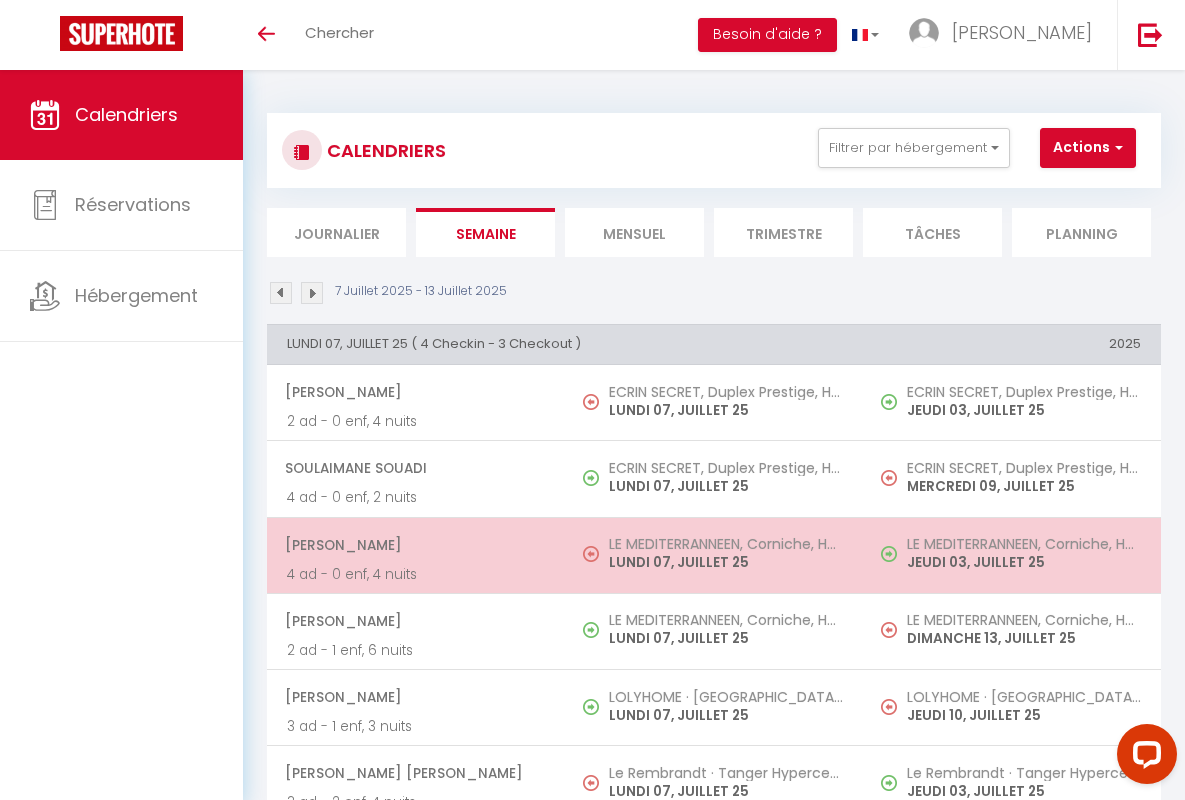 click on "[PERSON_NAME]" at bounding box center (415, 545) 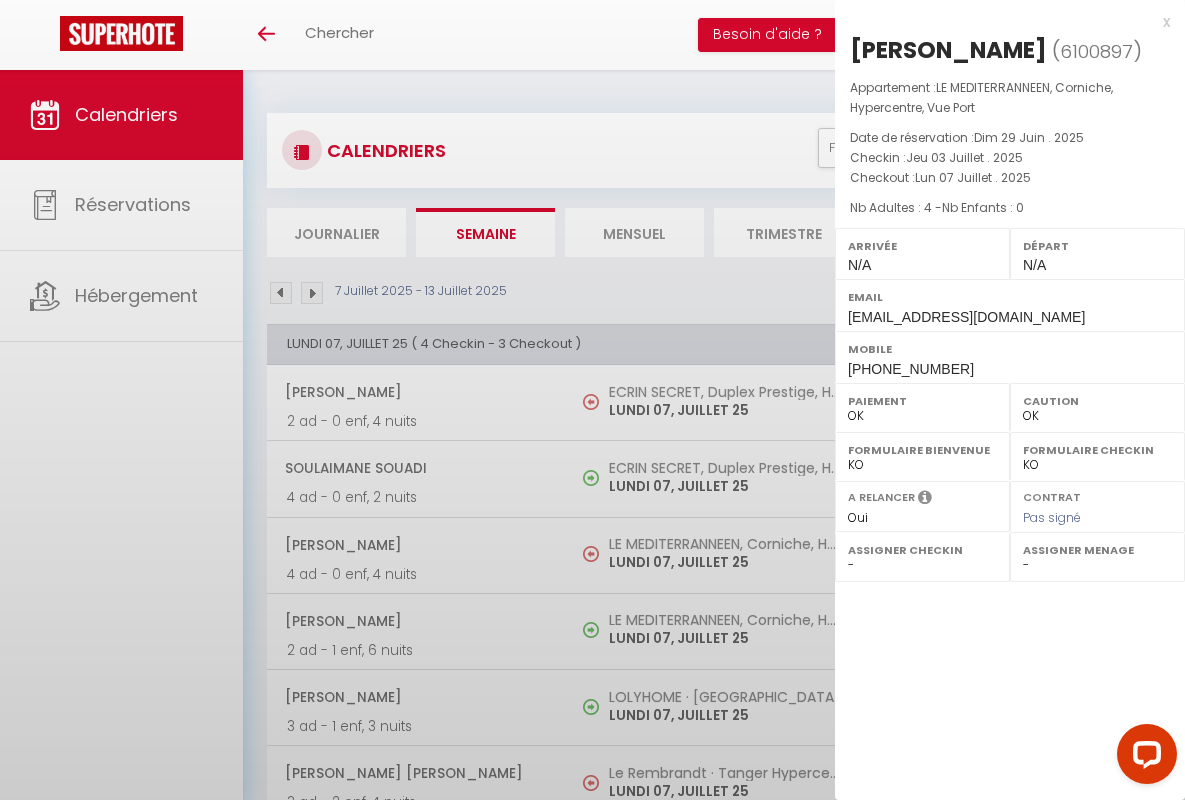click on "x" at bounding box center [1002, 22] 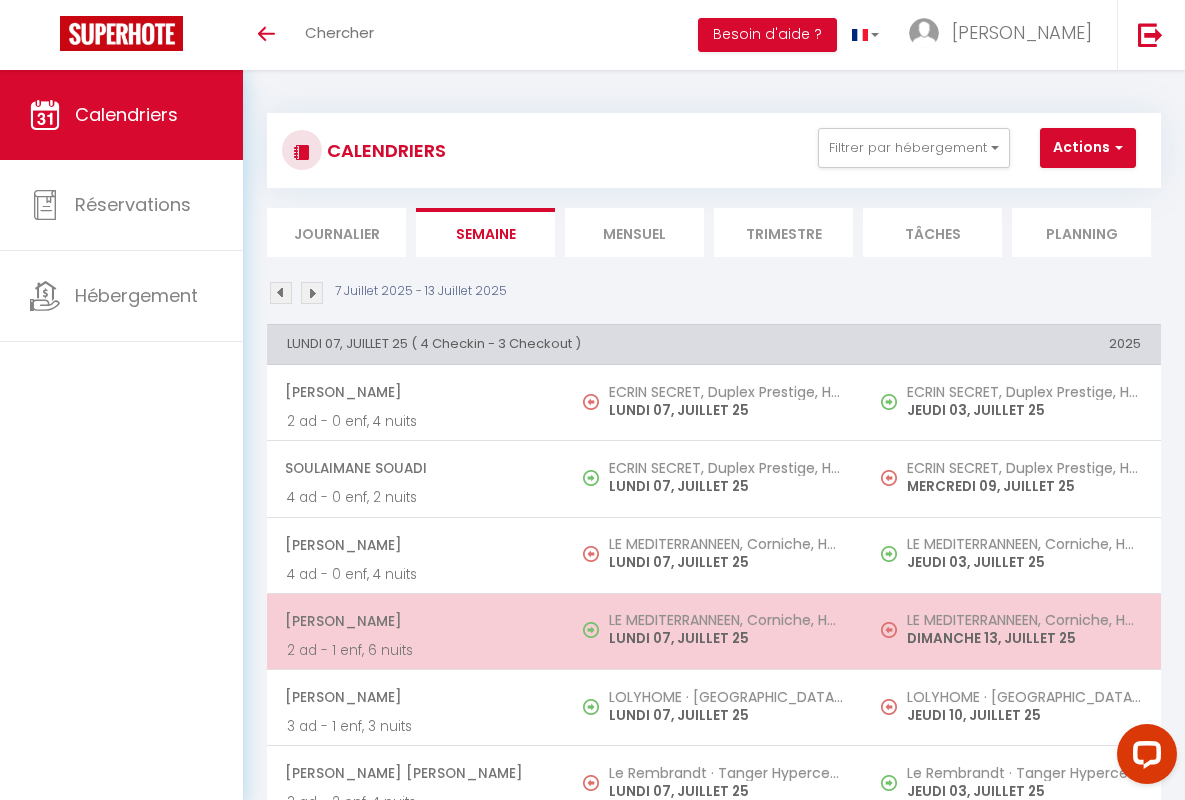 click on "[PERSON_NAME]" at bounding box center (415, 621) 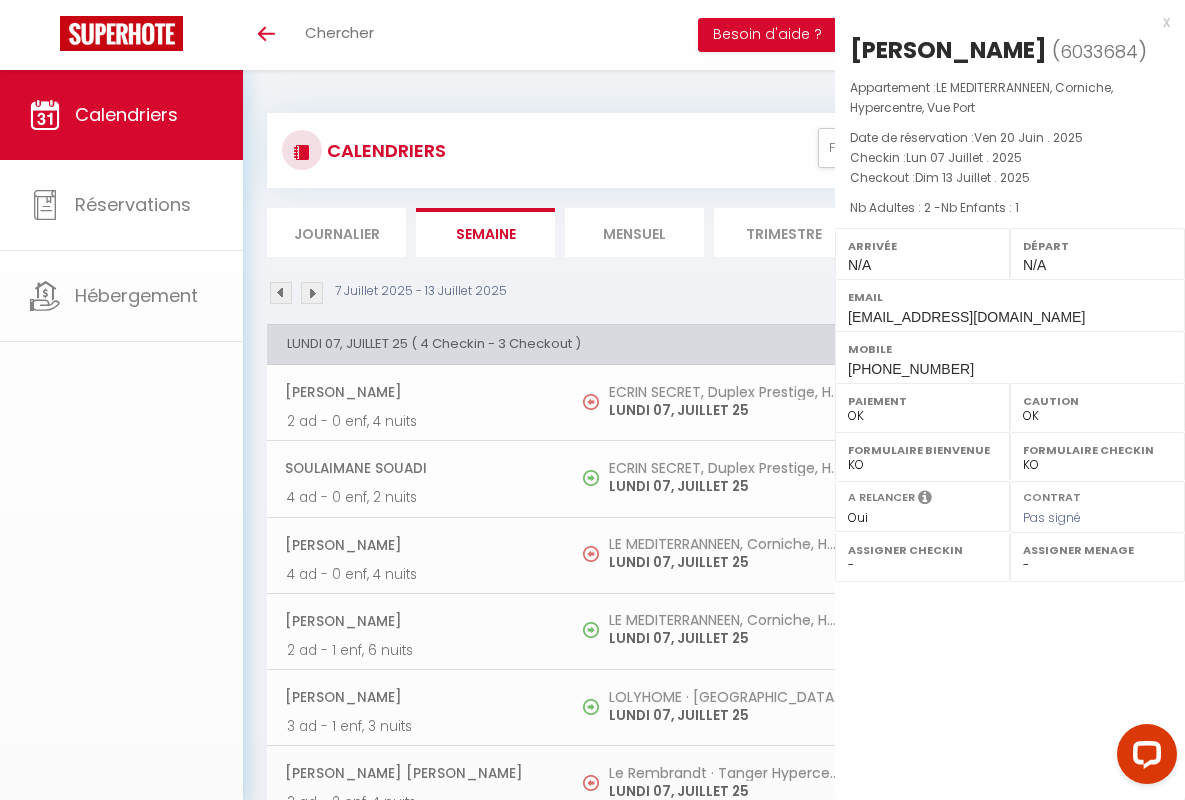 click on "x" at bounding box center (1002, 22) 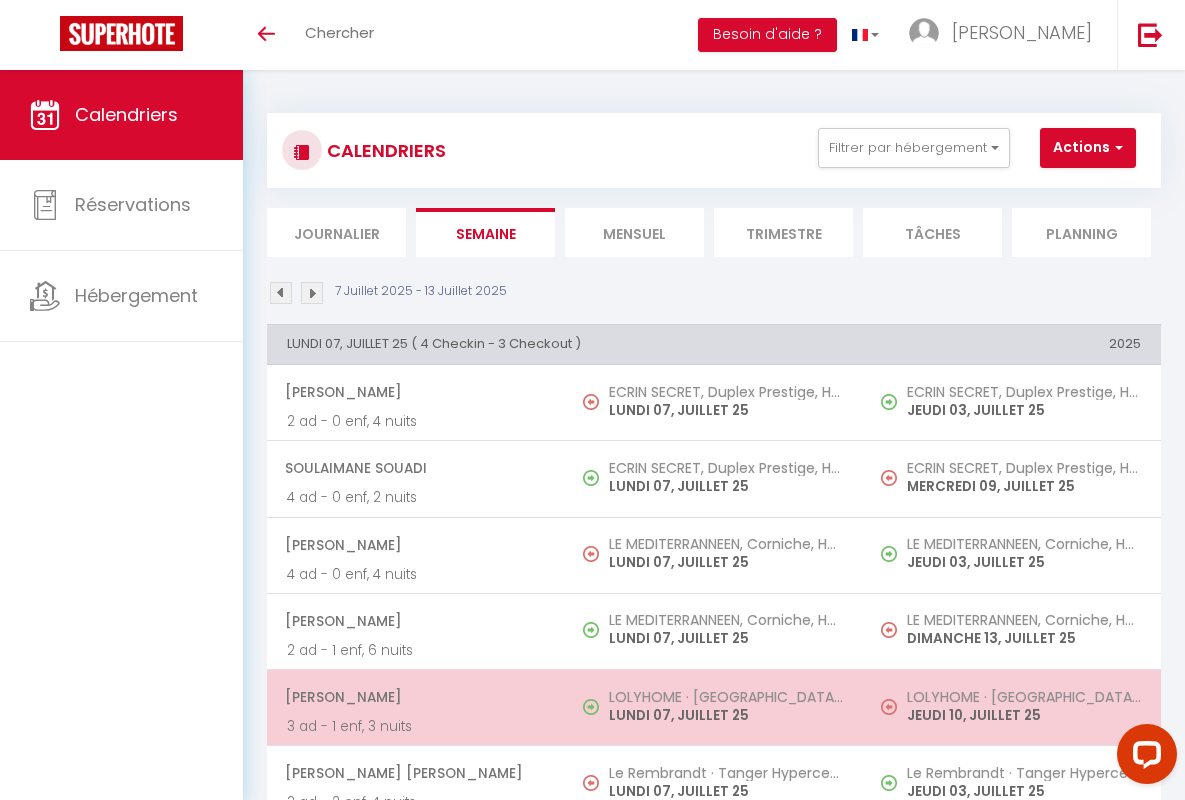 click on "[PERSON_NAME]" at bounding box center (415, 697) 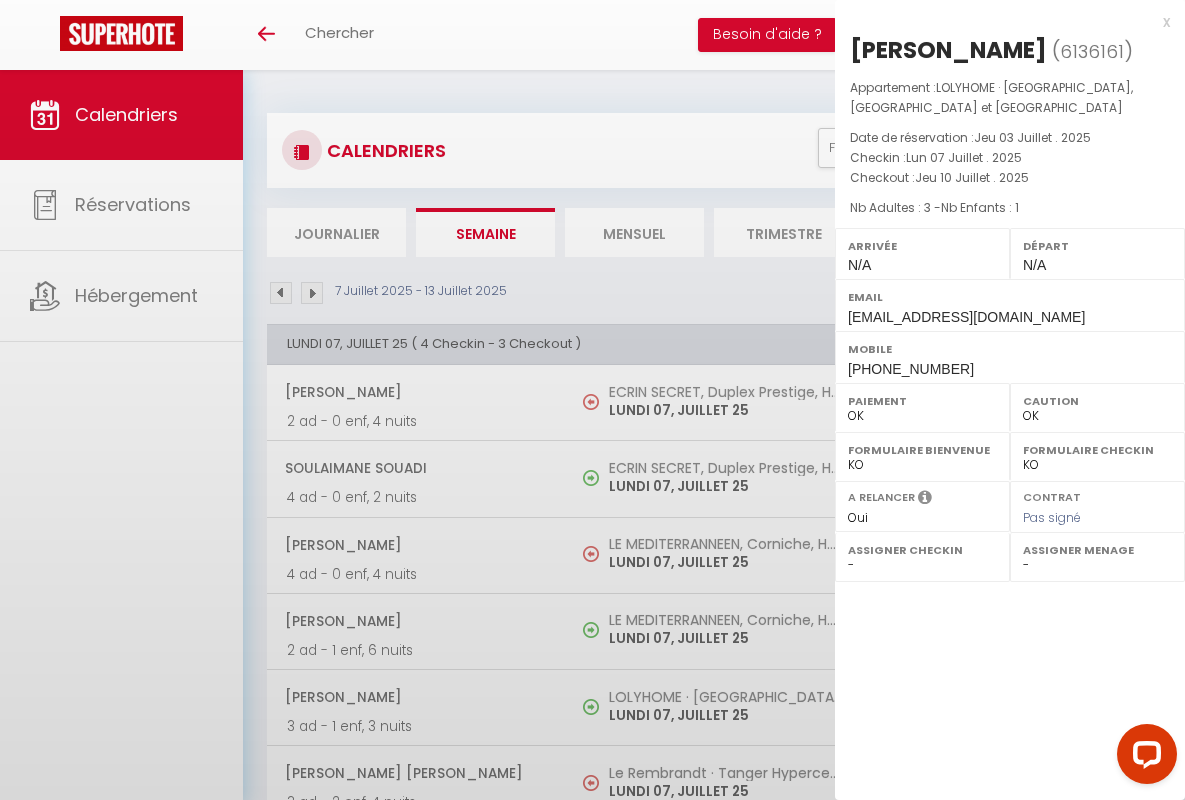 click on "x" at bounding box center (1002, 22) 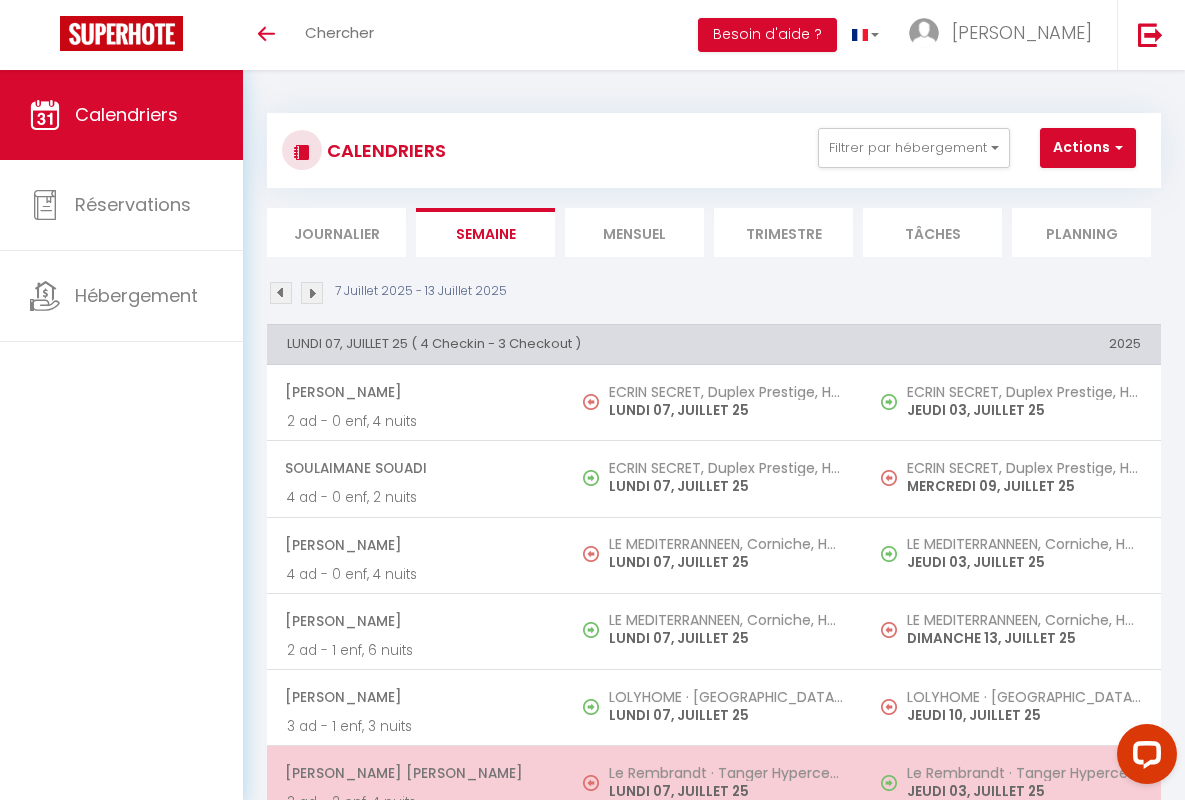 click on "[PERSON_NAME] [PERSON_NAME]" at bounding box center [415, 773] 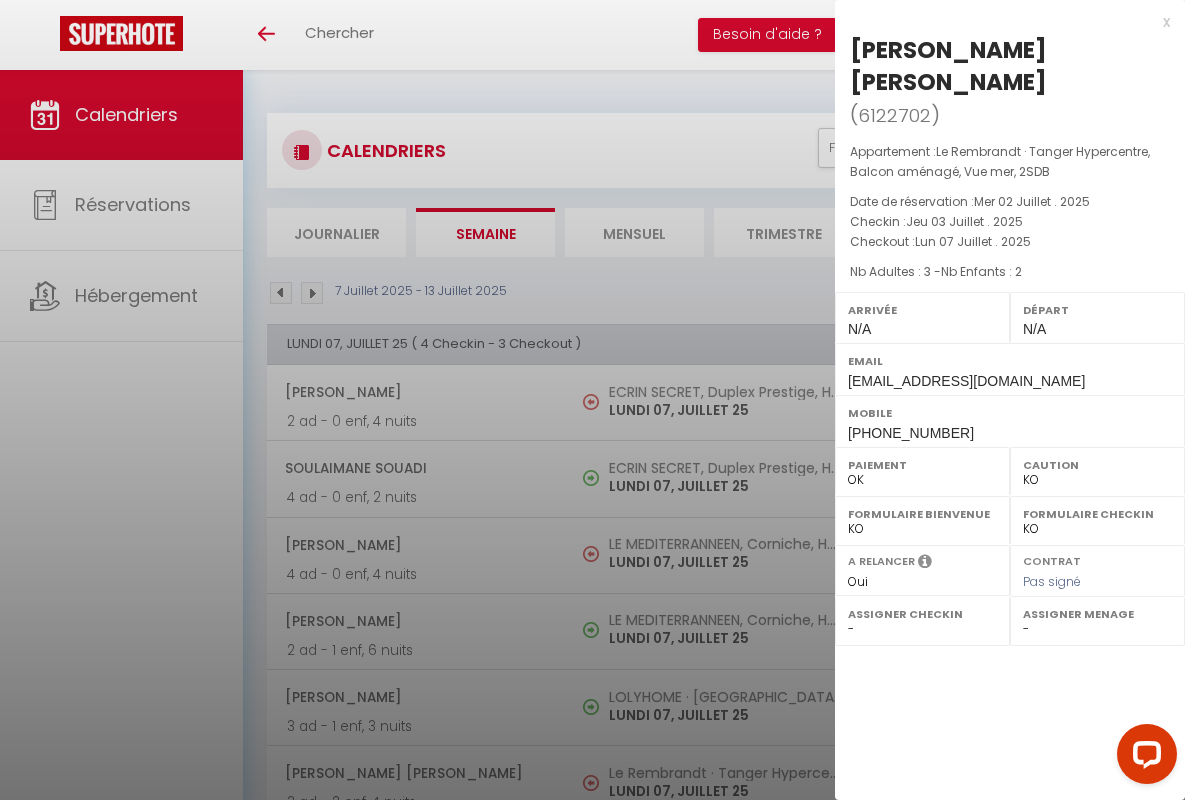 click on "x" at bounding box center [1002, 22] 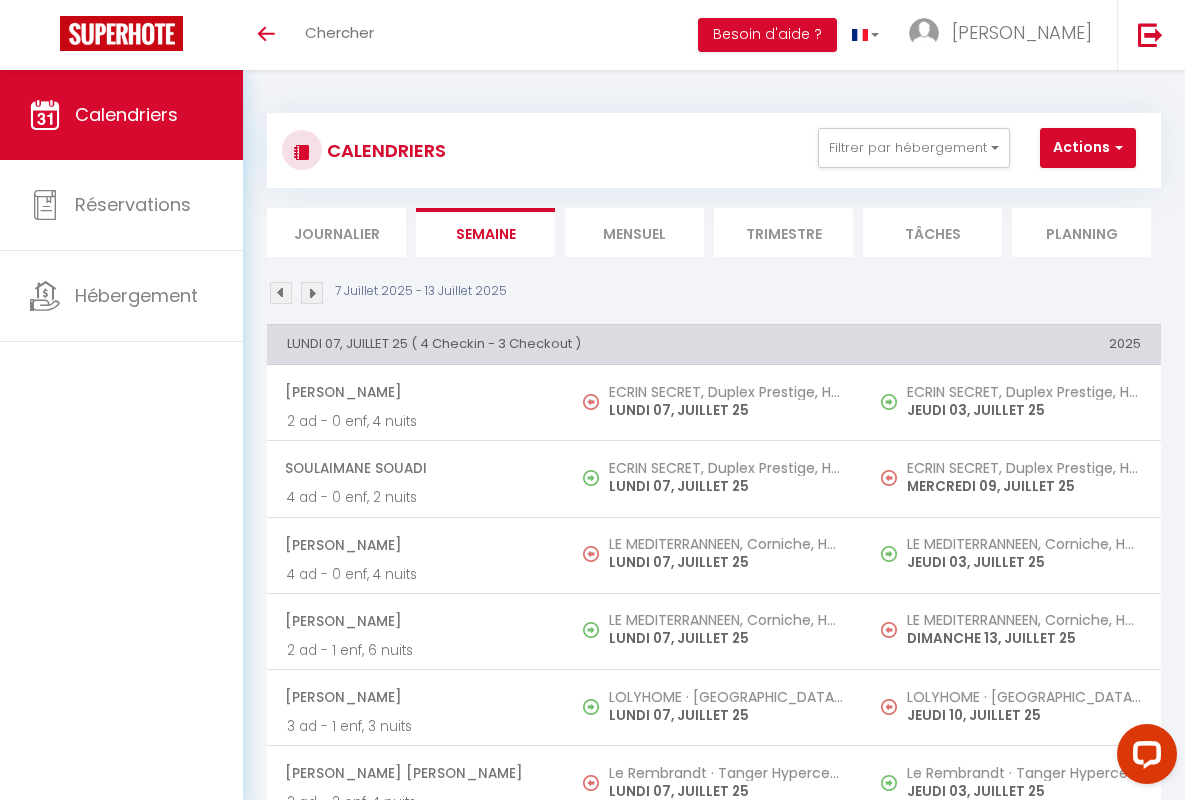 scroll, scrollTop: 449, scrollLeft: 0, axis: vertical 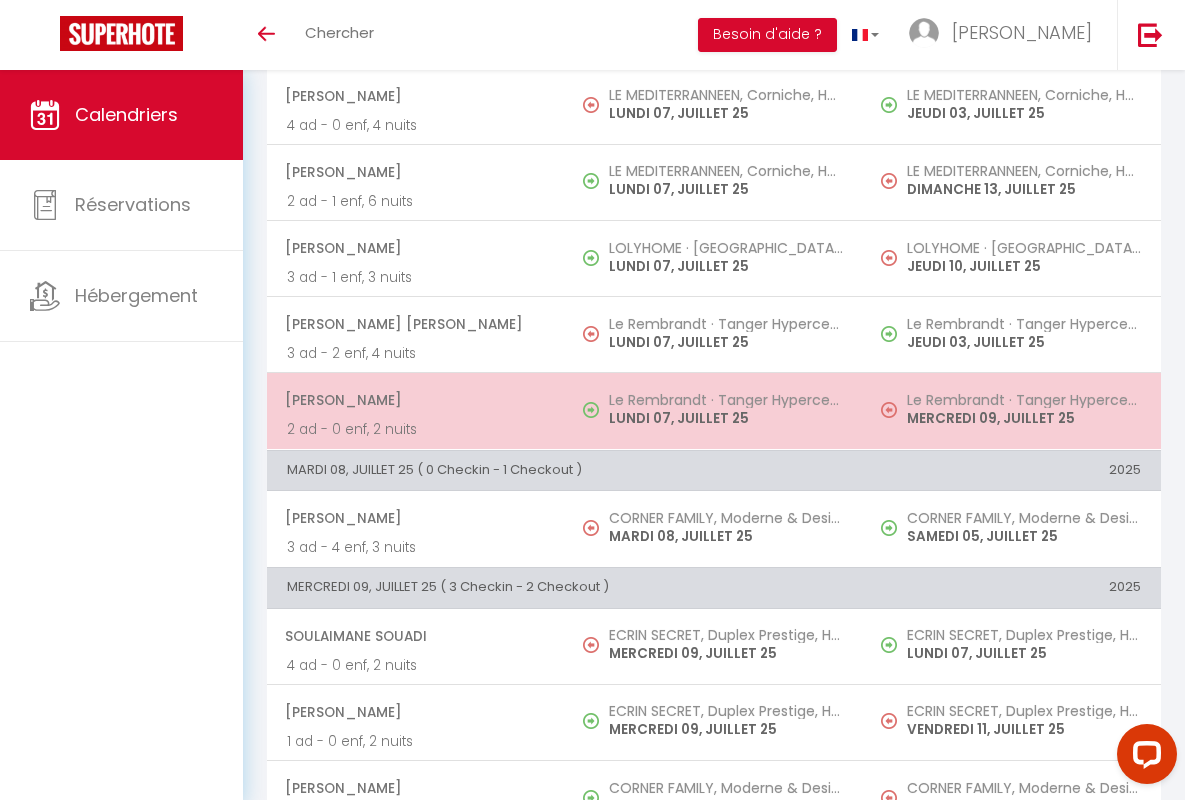 click on "[PERSON_NAME]" at bounding box center (415, 400) 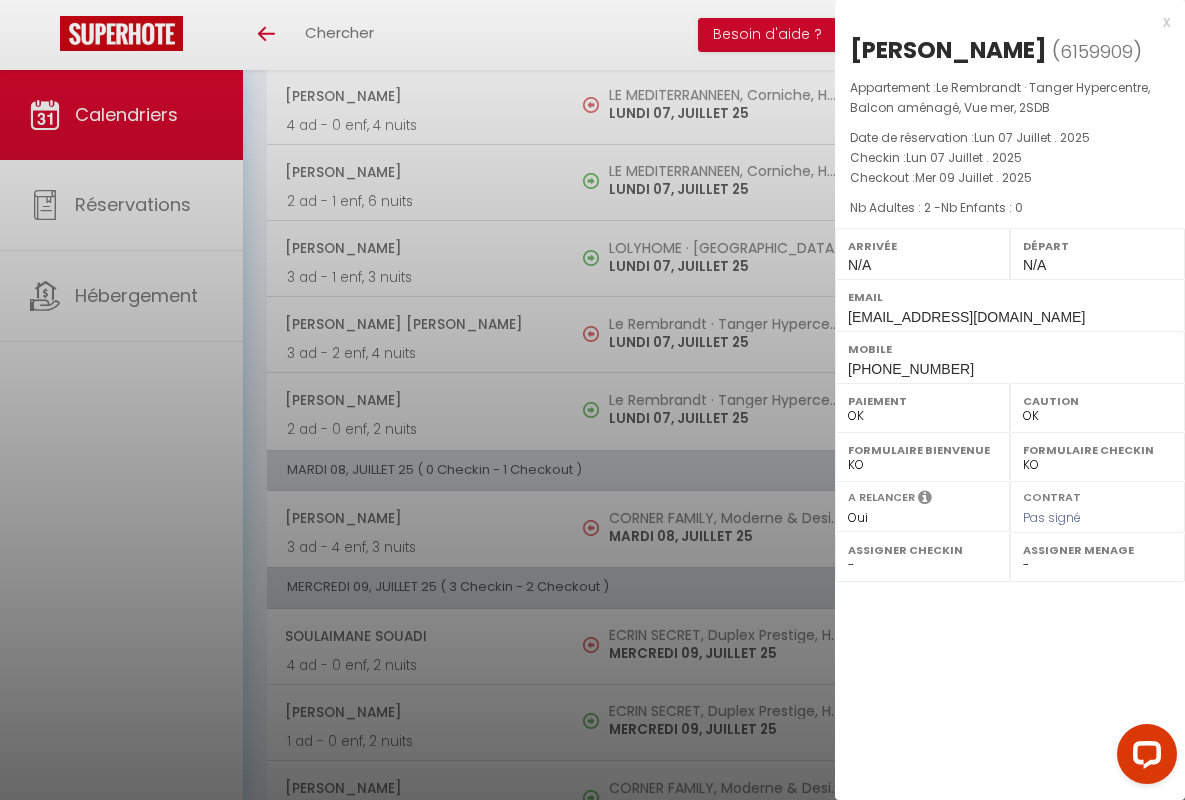 click on "x" at bounding box center (1002, 22) 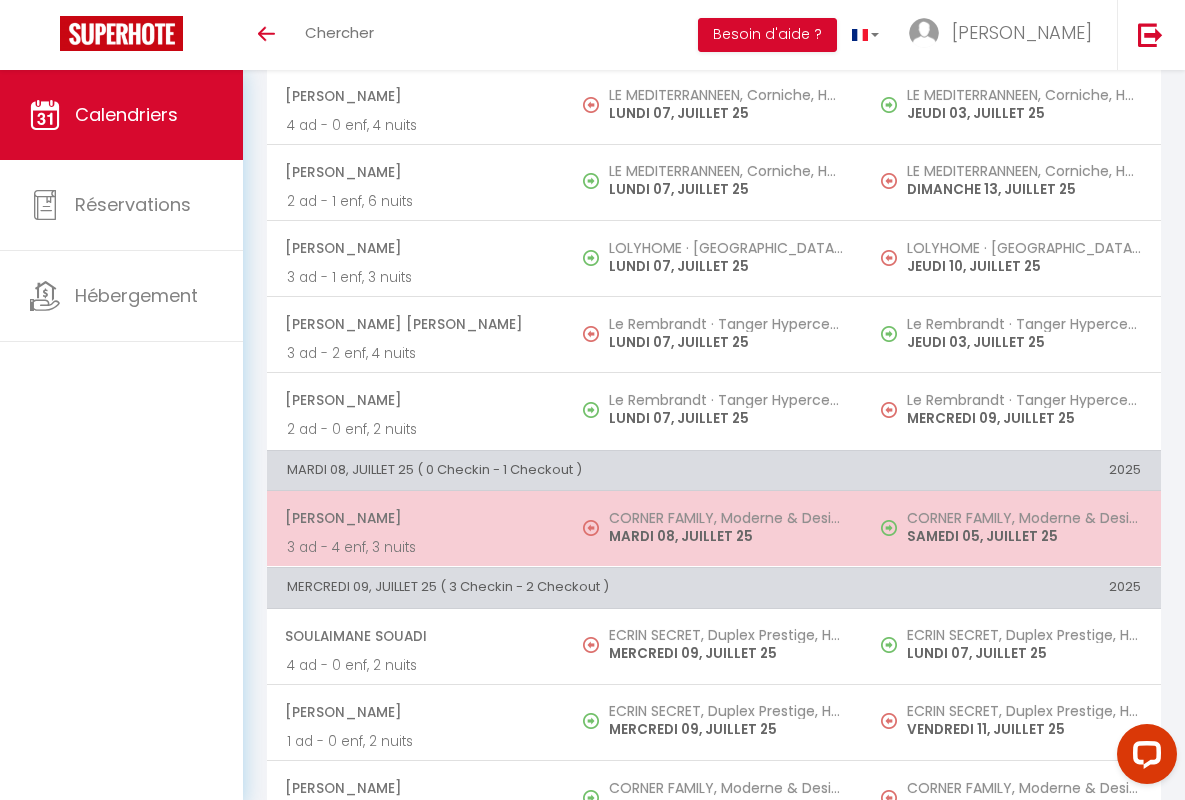 click on "[PERSON_NAME]" at bounding box center (415, 518) 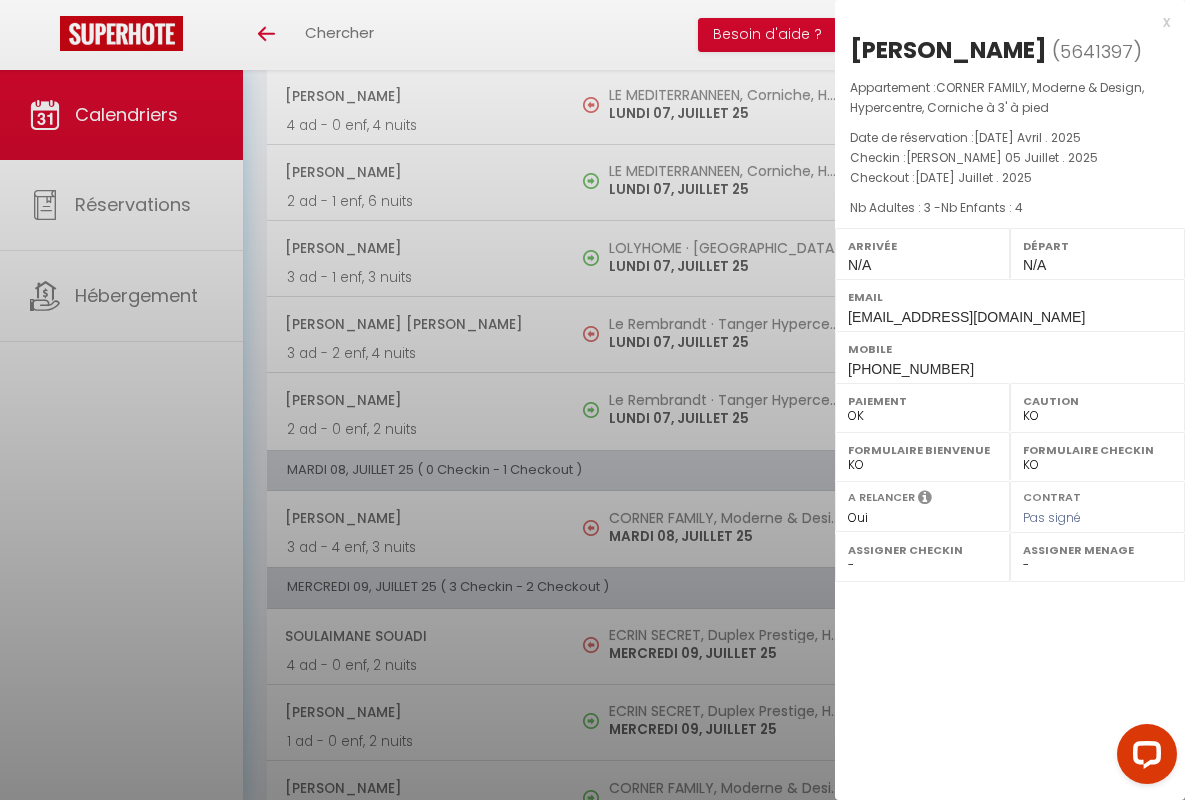 click on "x" at bounding box center (1002, 22) 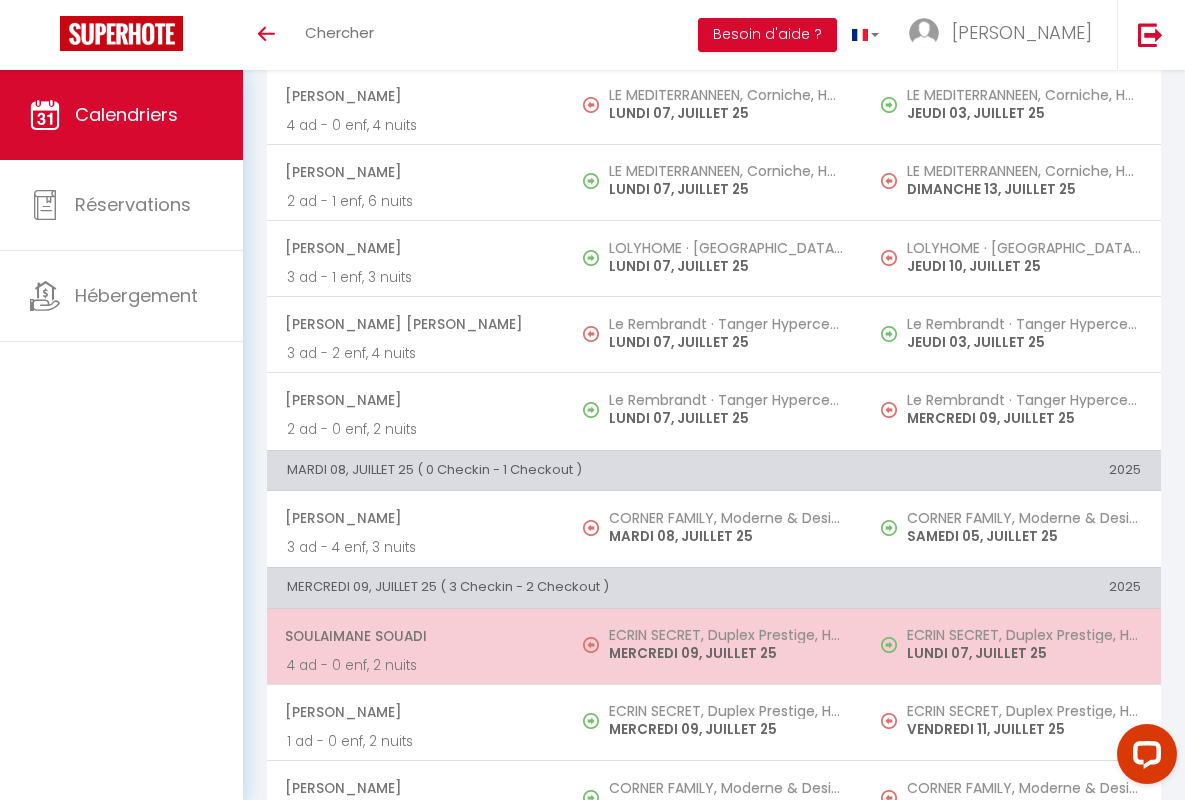 click on "Soulaimane Souadi" at bounding box center (415, 636) 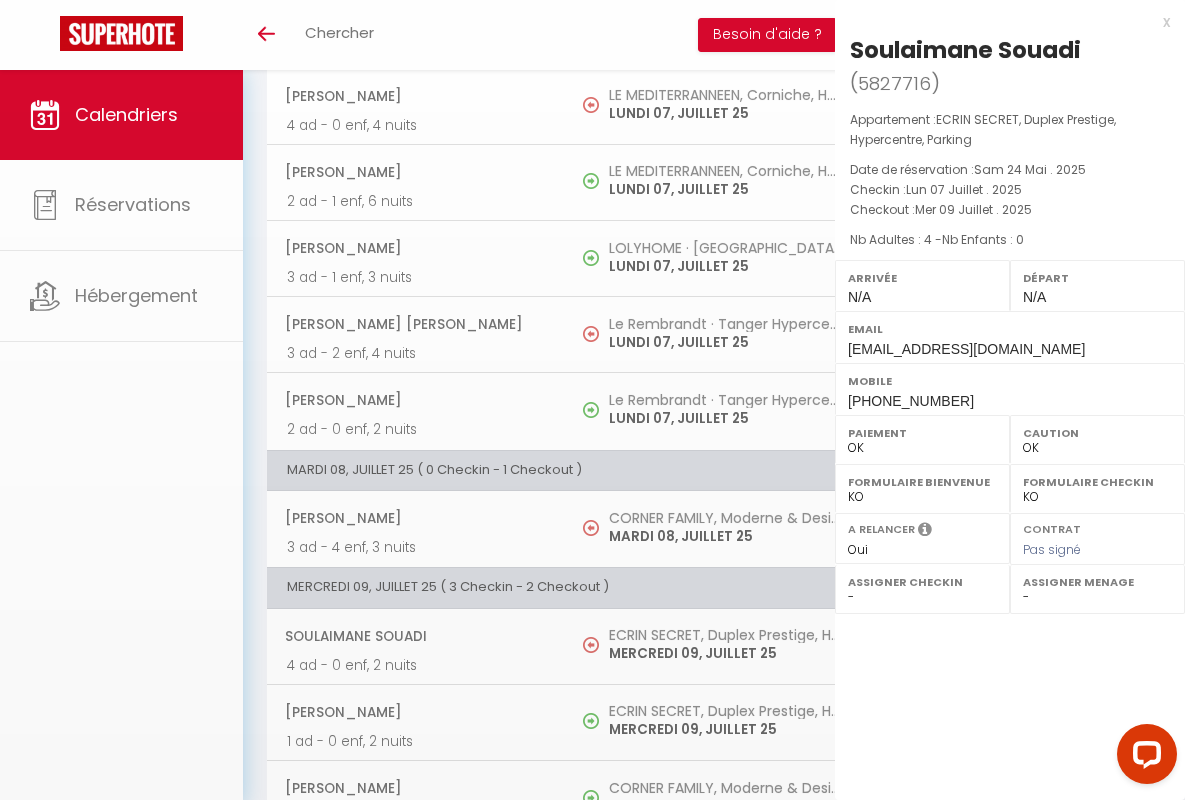 click on "x" at bounding box center (1002, 22) 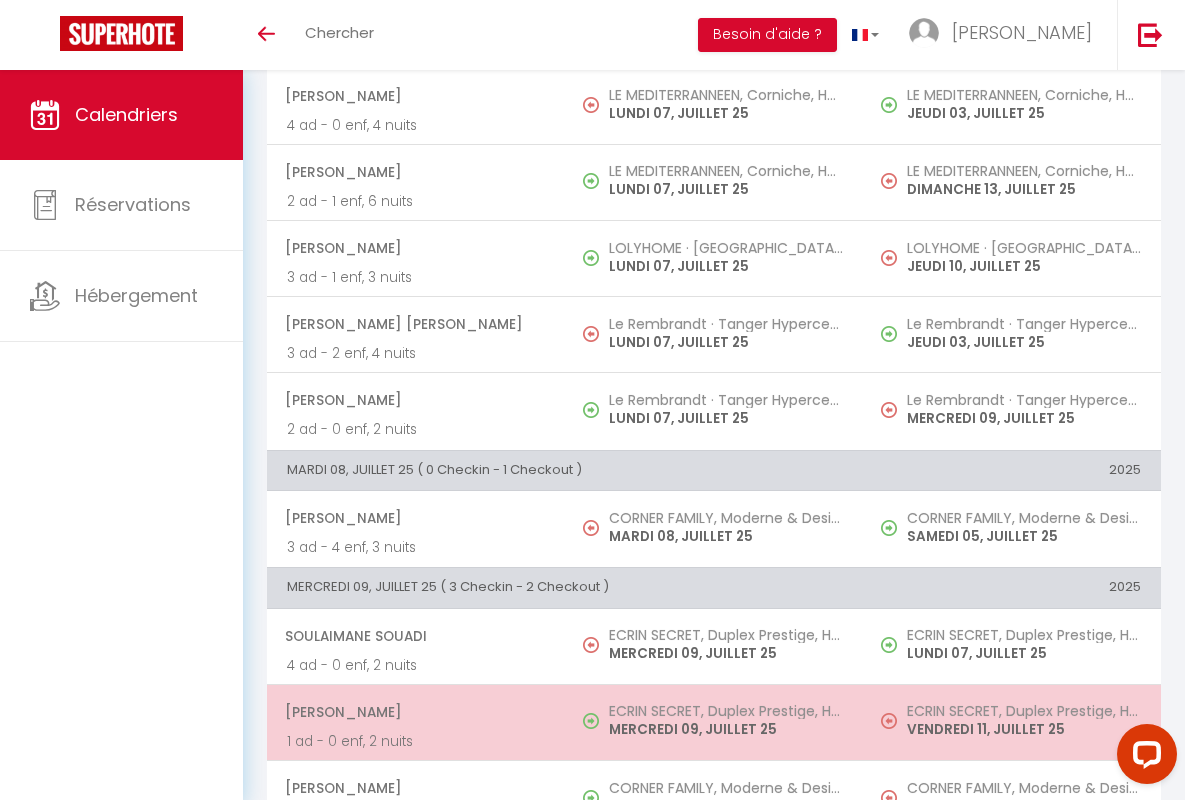 click on "[PERSON_NAME]" at bounding box center [415, 712] 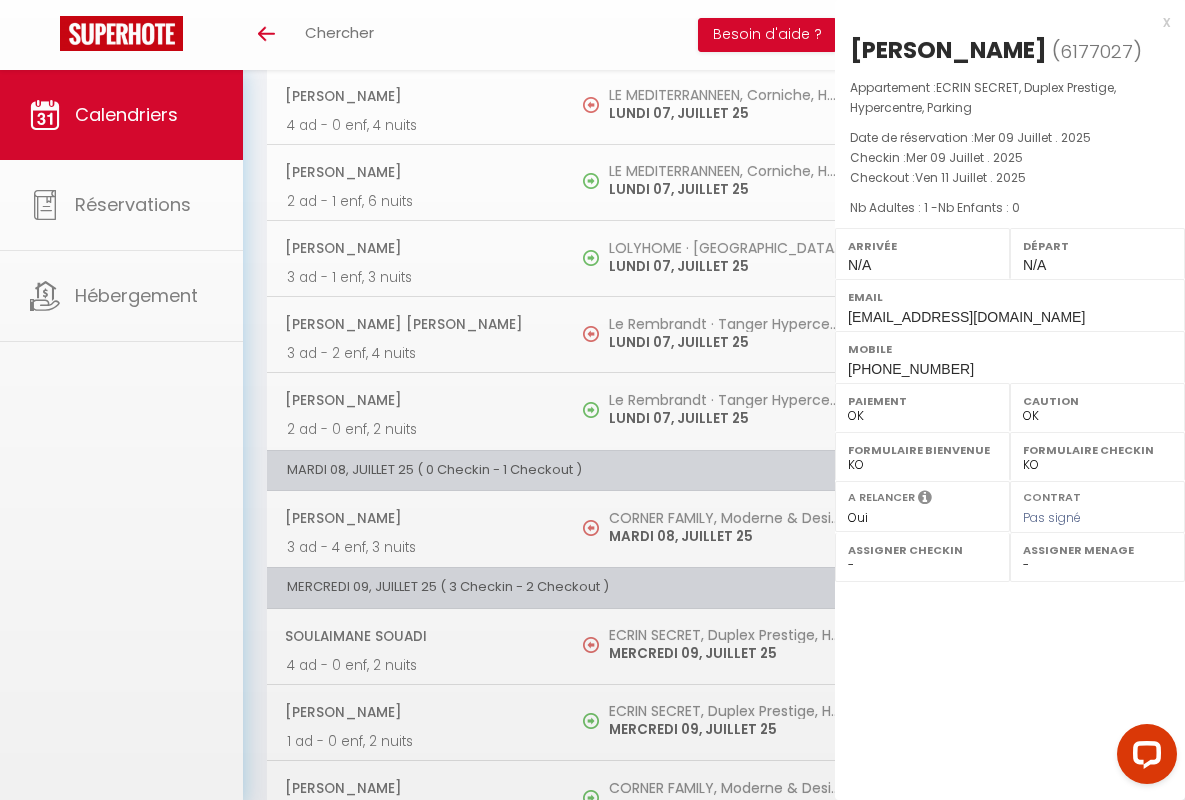 click on "x" at bounding box center [1002, 22] 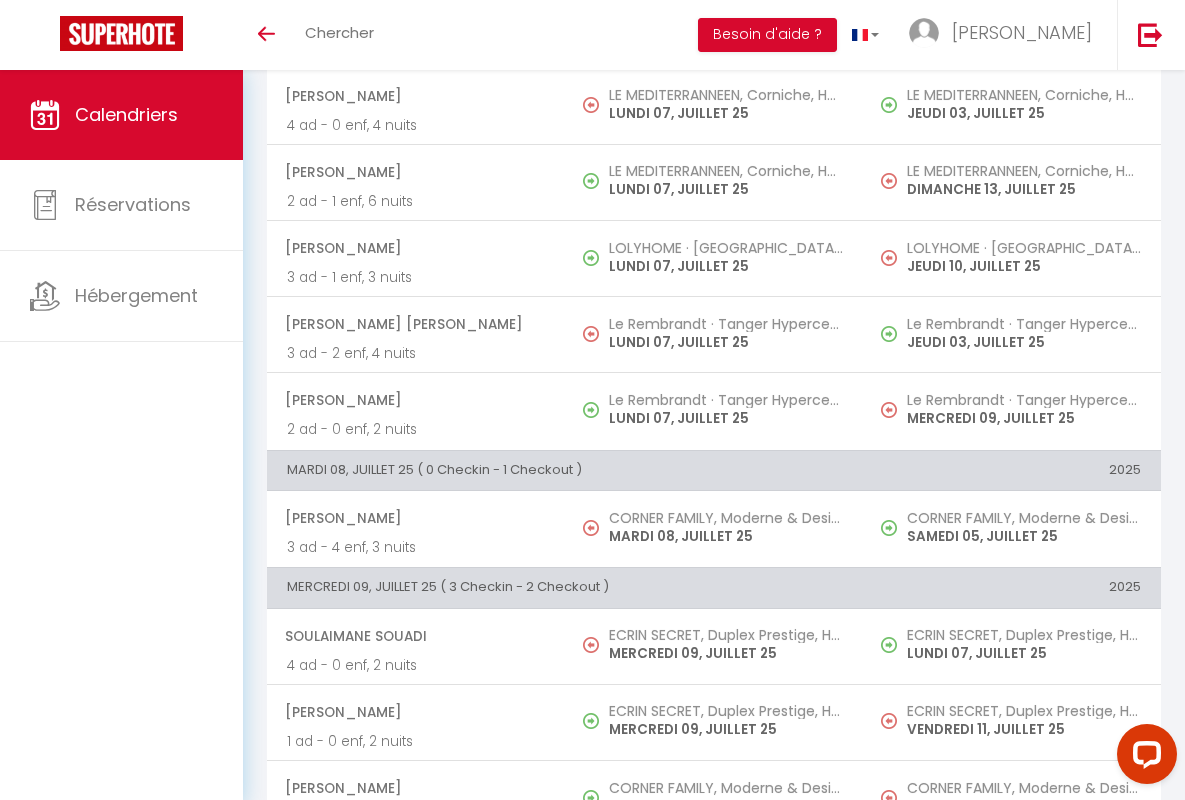 scroll, scrollTop: 456, scrollLeft: 0, axis: vertical 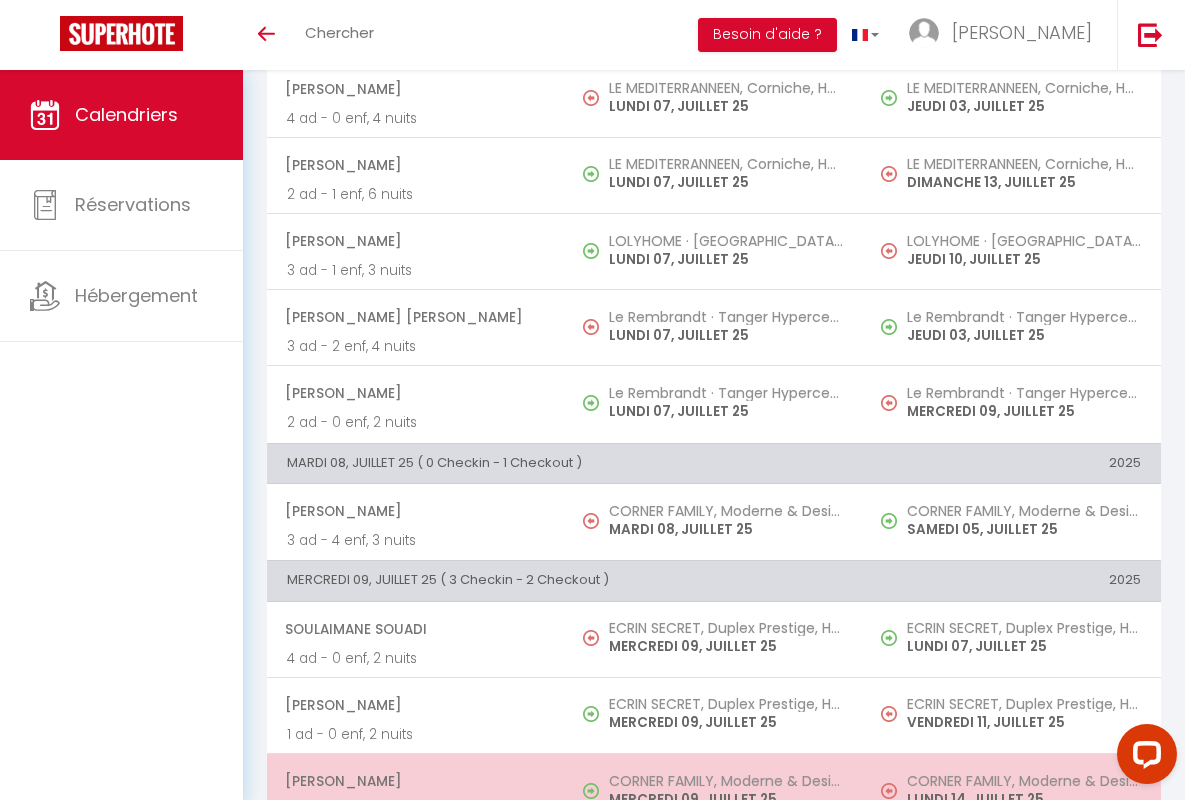 click on "[PERSON_NAME]" at bounding box center [415, 781] 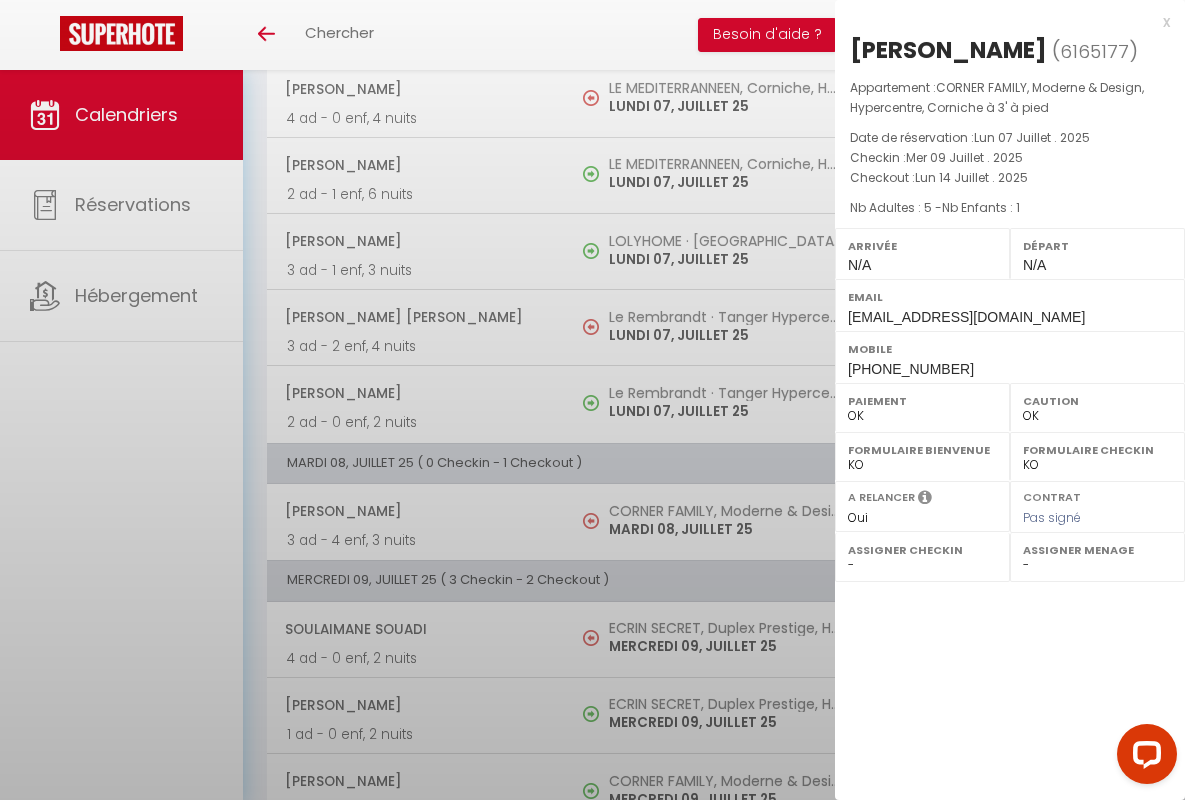 click on "x" at bounding box center [1002, 22] 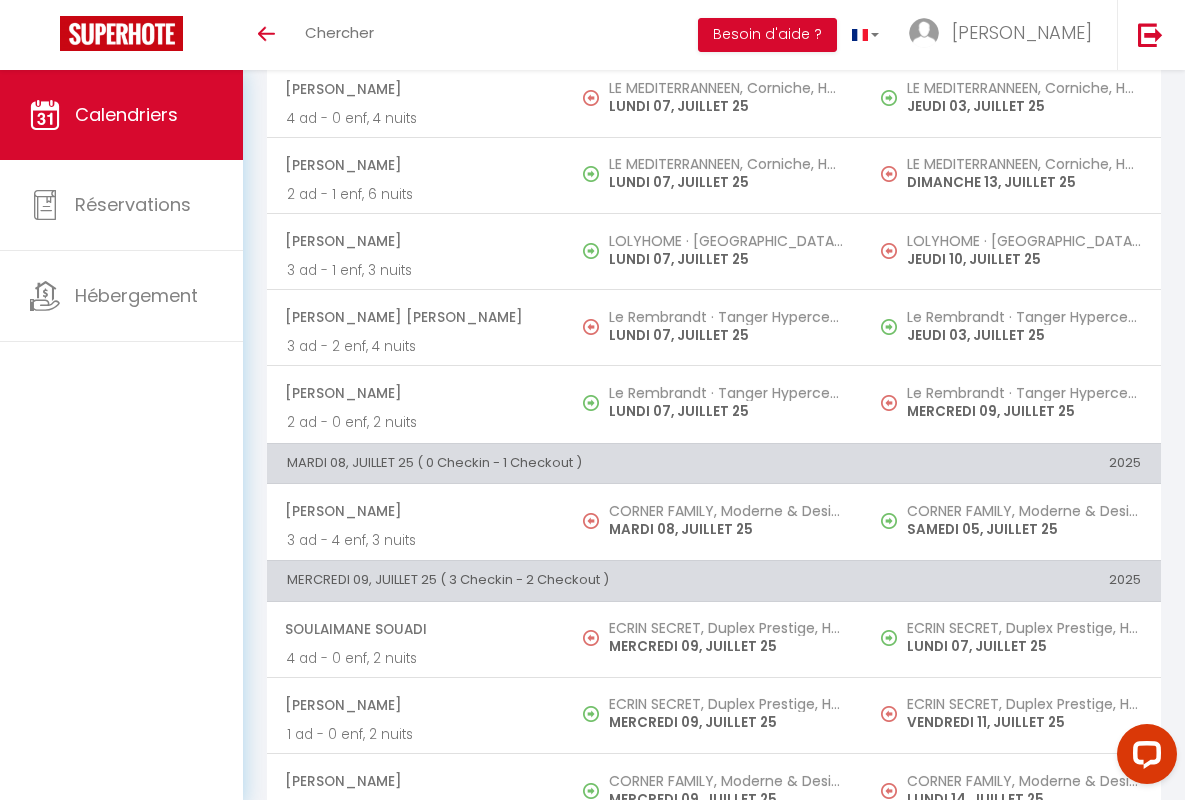 scroll, scrollTop: 913, scrollLeft: 0, axis: vertical 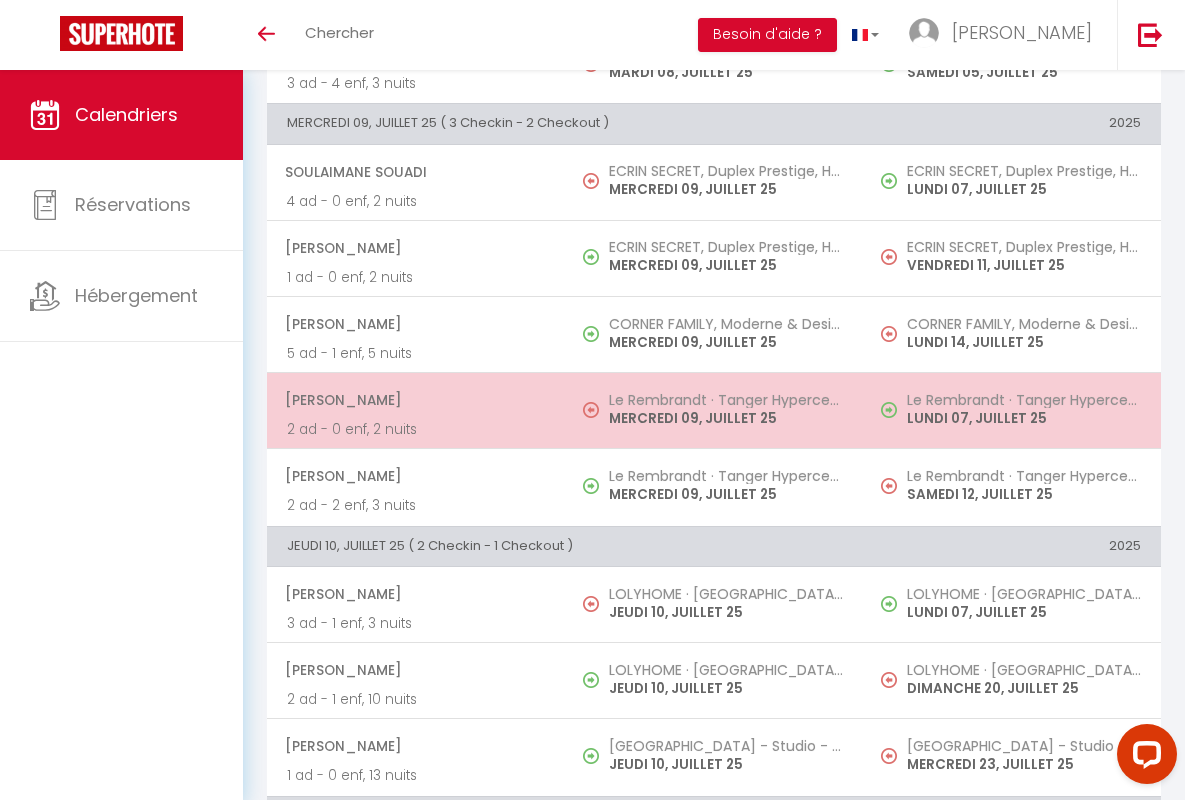 click on "[PERSON_NAME]" at bounding box center [415, 400] 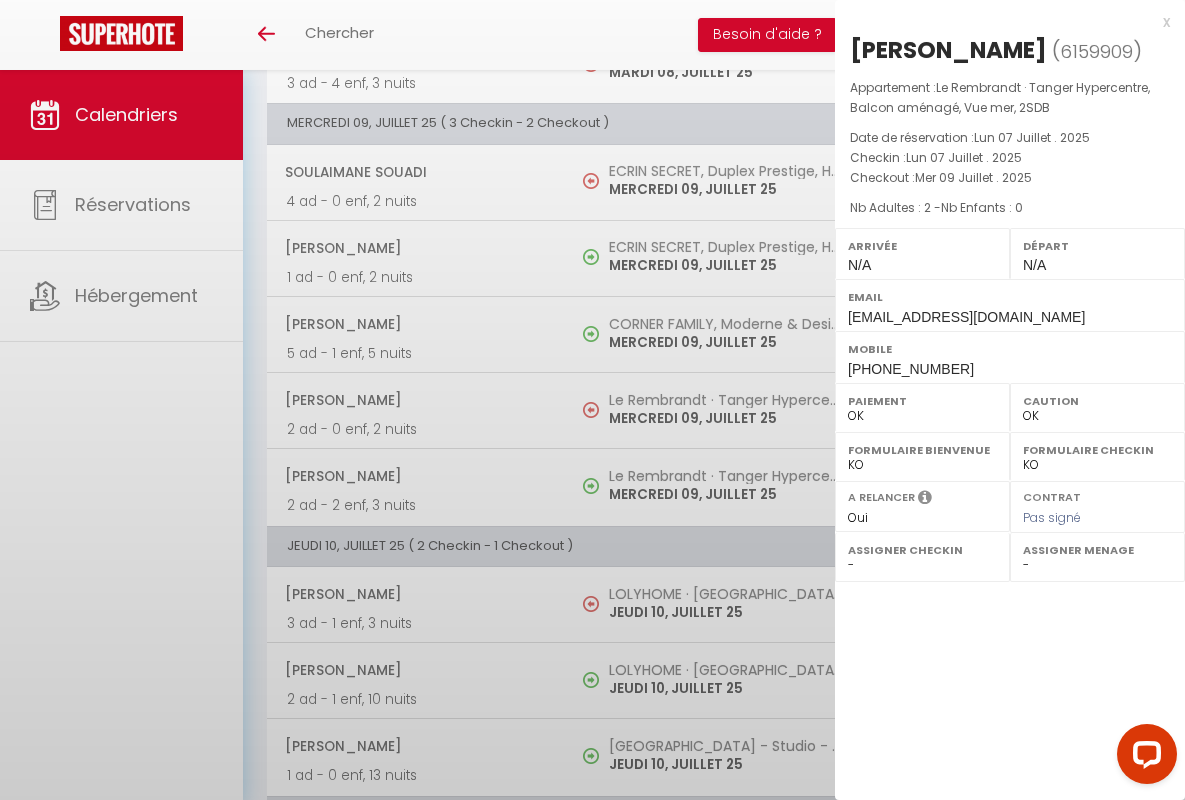 click on "x" at bounding box center (1002, 22) 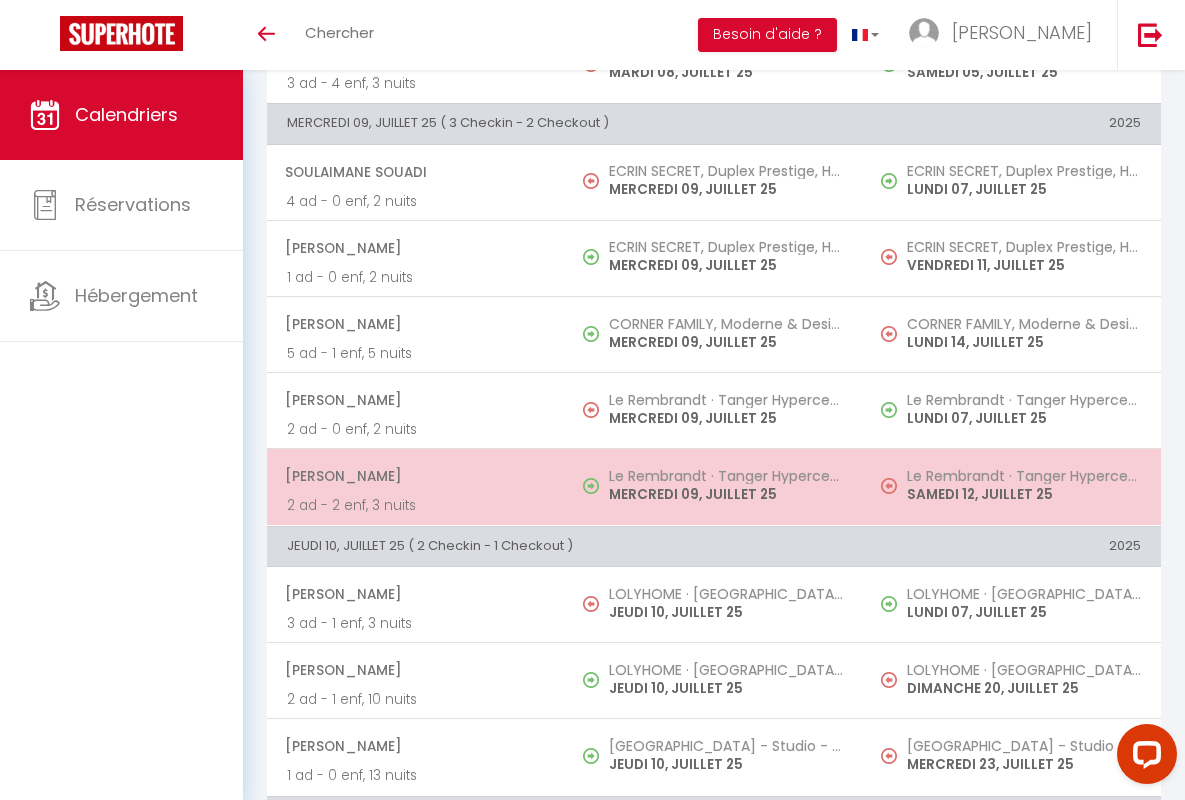 click on "[PERSON_NAME]" at bounding box center [415, 476] 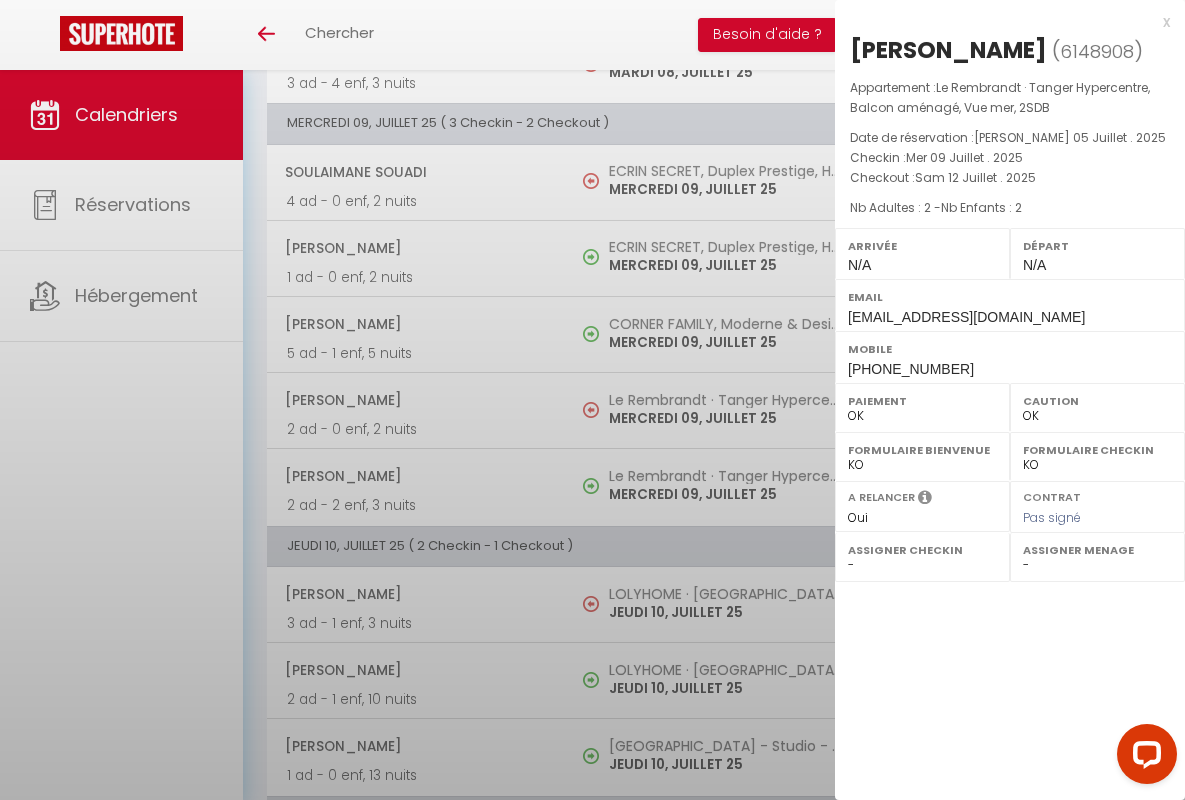 click on "x" at bounding box center (1002, 22) 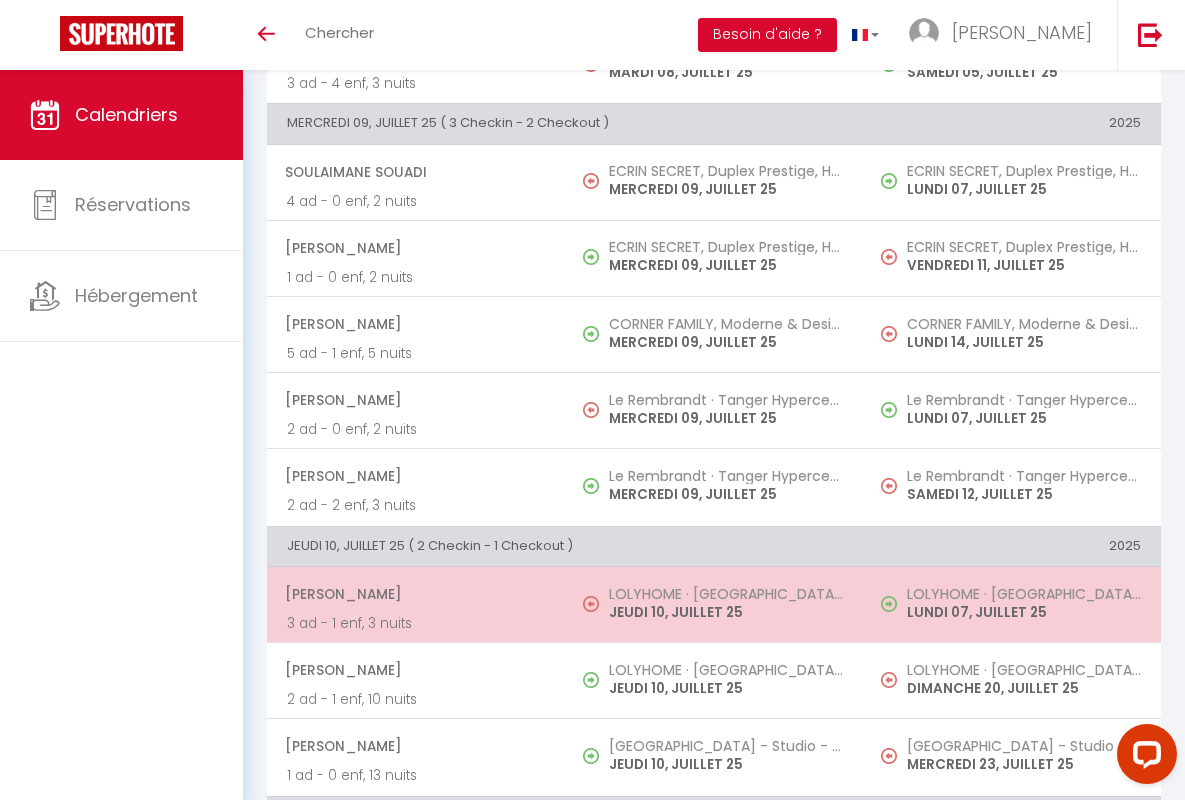 click on "[PERSON_NAME]" at bounding box center [415, 594] 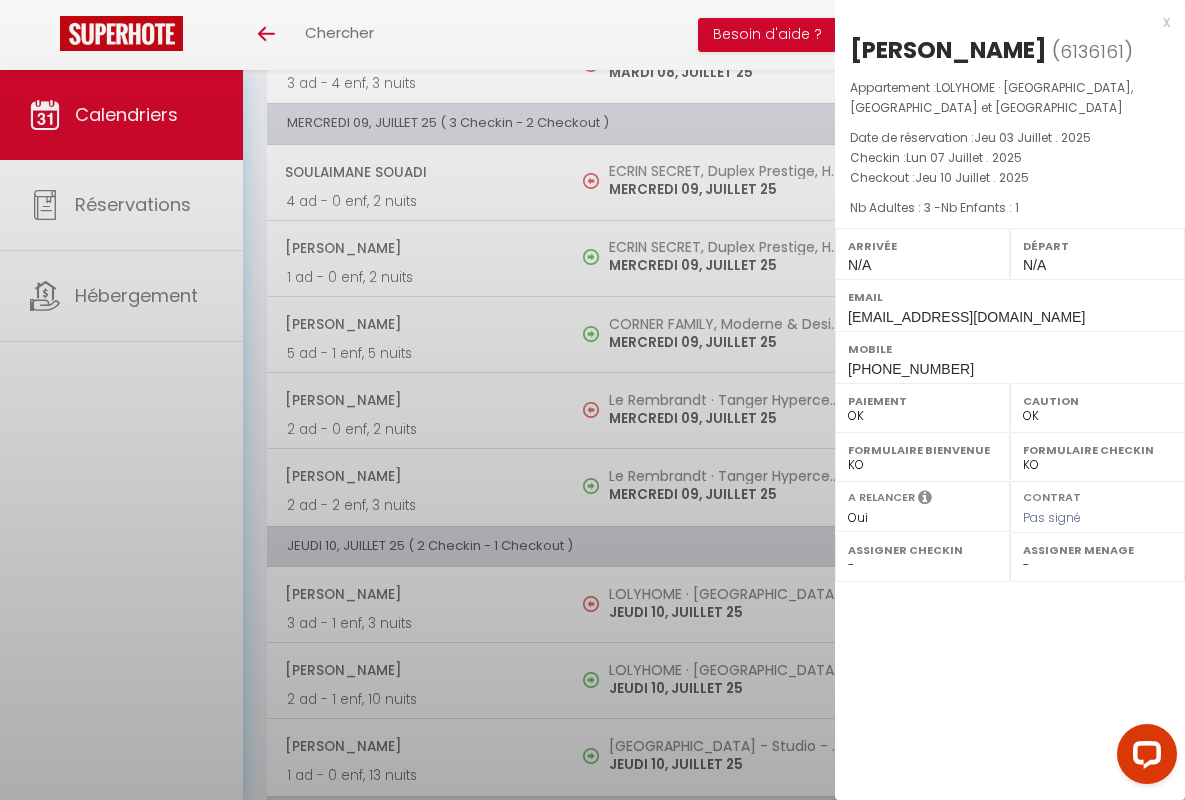 click on "x" at bounding box center [1002, 22] 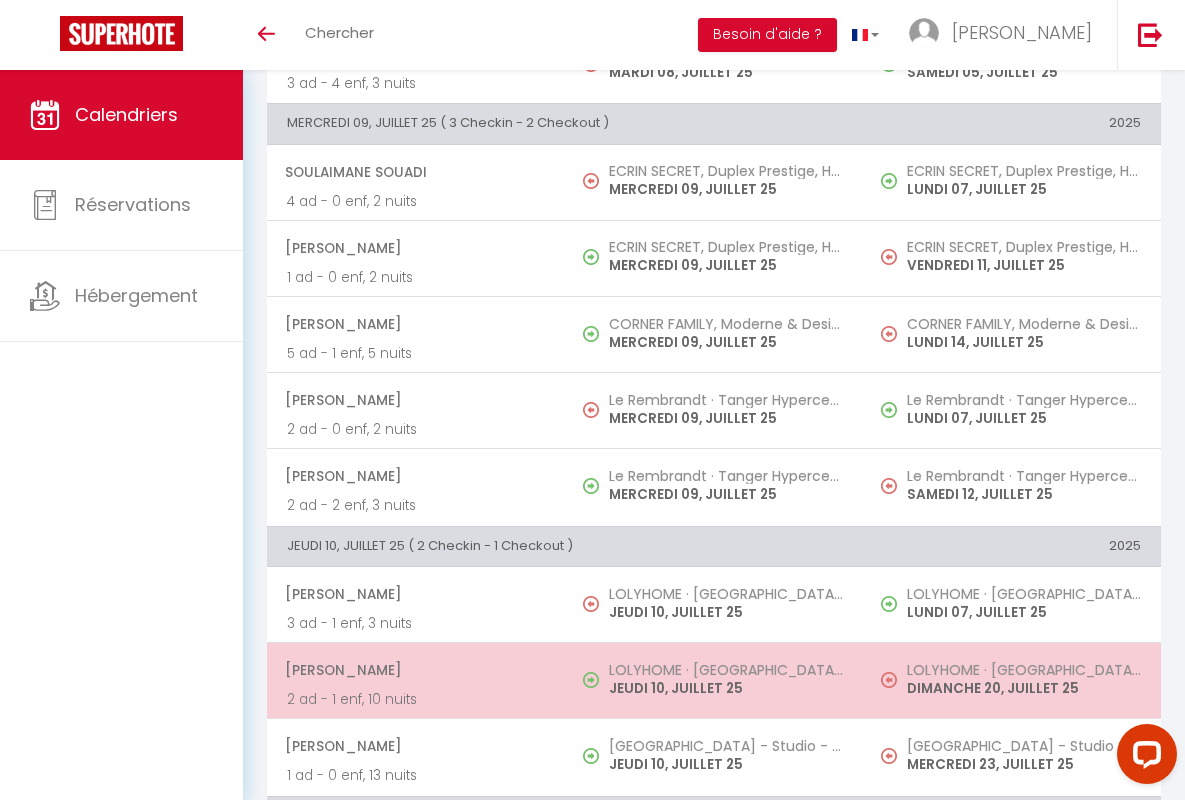 click on "[PERSON_NAME]" at bounding box center (415, 670) 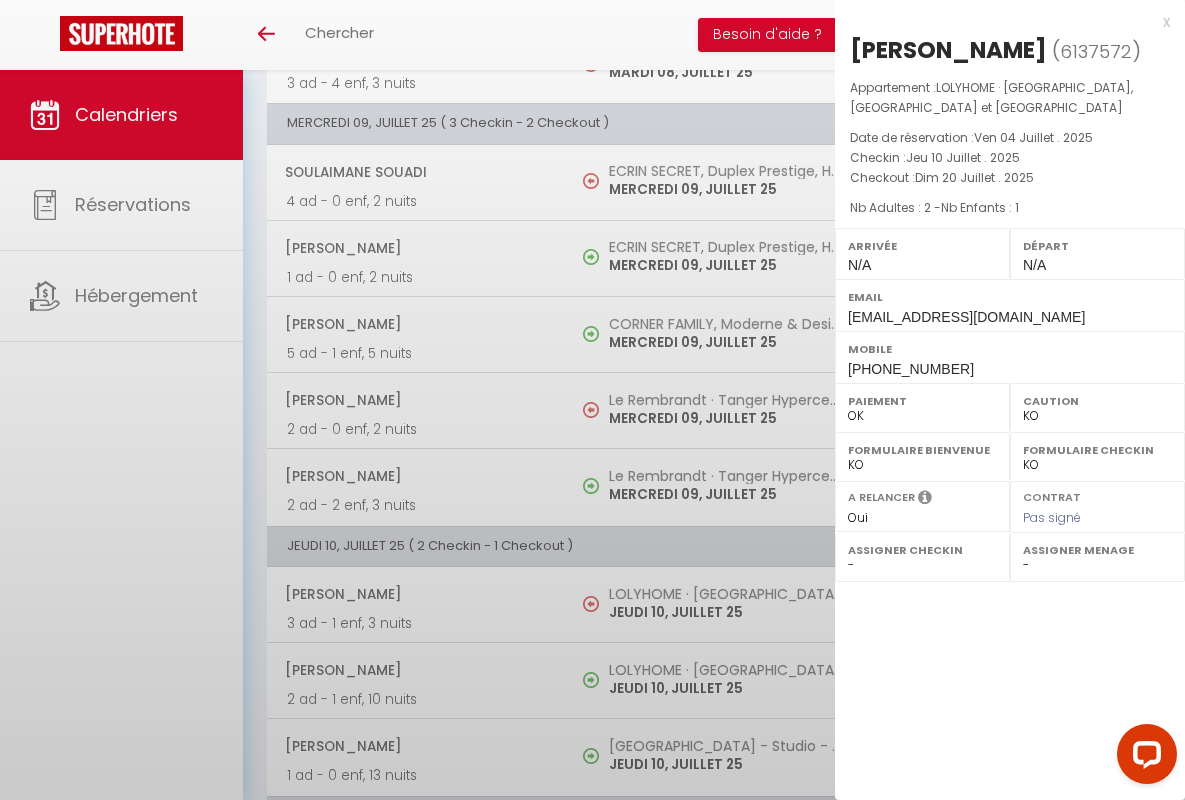 click on "x" at bounding box center (1002, 22) 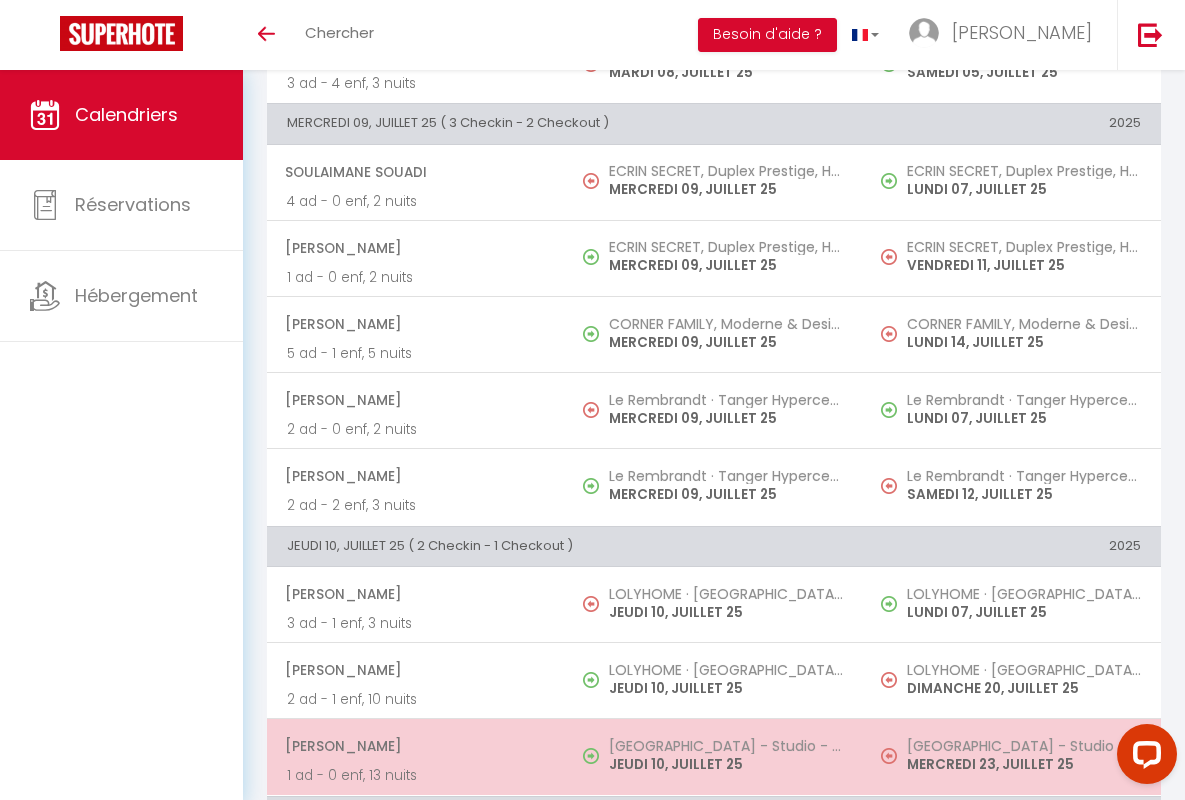 click on "[PERSON_NAME]" at bounding box center [415, 746] 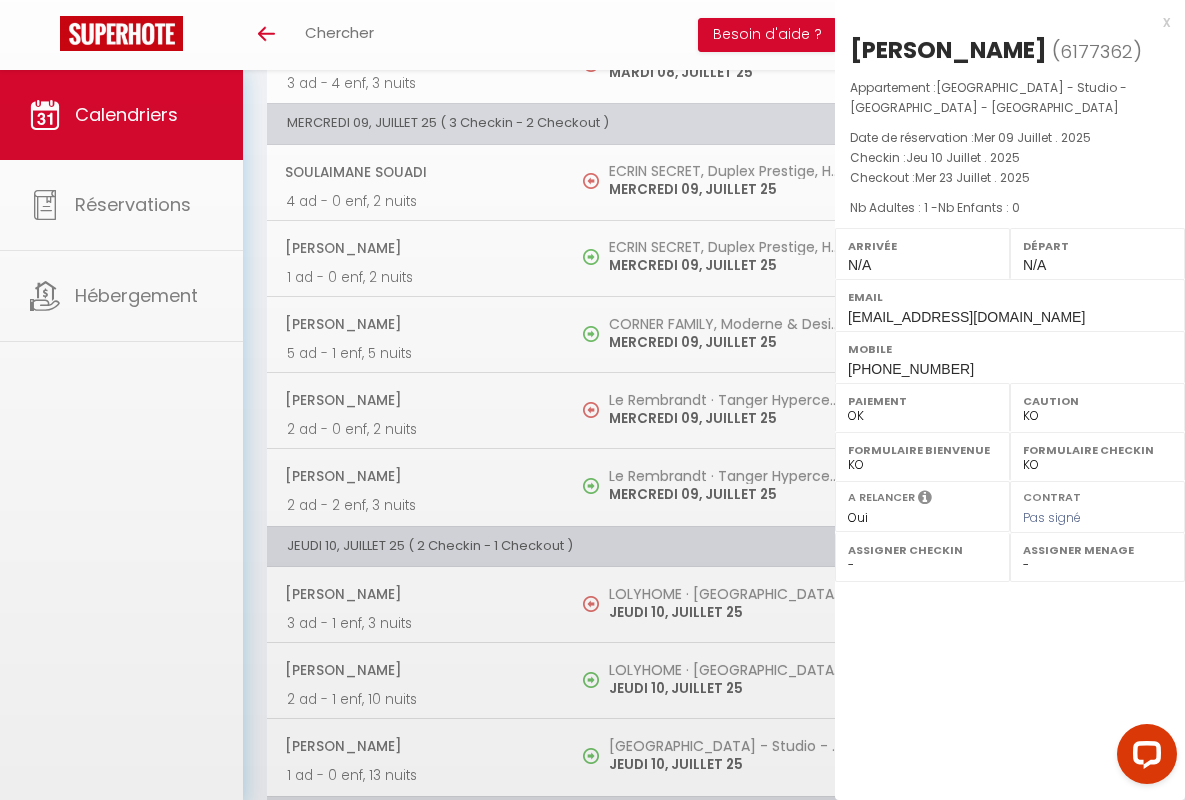 click on "x" at bounding box center (1002, 22) 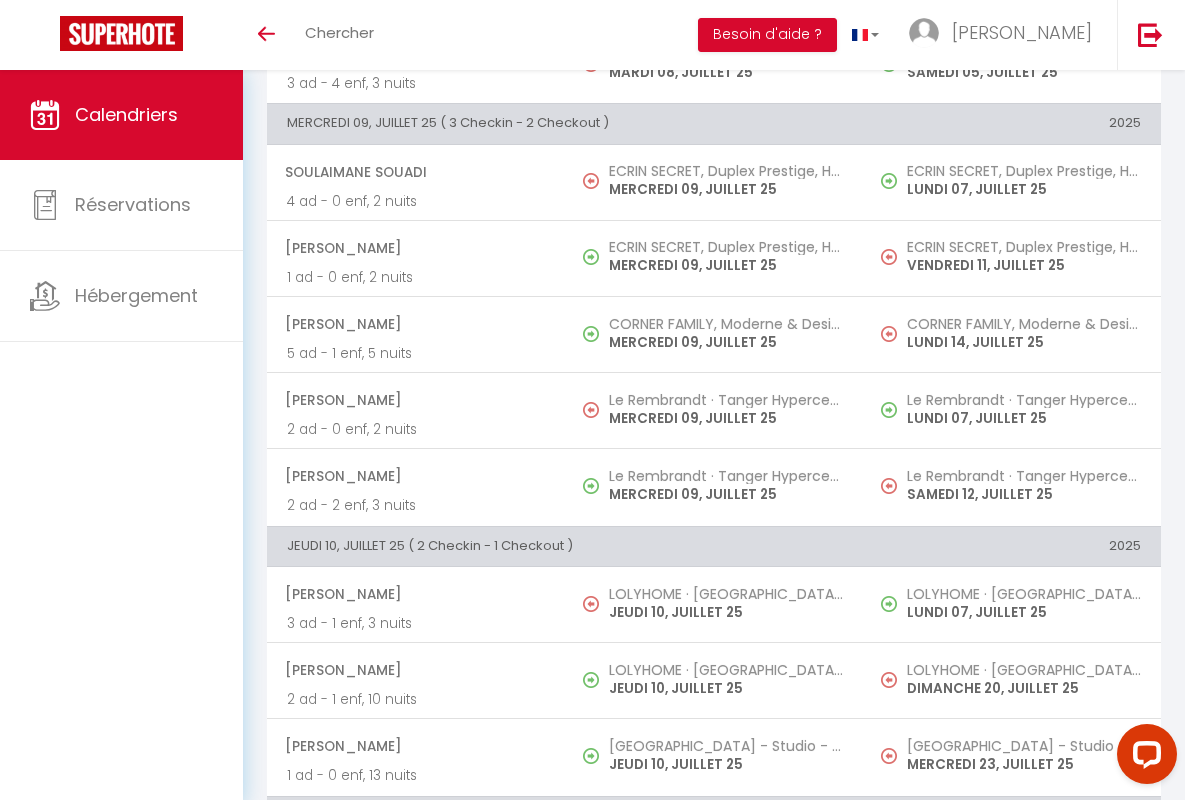 scroll, scrollTop: 1377, scrollLeft: 0, axis: vertical 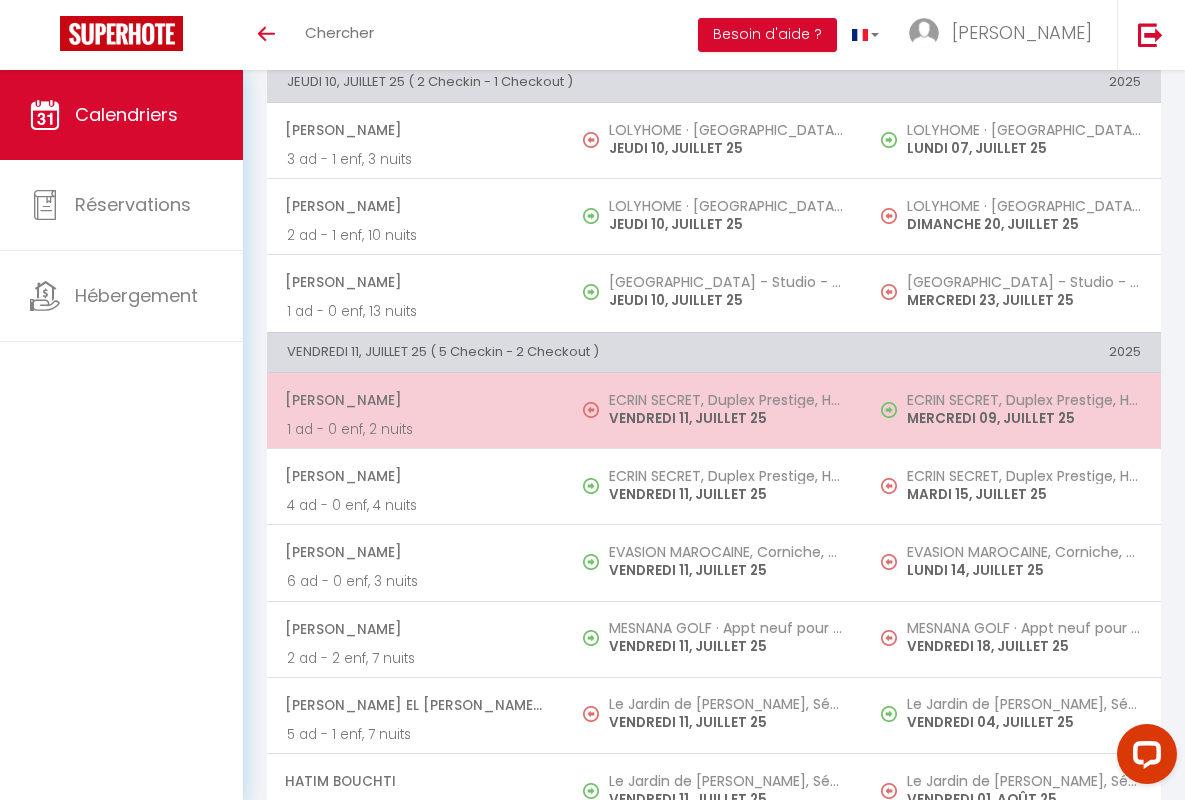 click on "[PERSON_NAME]" at bounding box center [415, 400] 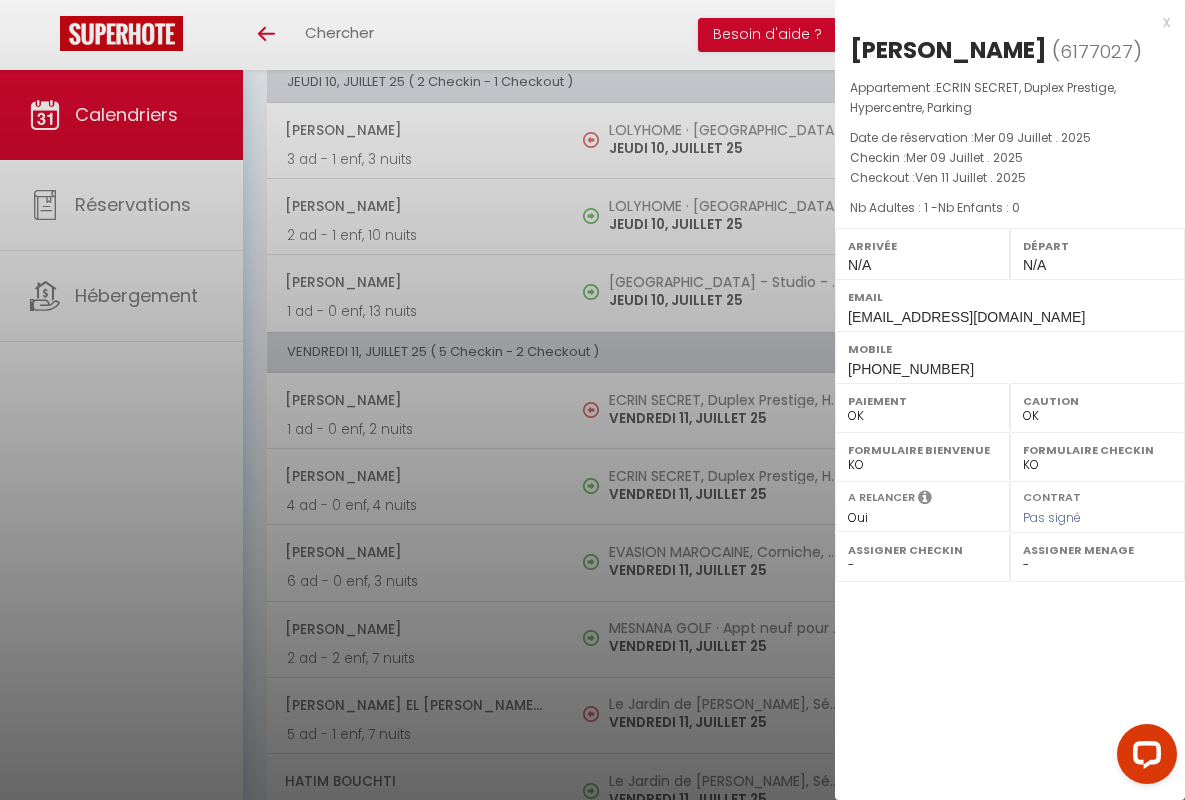 click on "x" at bounding box center (1002, 22) 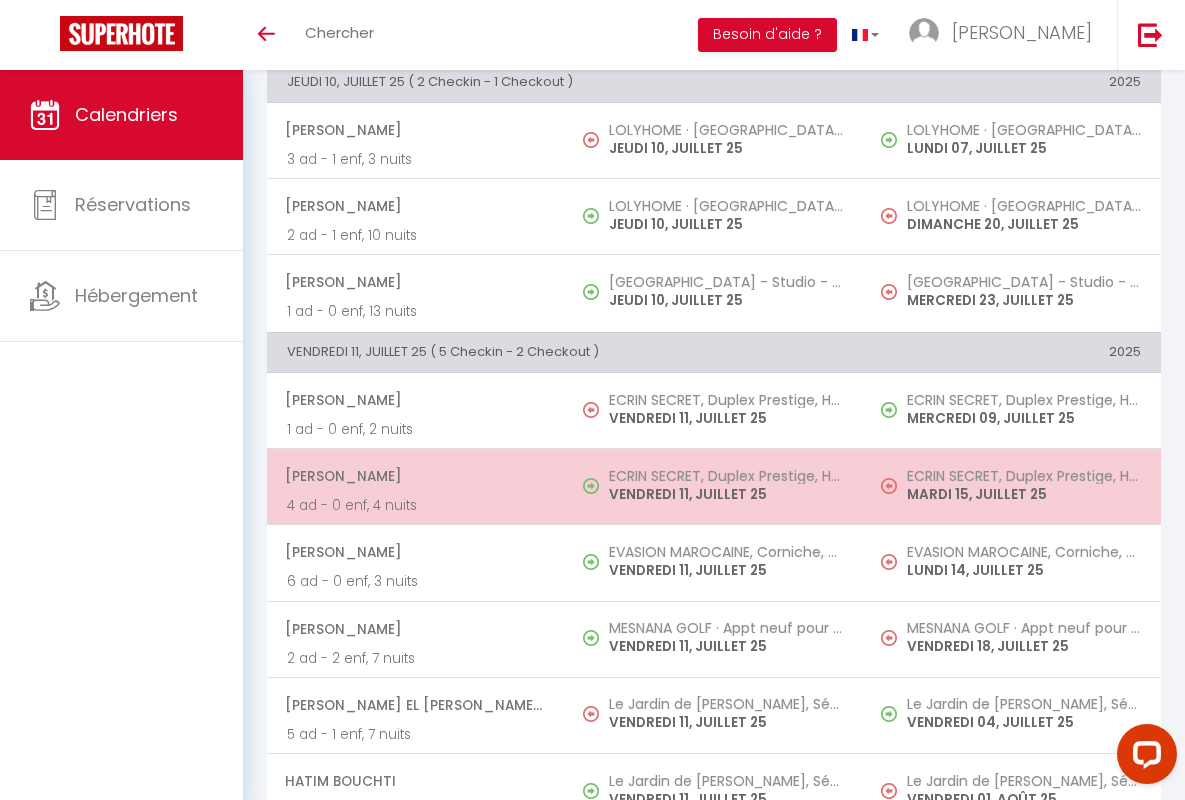 click on "[PERSON_NAME]" at bounding box center (415, 476) 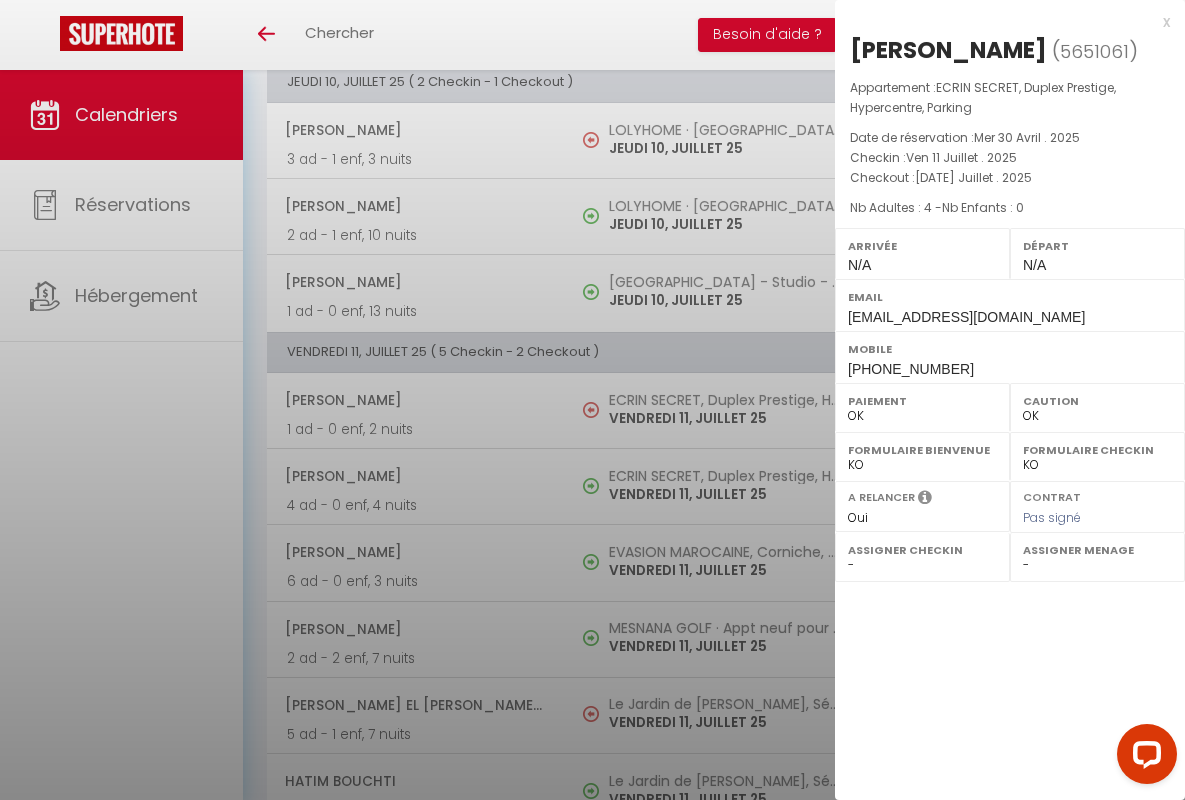 click on "x" at bounding box center [1002, 22] 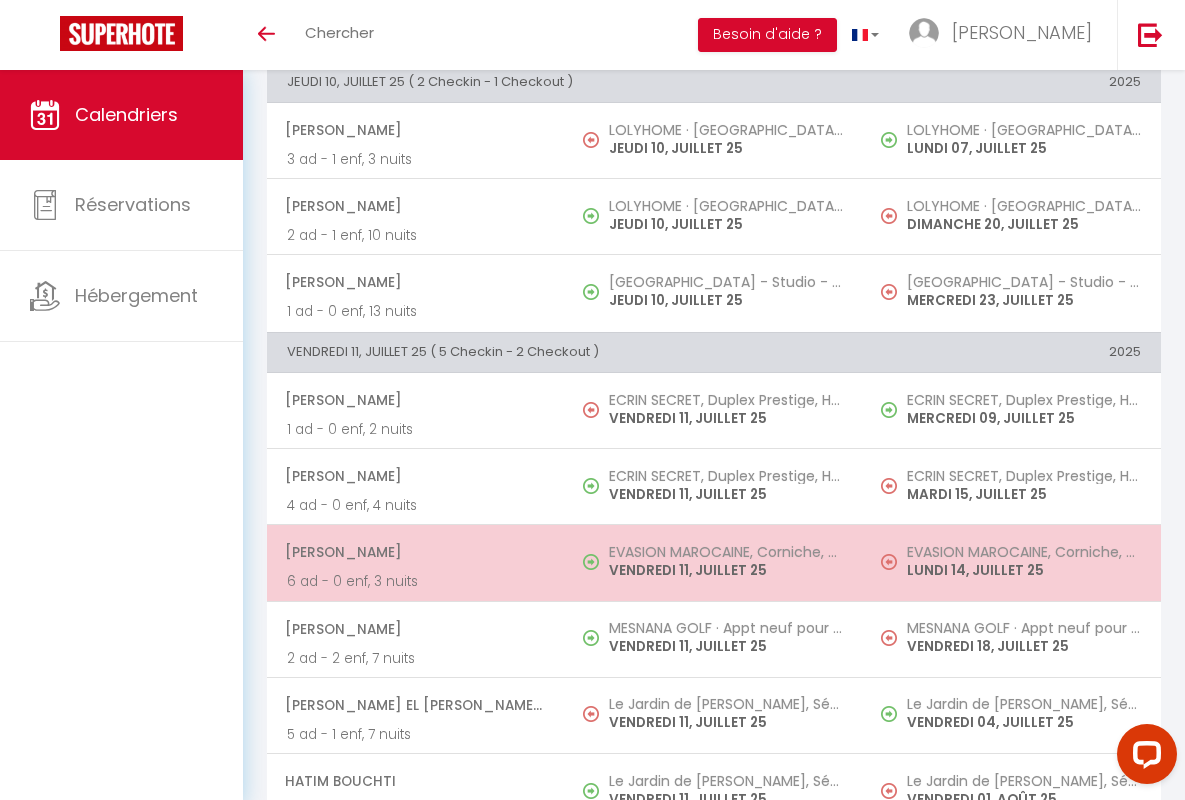 click on "[PERSON_NAME]" at bounding box center [415, 552] 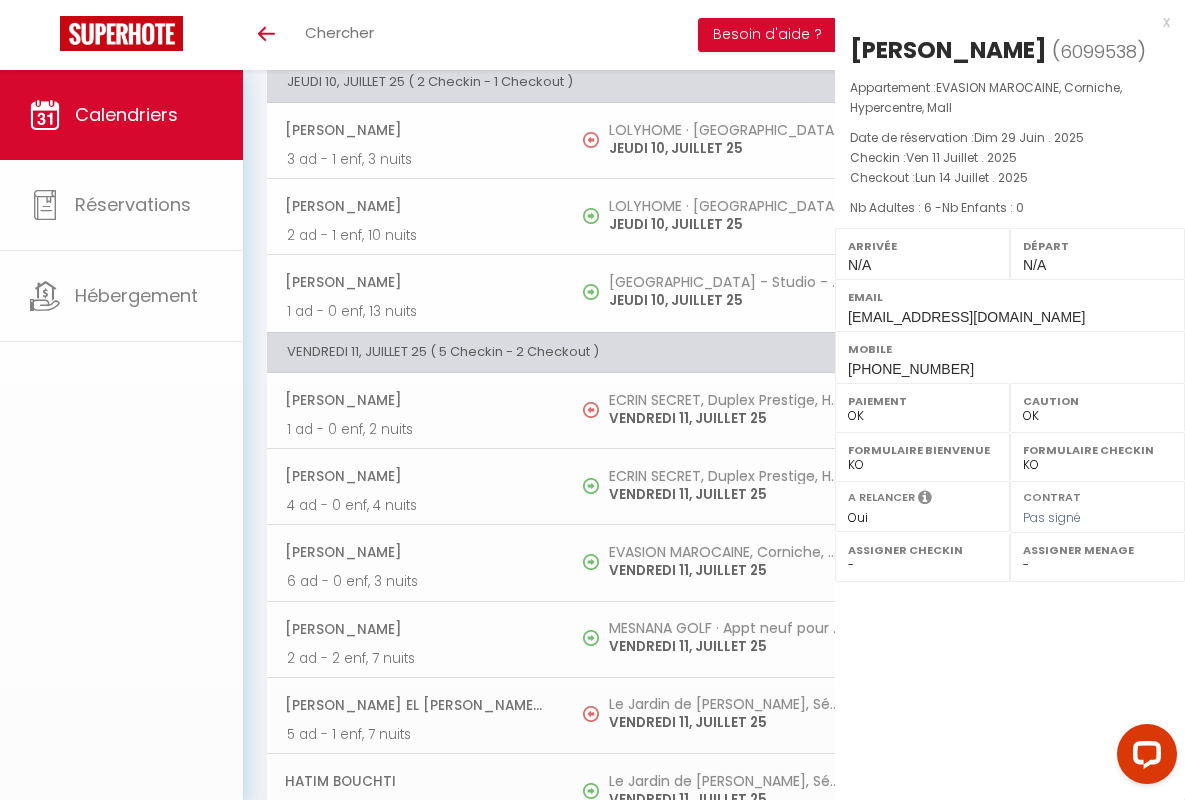 click on "x" at bounding box center (1002, 22) 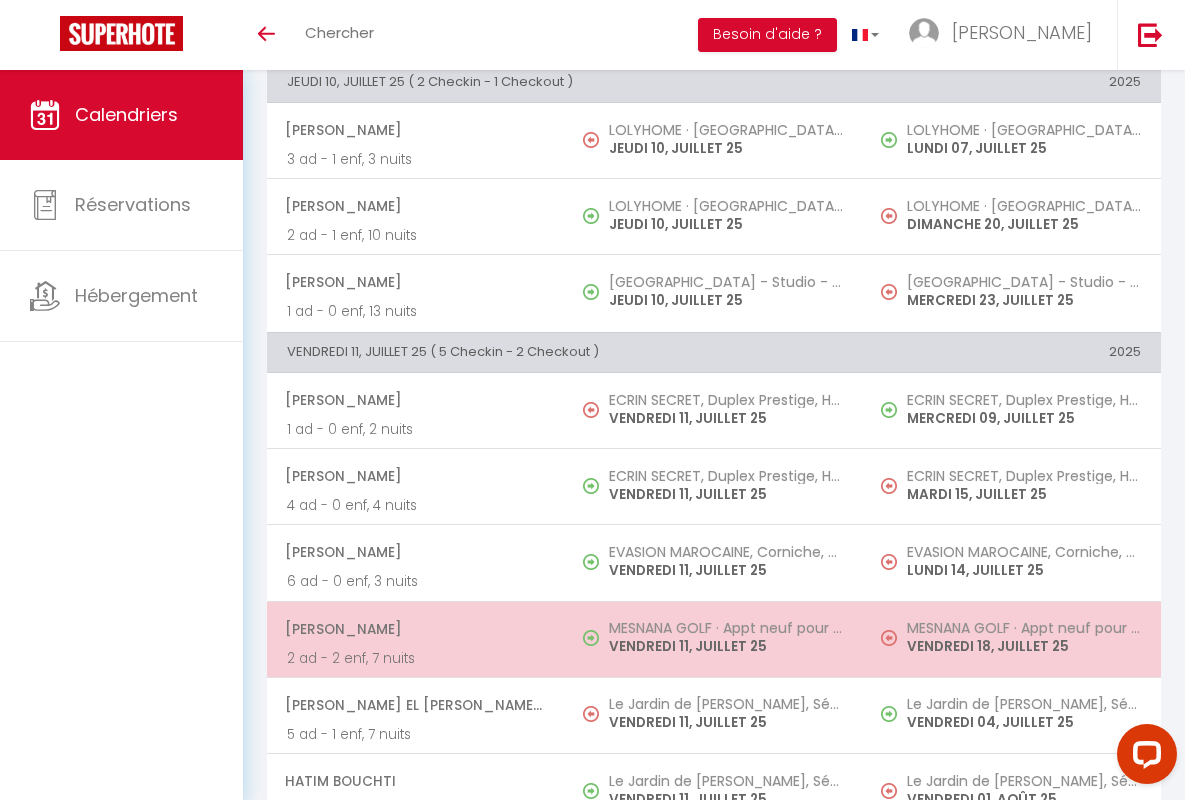 click on "[PERSON_NAME]" at bounding box center [415, 629] 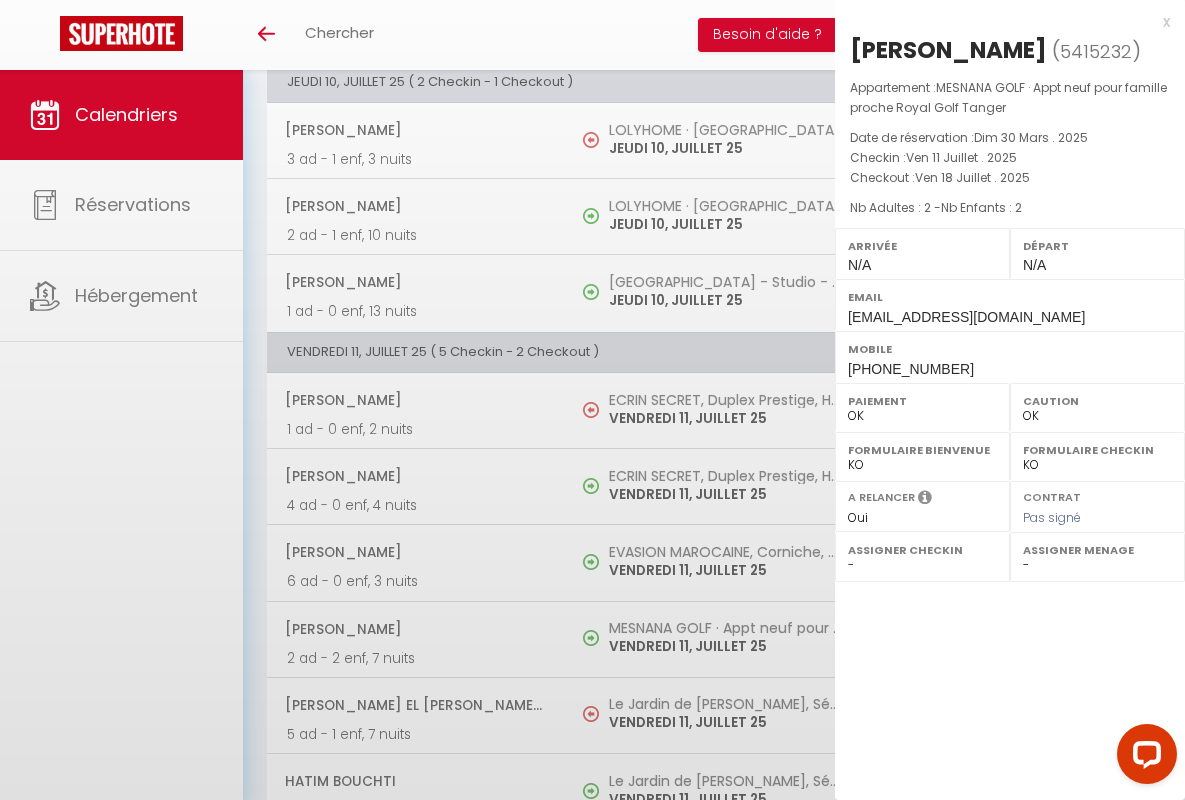 click on "x" at bounding box center [1002, 22] 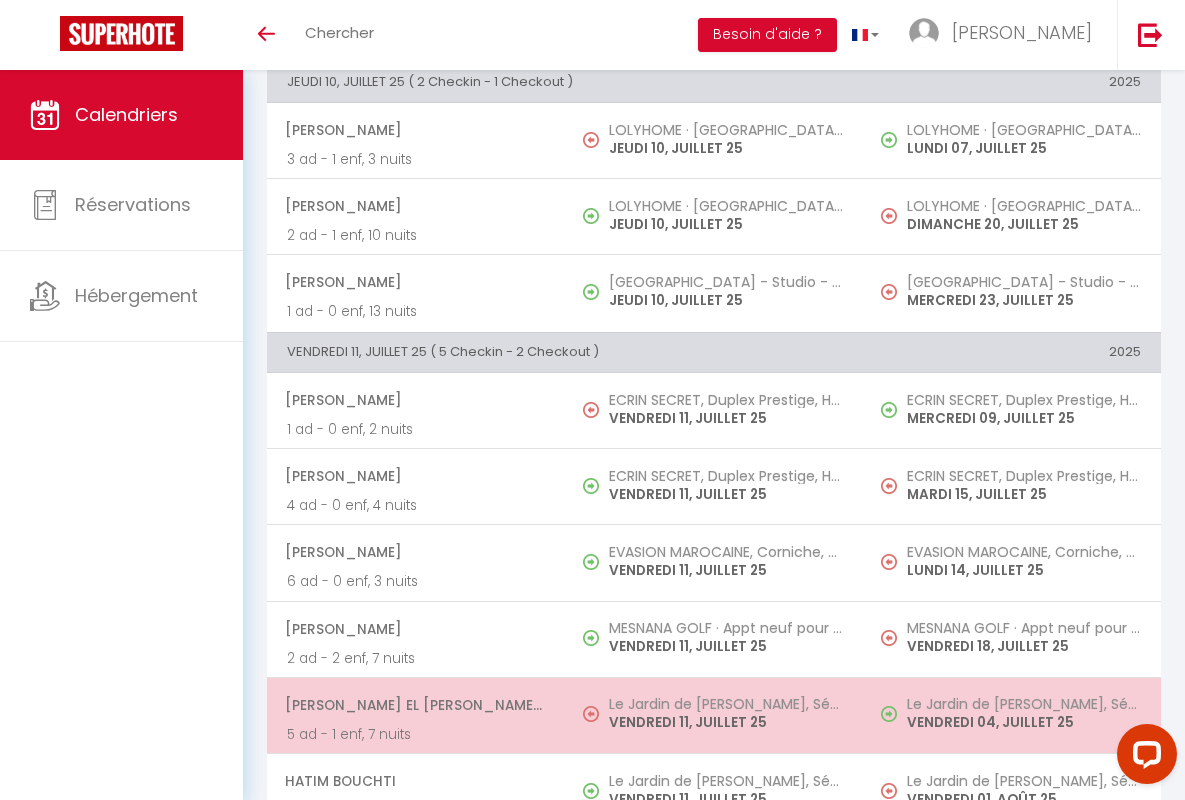 click on "[PERSON_NAME] El [PERSON_NAME] Serroukh" at bounding box center (415, 705) 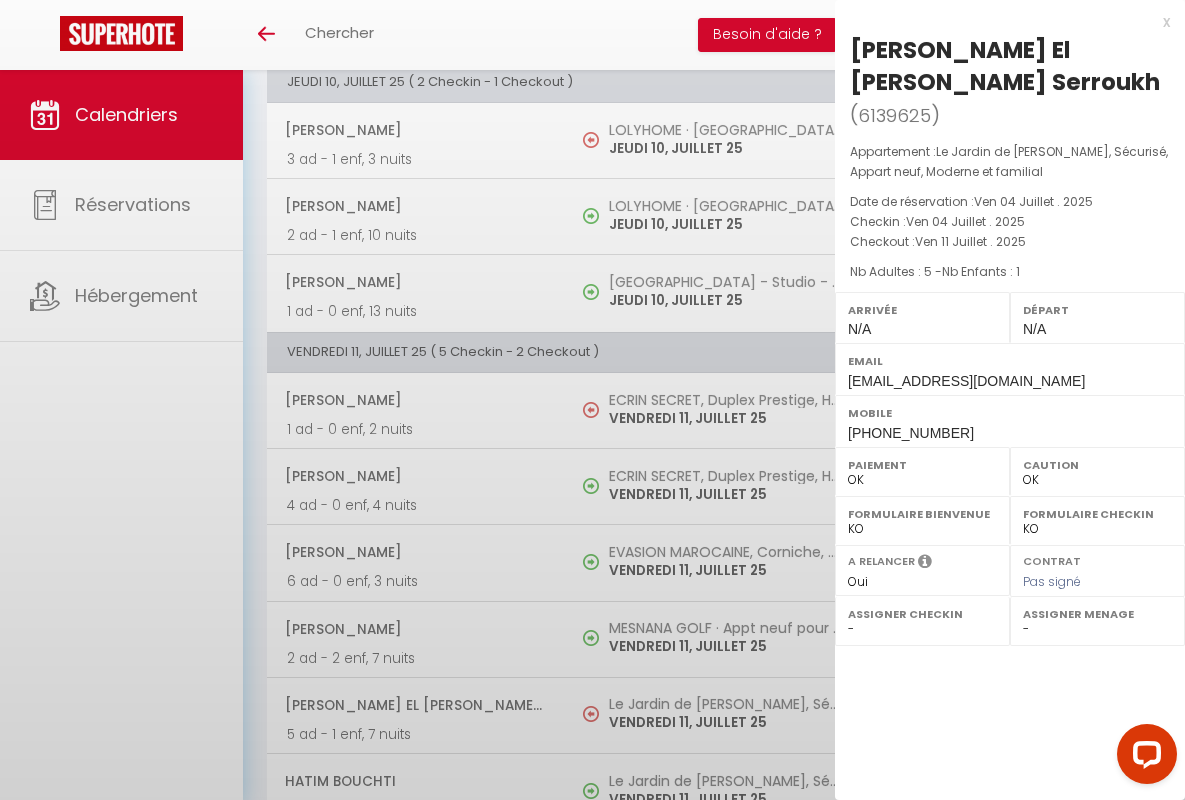 click on "x" at bounding box center [1002, 22] 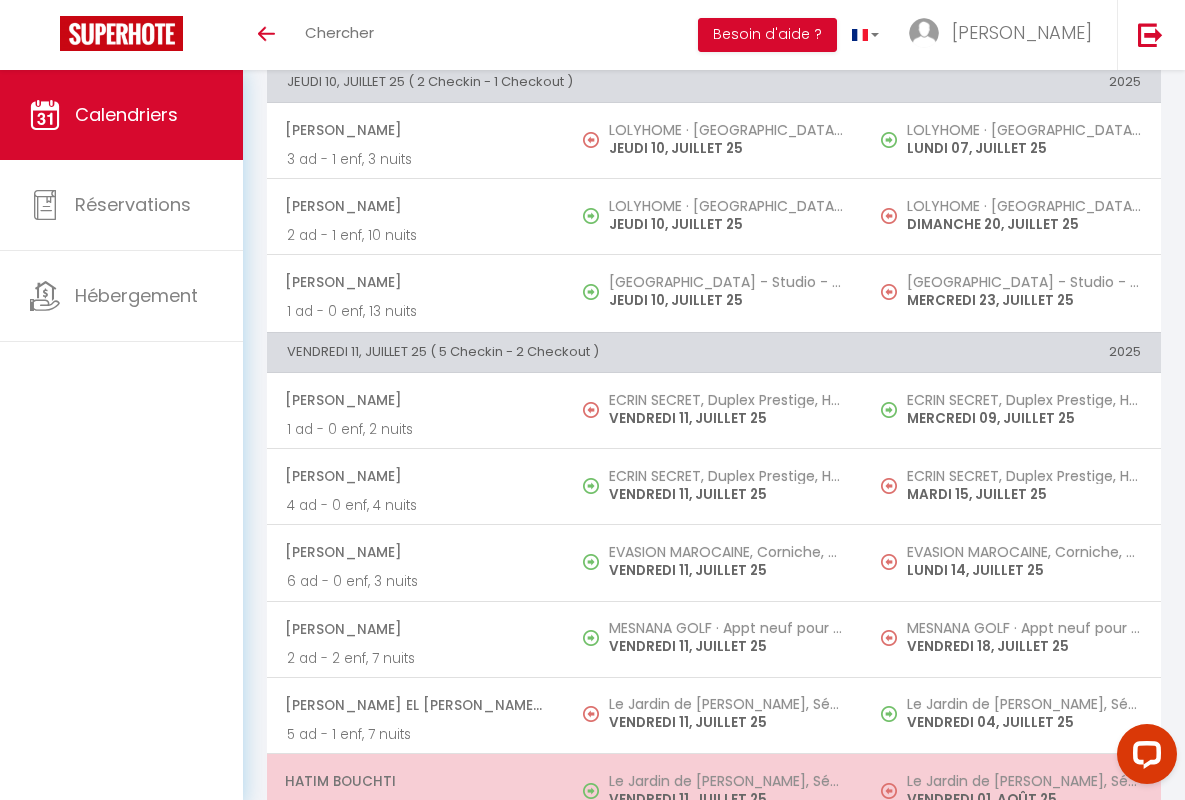 click on "Hatim Bouchti" at bounding box center (415, 781) 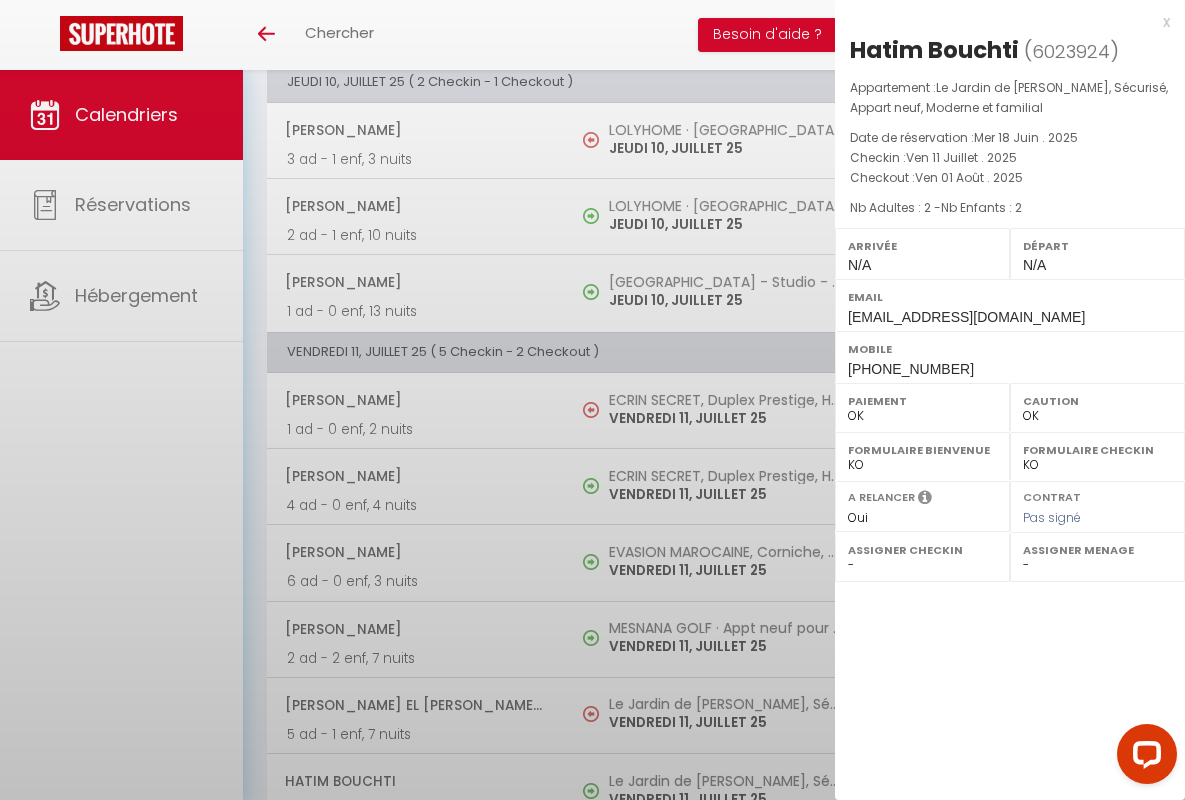 click on "x" at bounding box center [1002, 22] 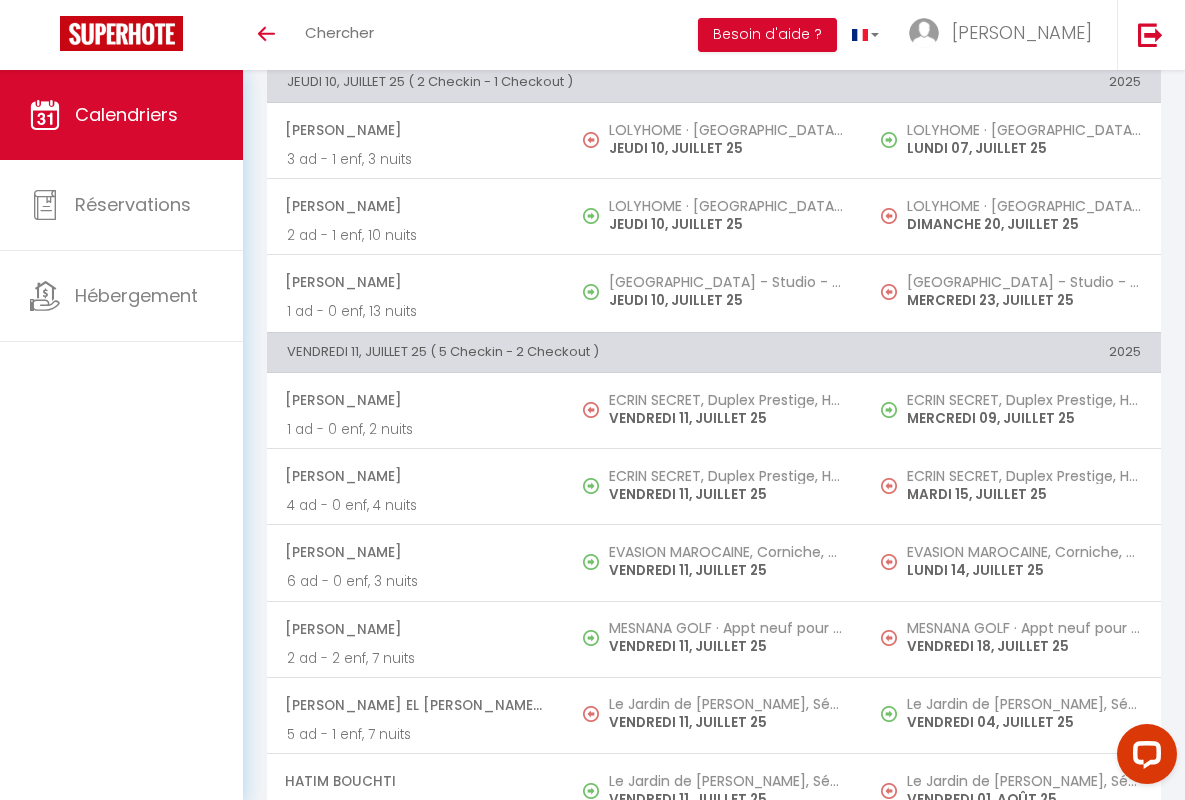 scroll, scrollTop: 1834, scrollLeft: 0, axis: vertical 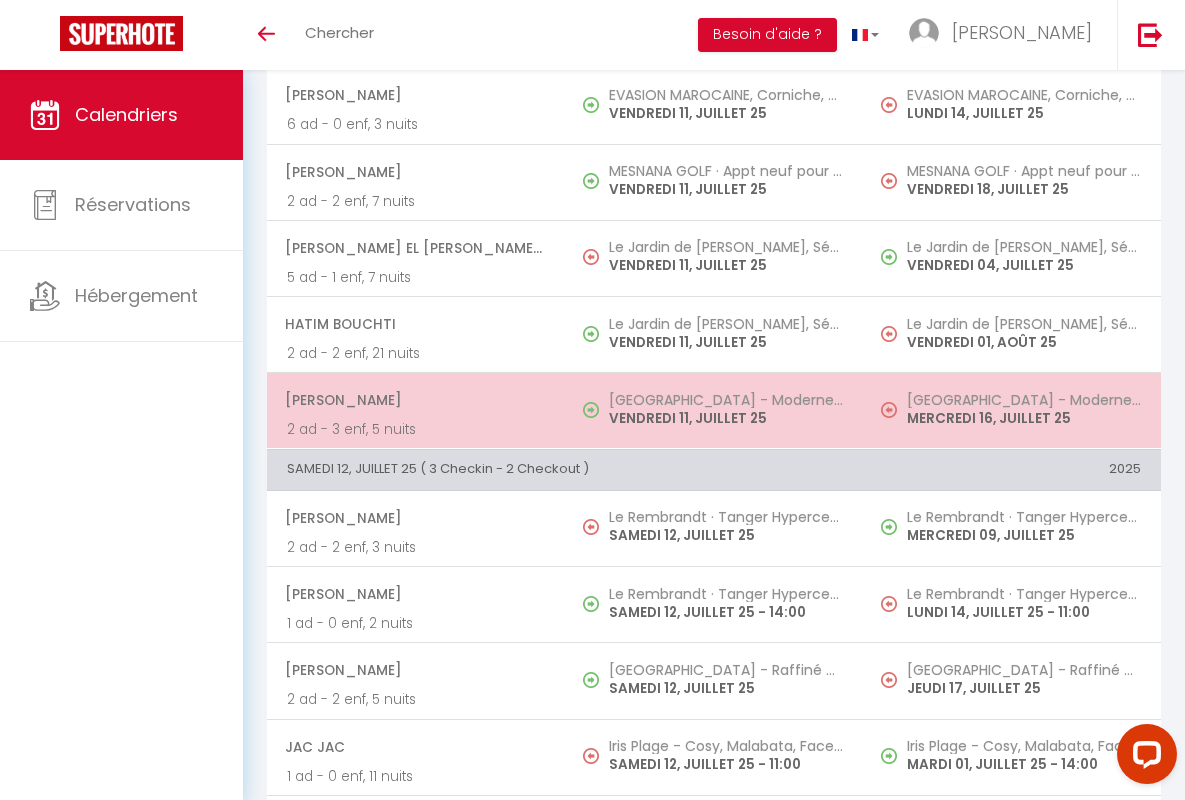 click on "[PERSON_NAME]" at bounding box center (415, 400) 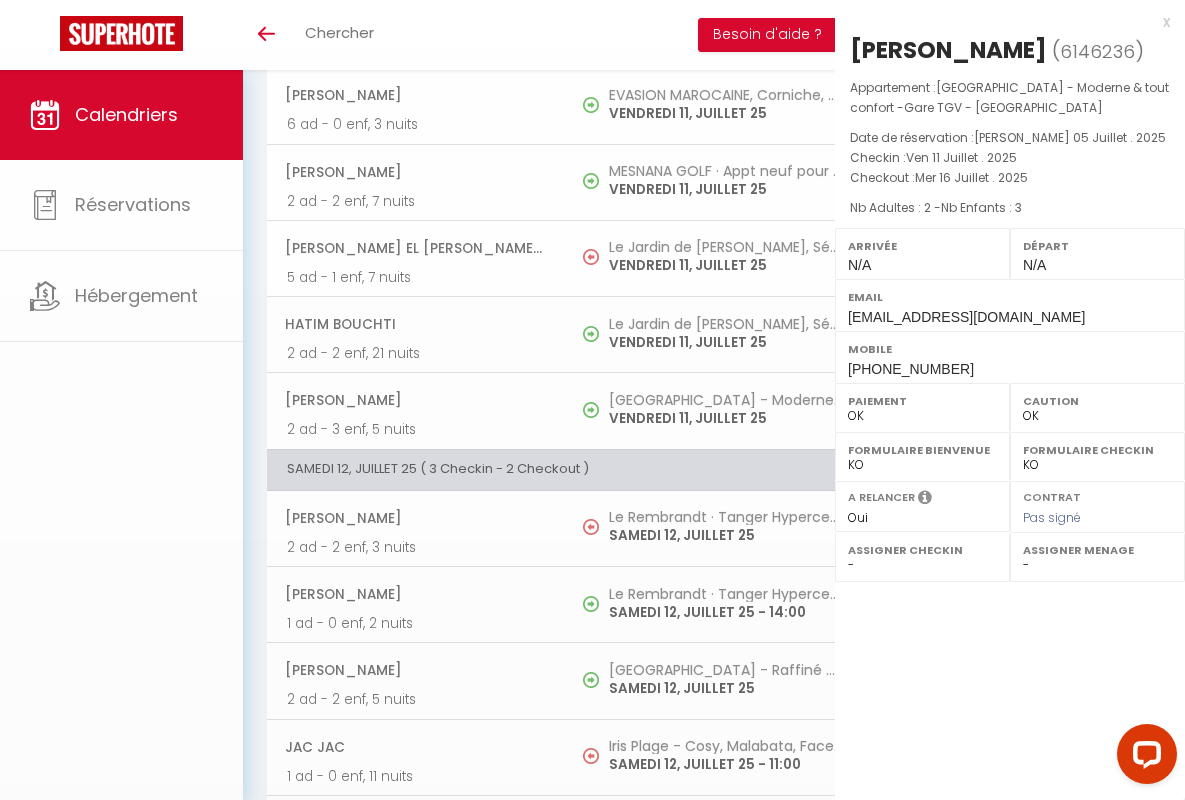 click on "x" at bounding box center (1002, 22) 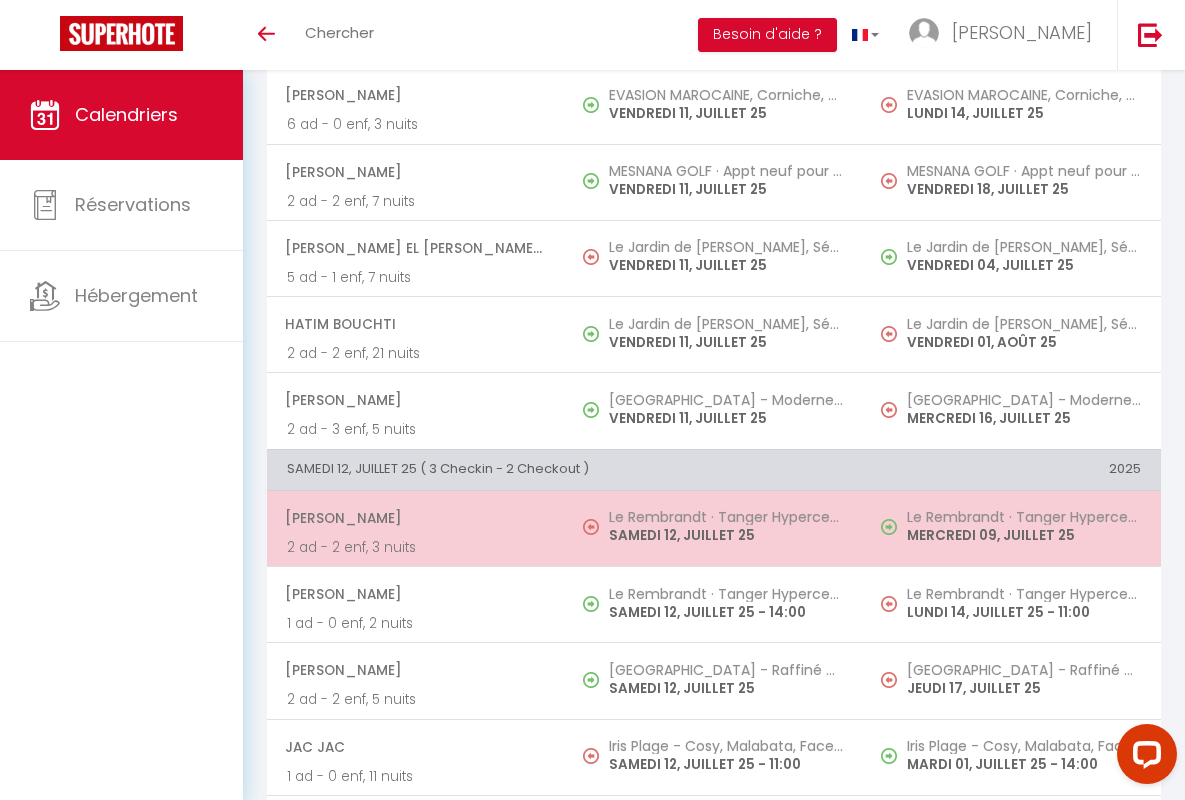 click on "[PERSON_NAME]" at bounding box center [415, 518] 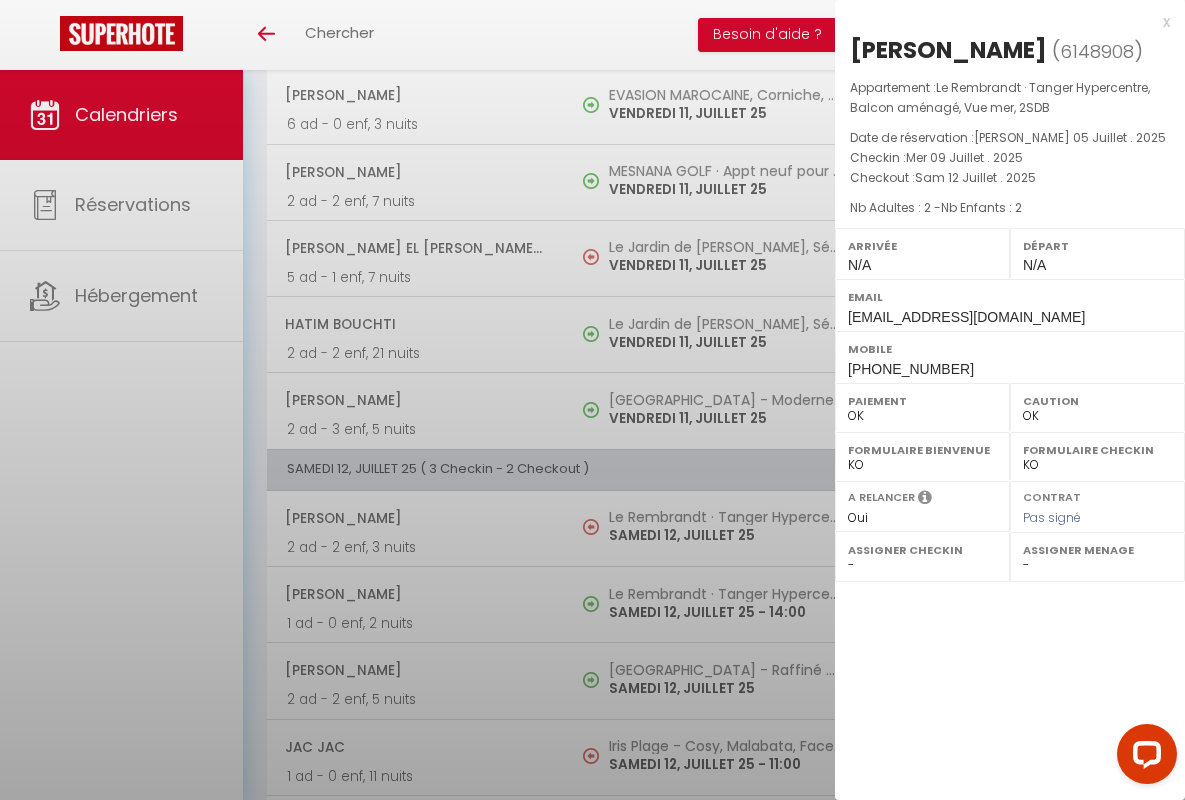 click on "x" at bounding box center [1002, 22] 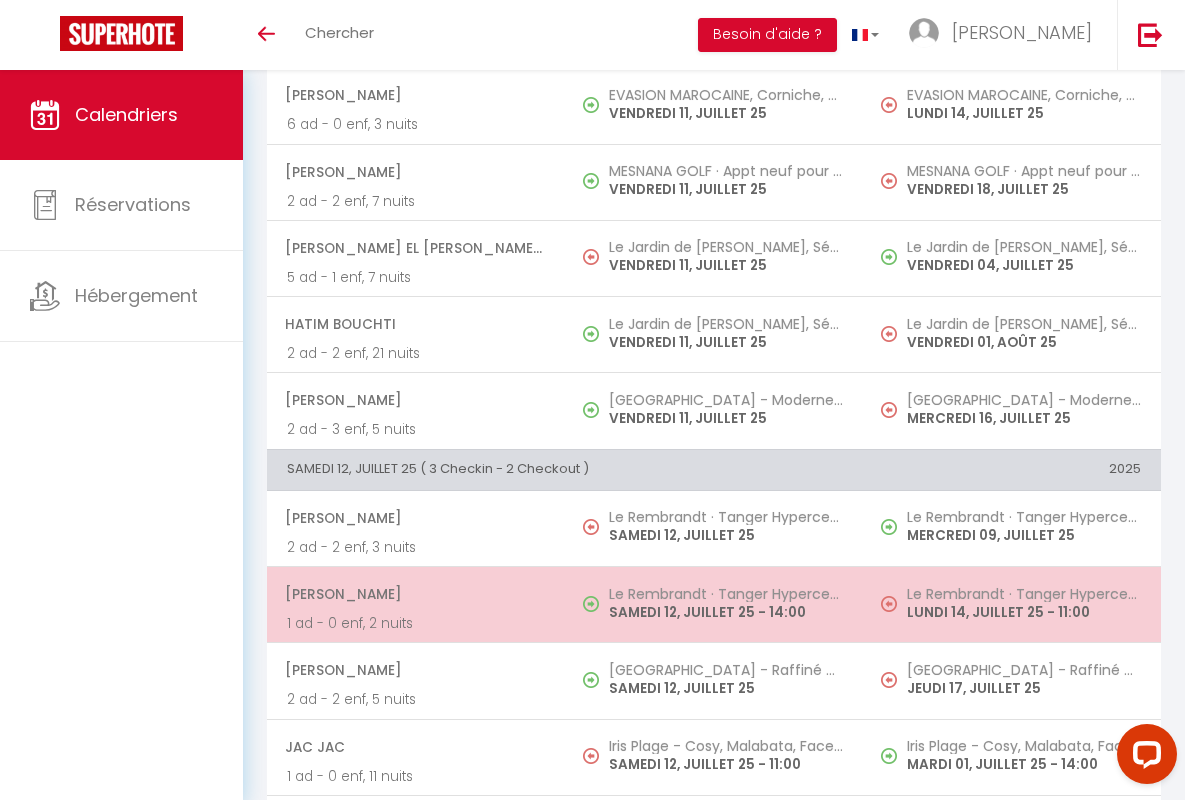 click on "[PERSON_NAME]" at bounding box center (415, 594) 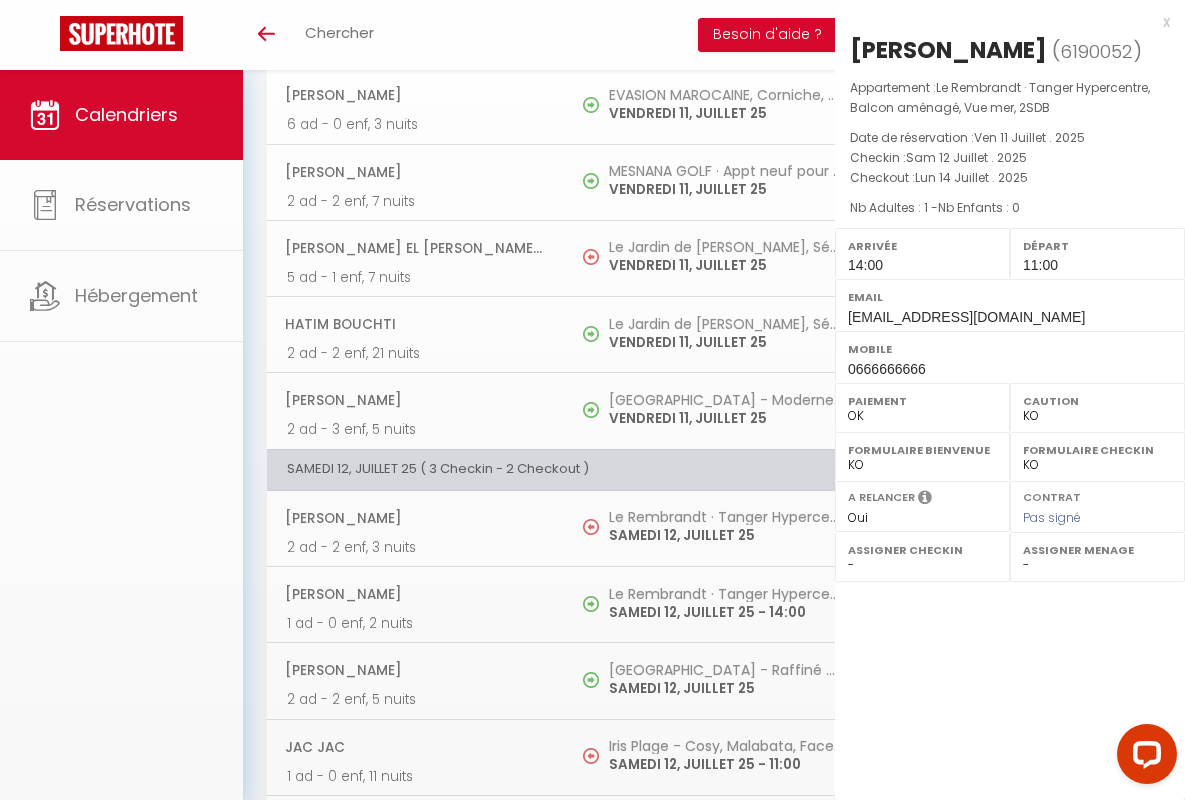 click on "x" at bounding box center (1002, 22) 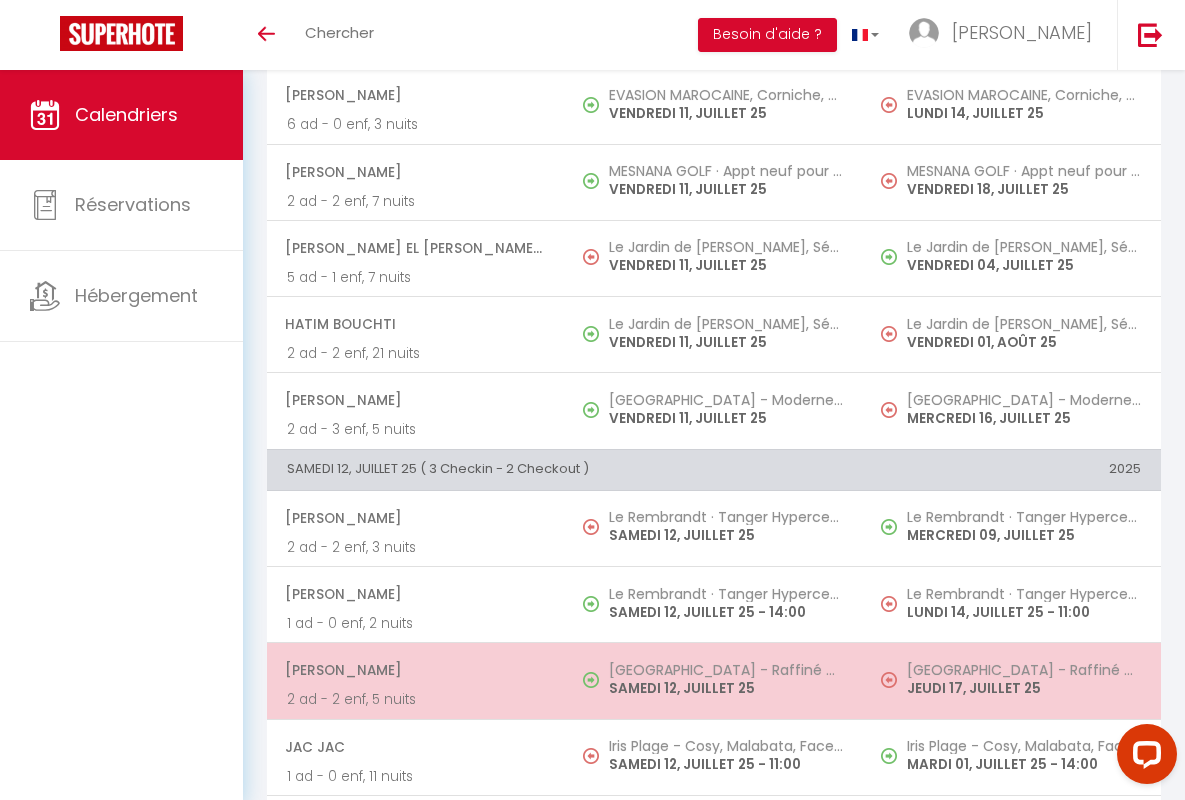 click on "[PERSON_NAME]" at bounding box center [415, 670] 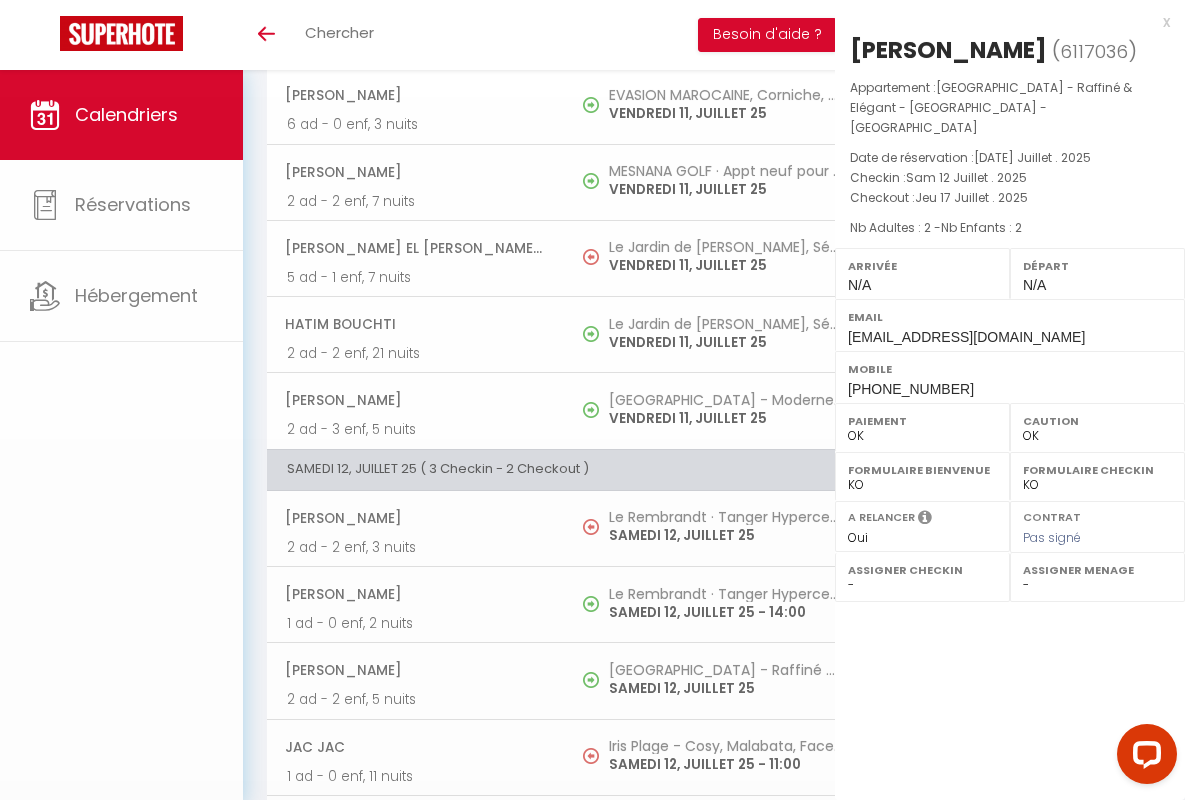 click on "x" at bounding box center (1002, 22) 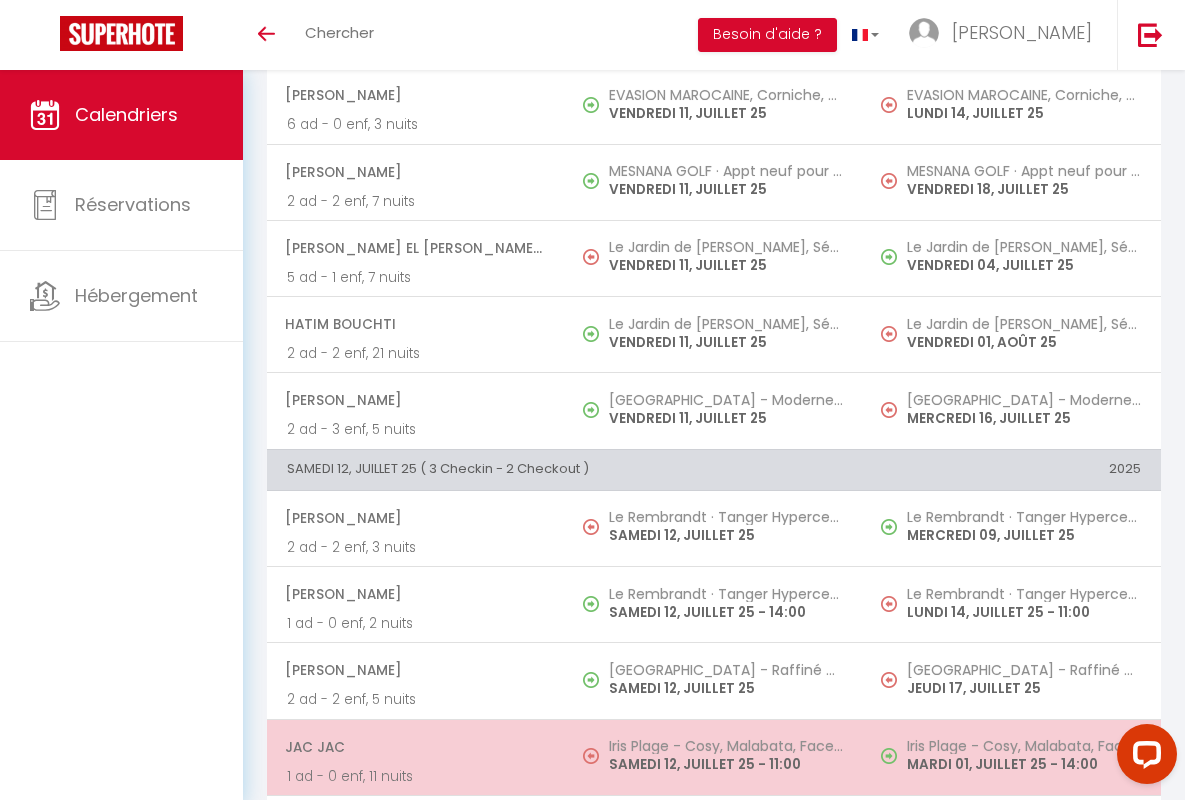 click on "JAC JAC" at bounding box center (415, 747) 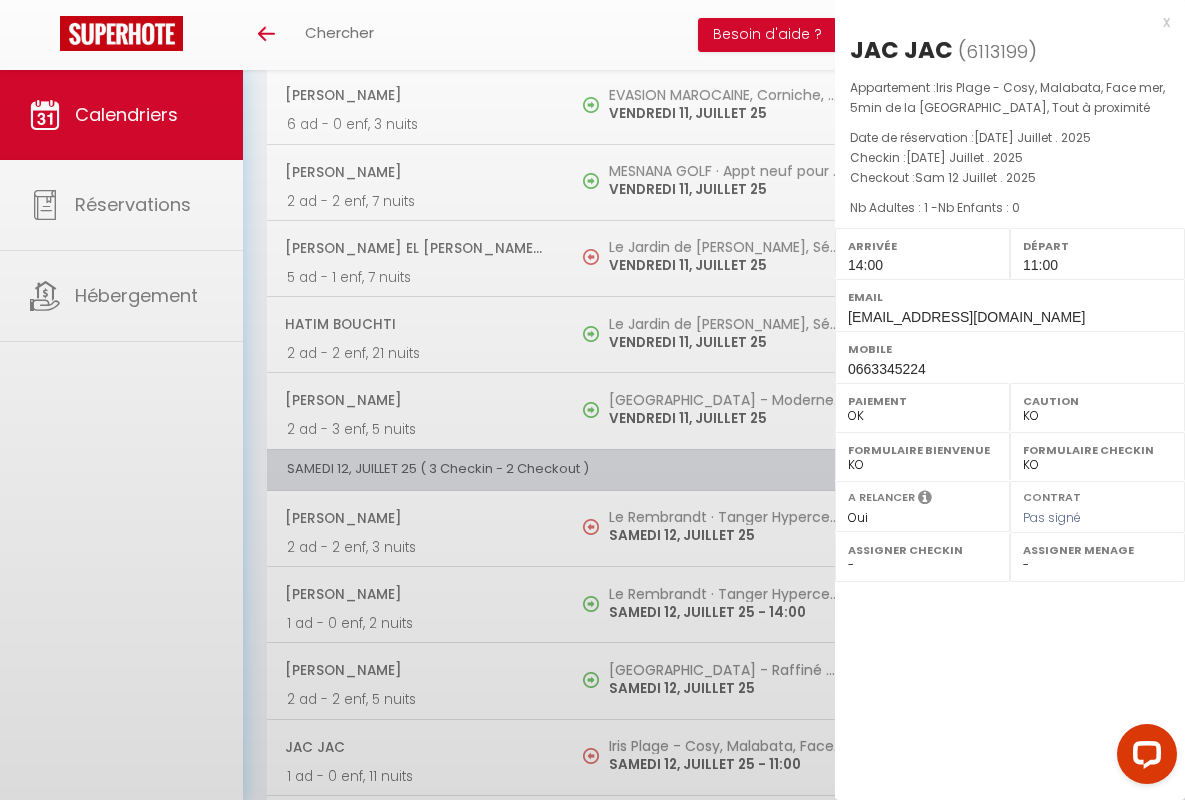 click on "x" at bounding box center (1002, 22) 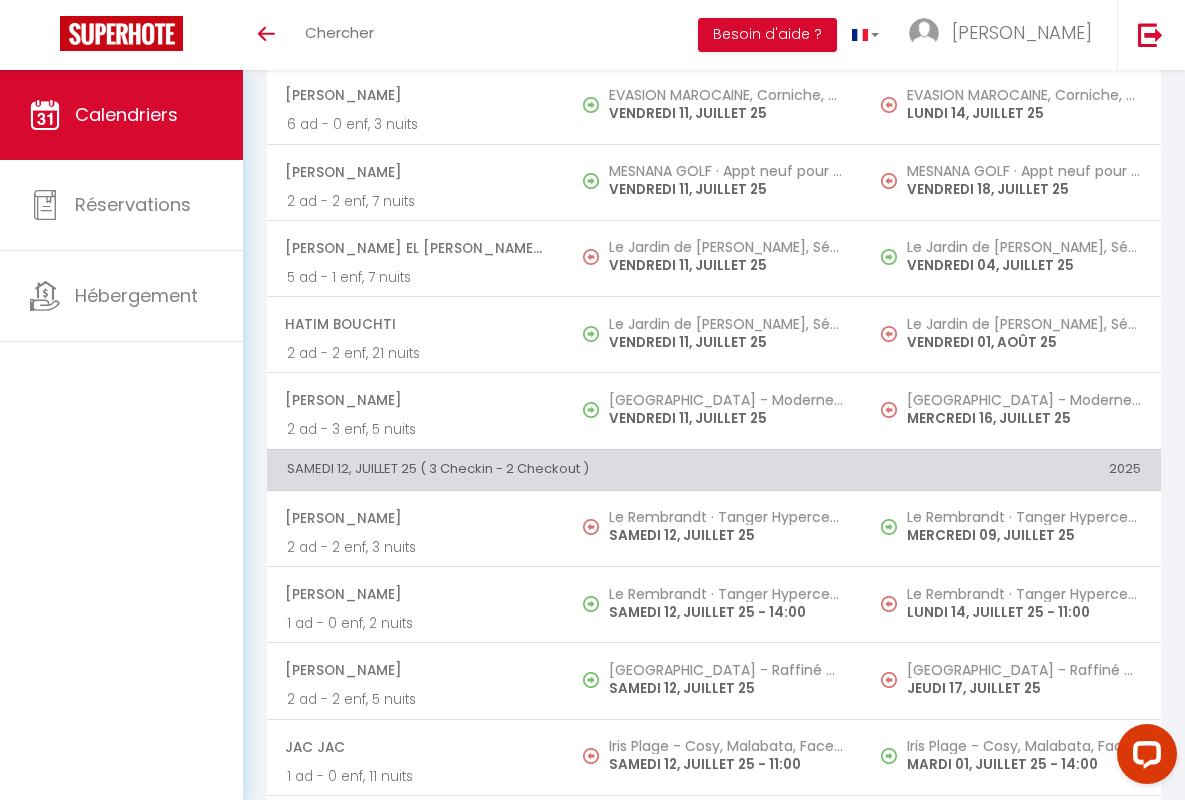 scroll, scrollTop: 2139, scrollLeft: 0, axis: vertical 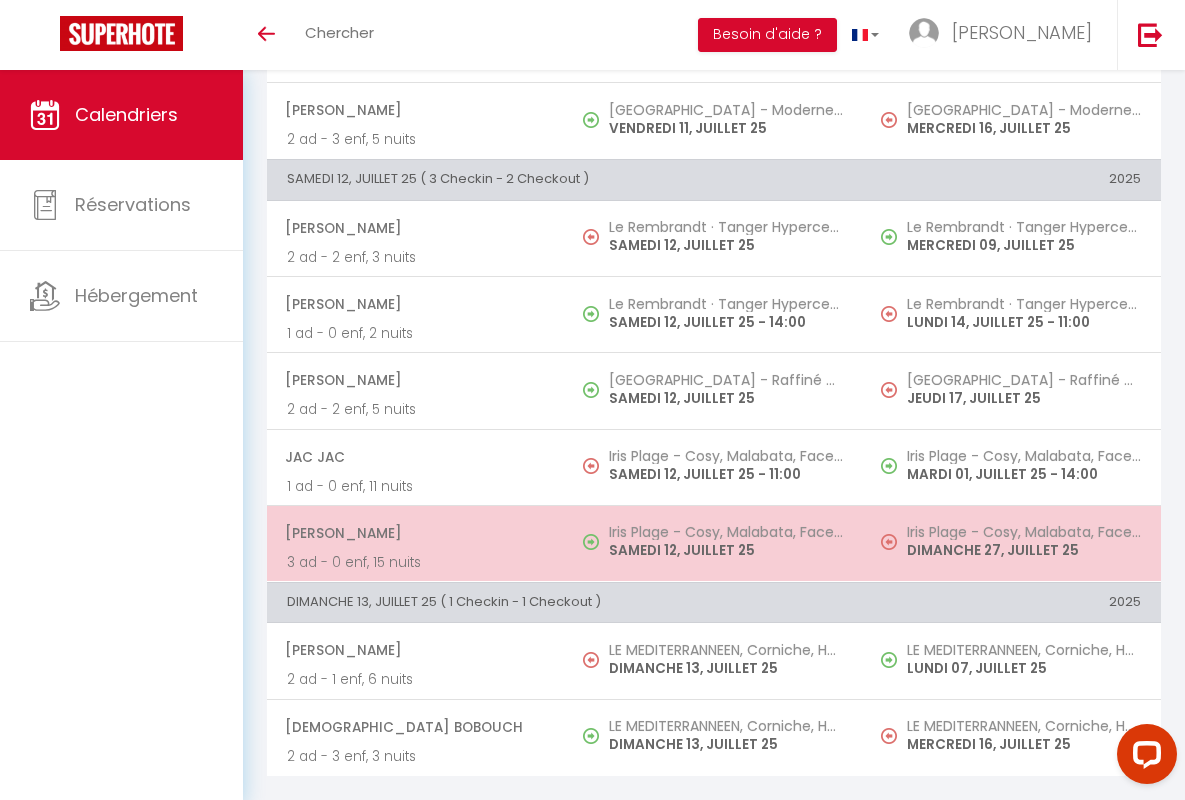click on "[PERSON_NAME]" at bounding box center (415, 533) 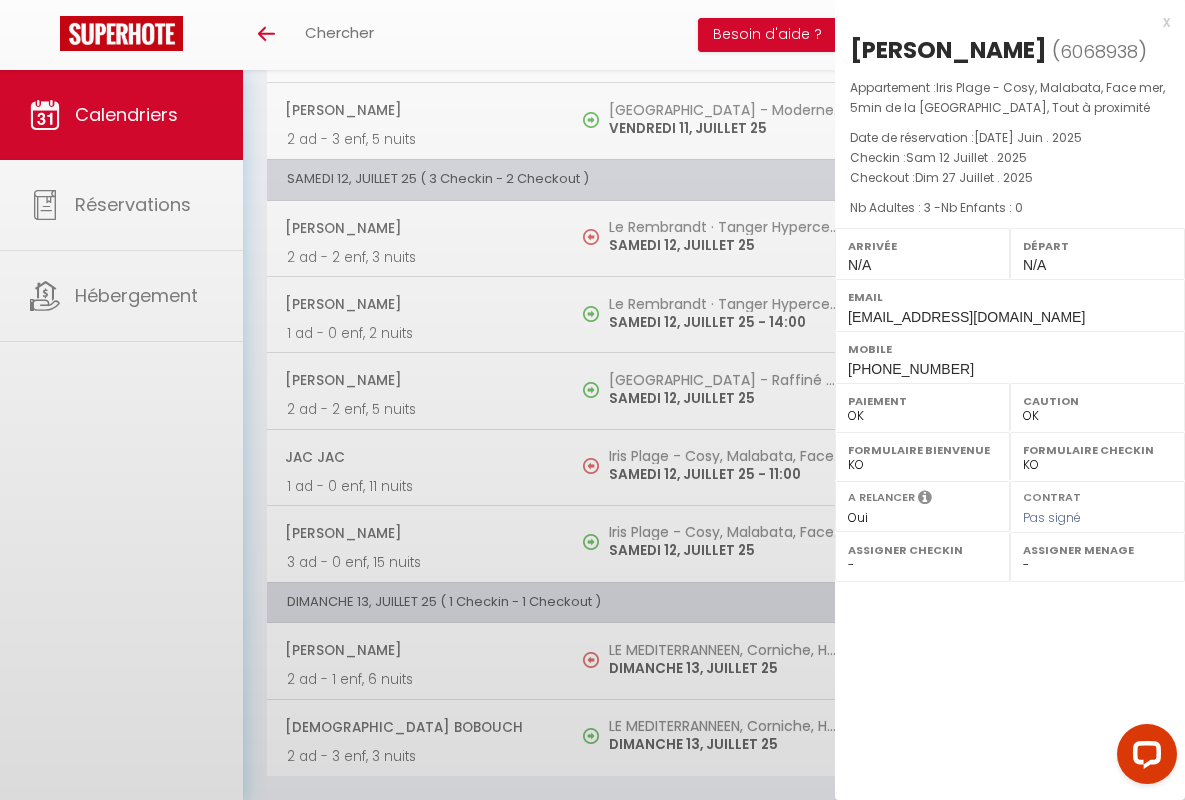 click on "x" at bounding box center (1002, 22) 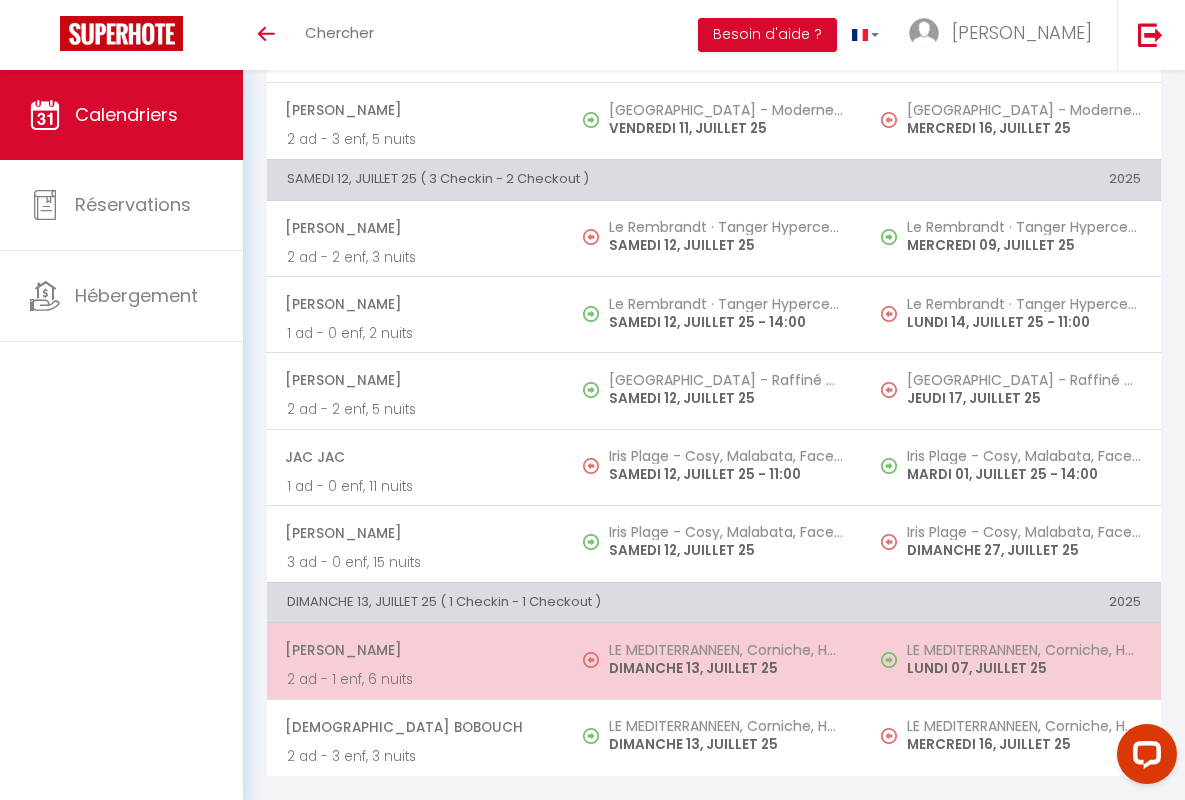 click on "[PERSON_NAME]" at bounding box center (415, 650) 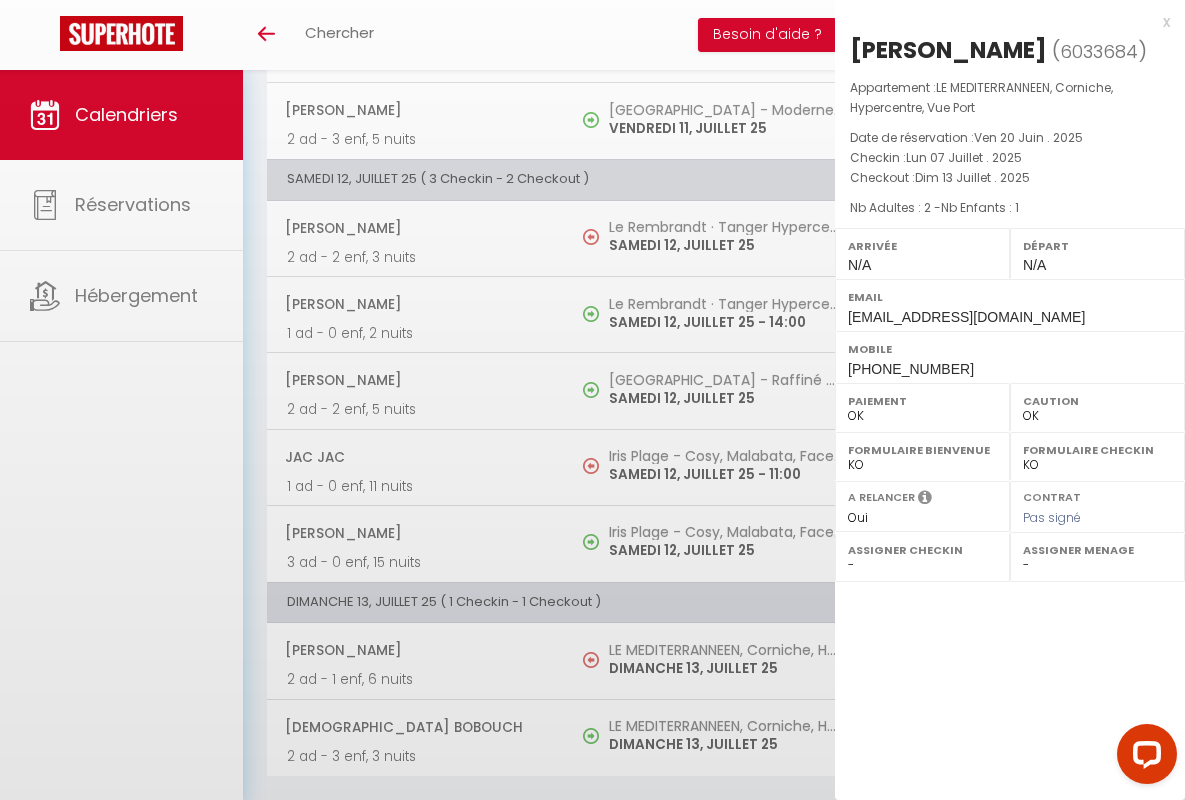click on "x" at bounding box center [1002, 22] 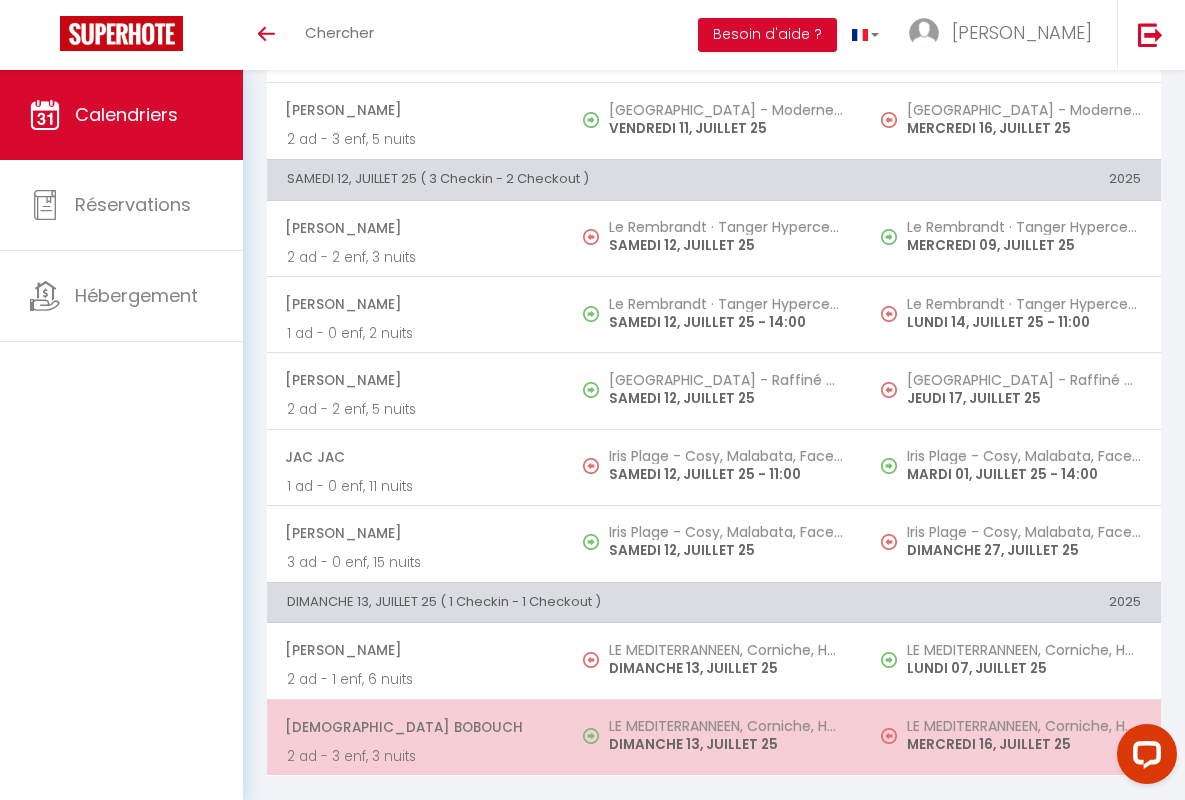 click on "[DEMOGRAPHIC_DATA] Bobouch" at bounding box center (415, 727) 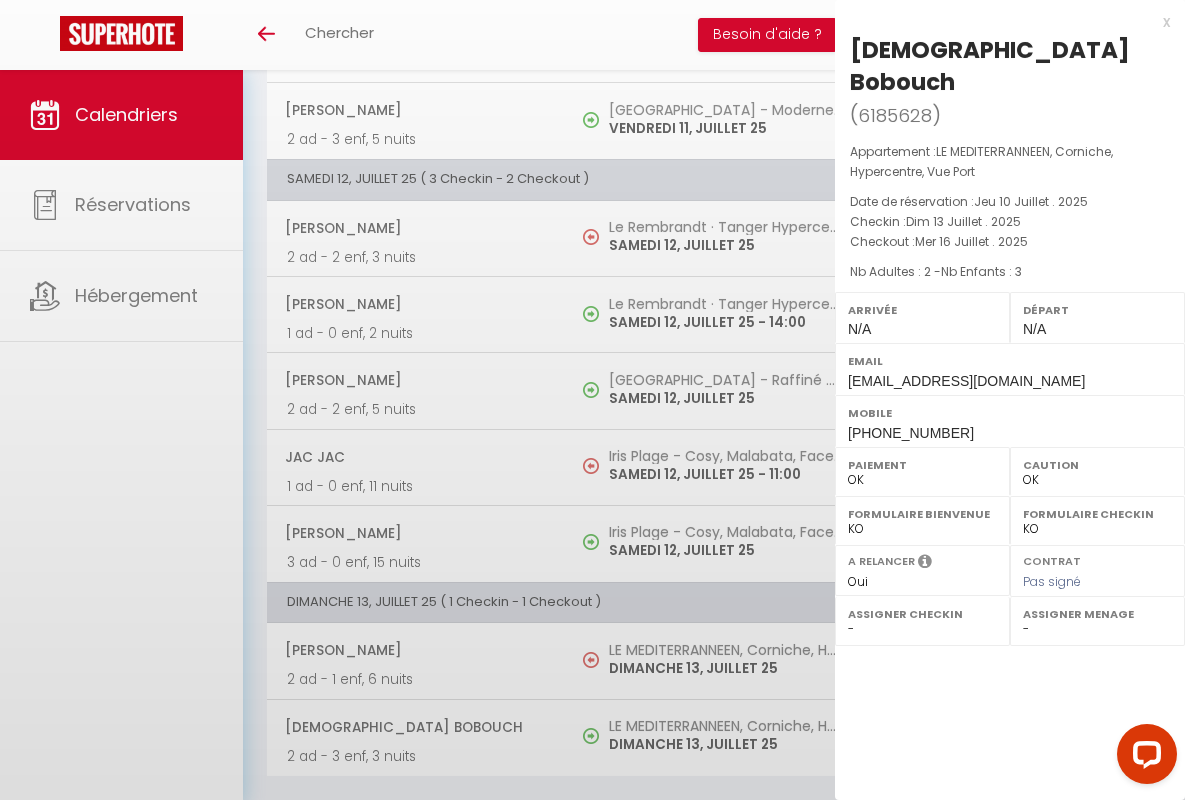 click on "x" at bounding box center [1002, 22] 